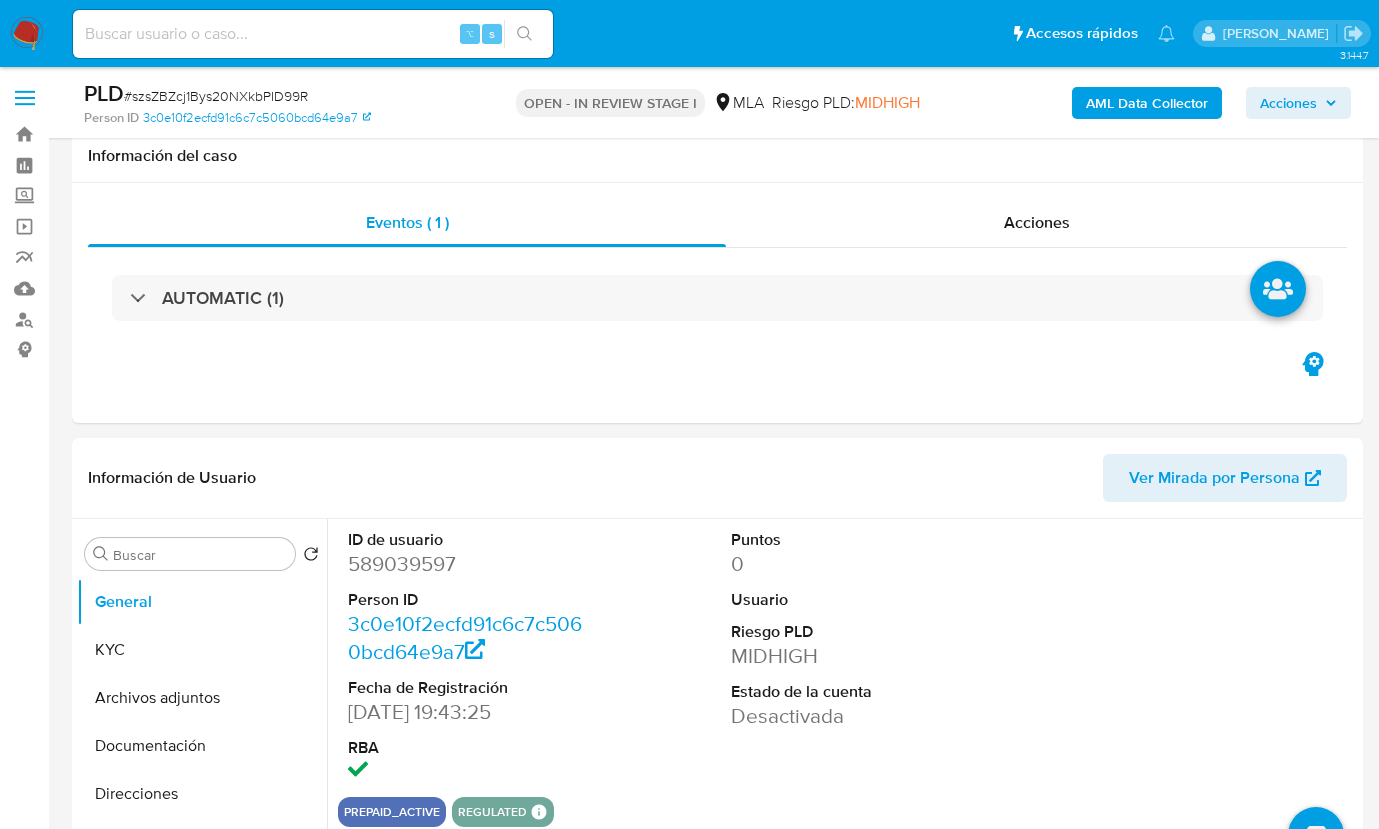 select on "10" 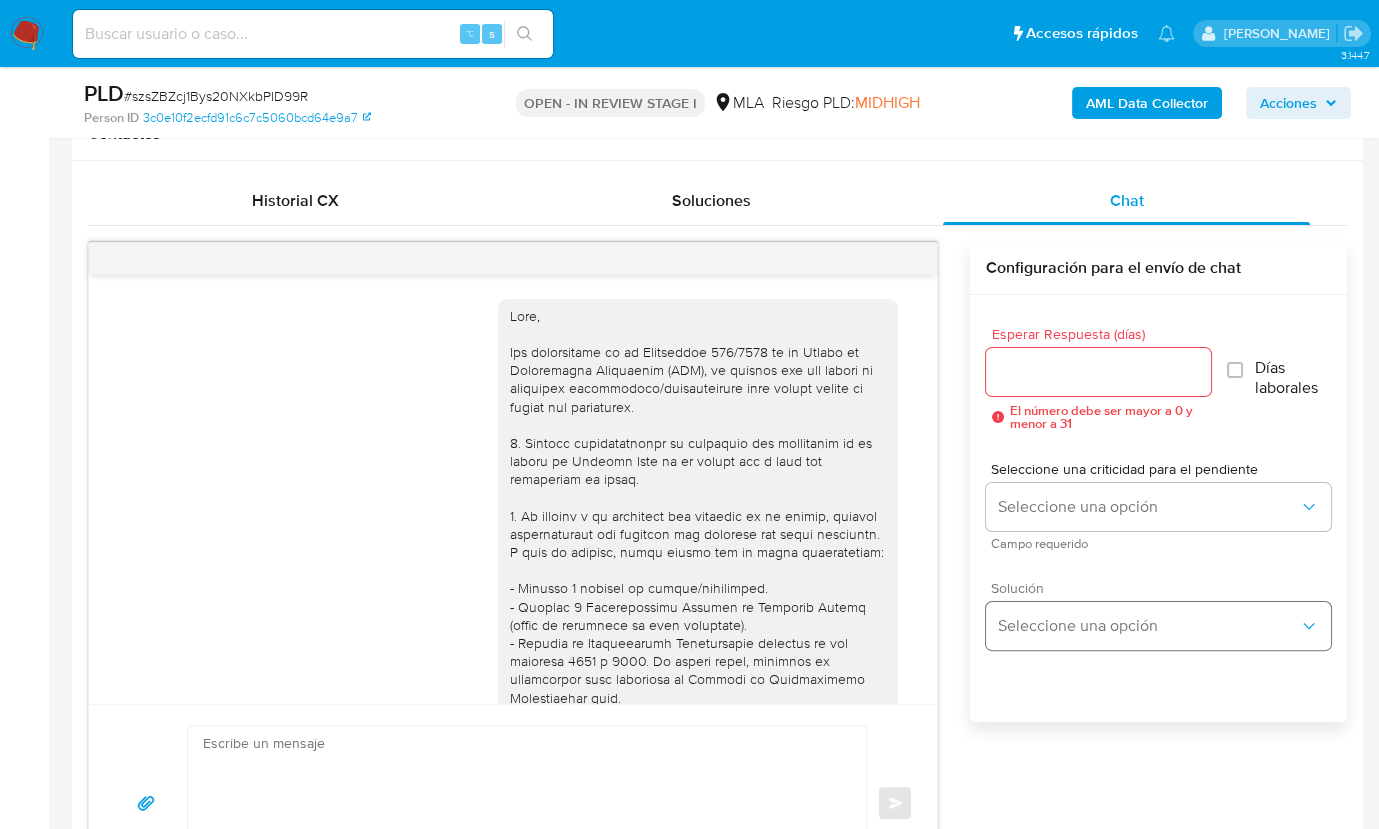 scroll, scrollTop: 3145, scrollLeft: 0, axis: vertical 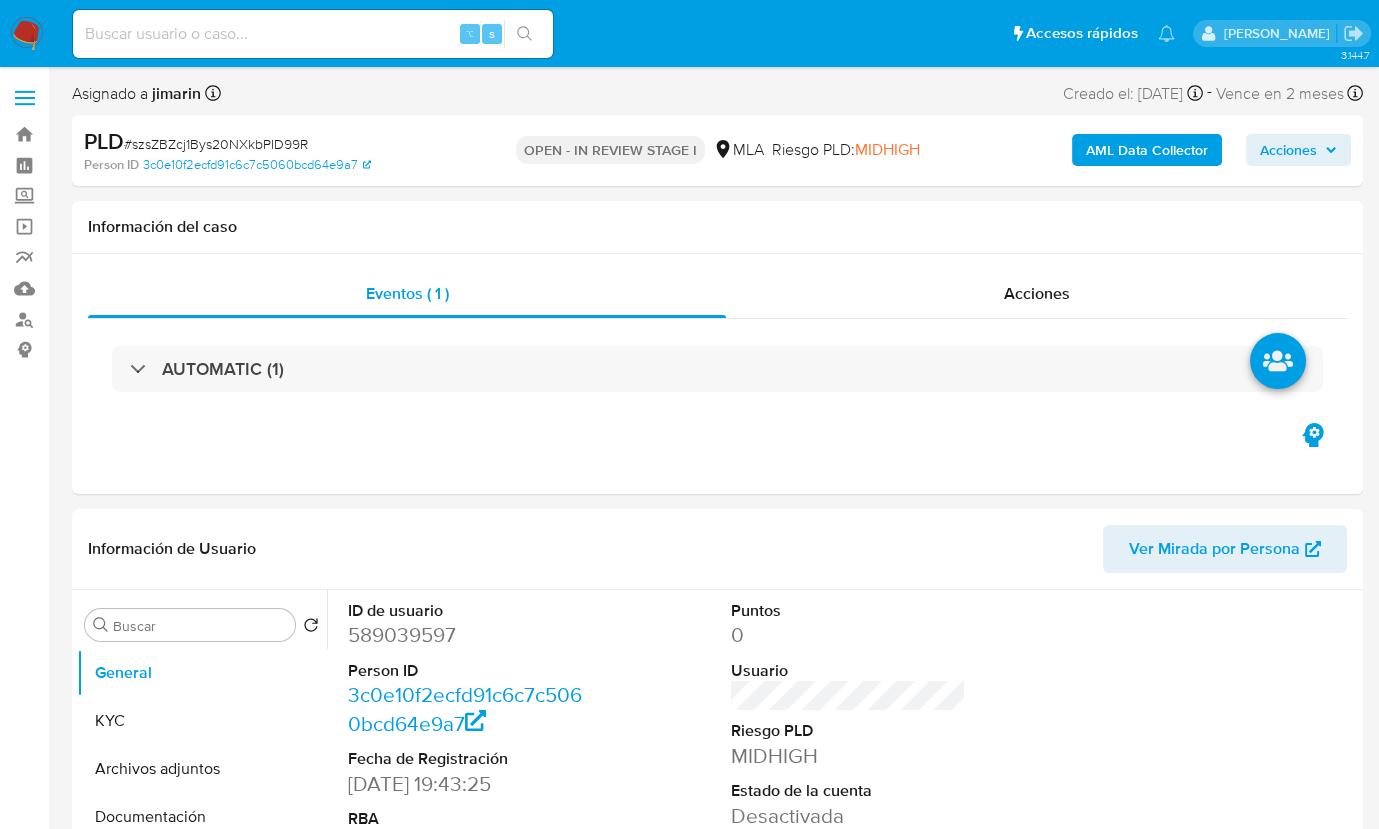 select on "10" 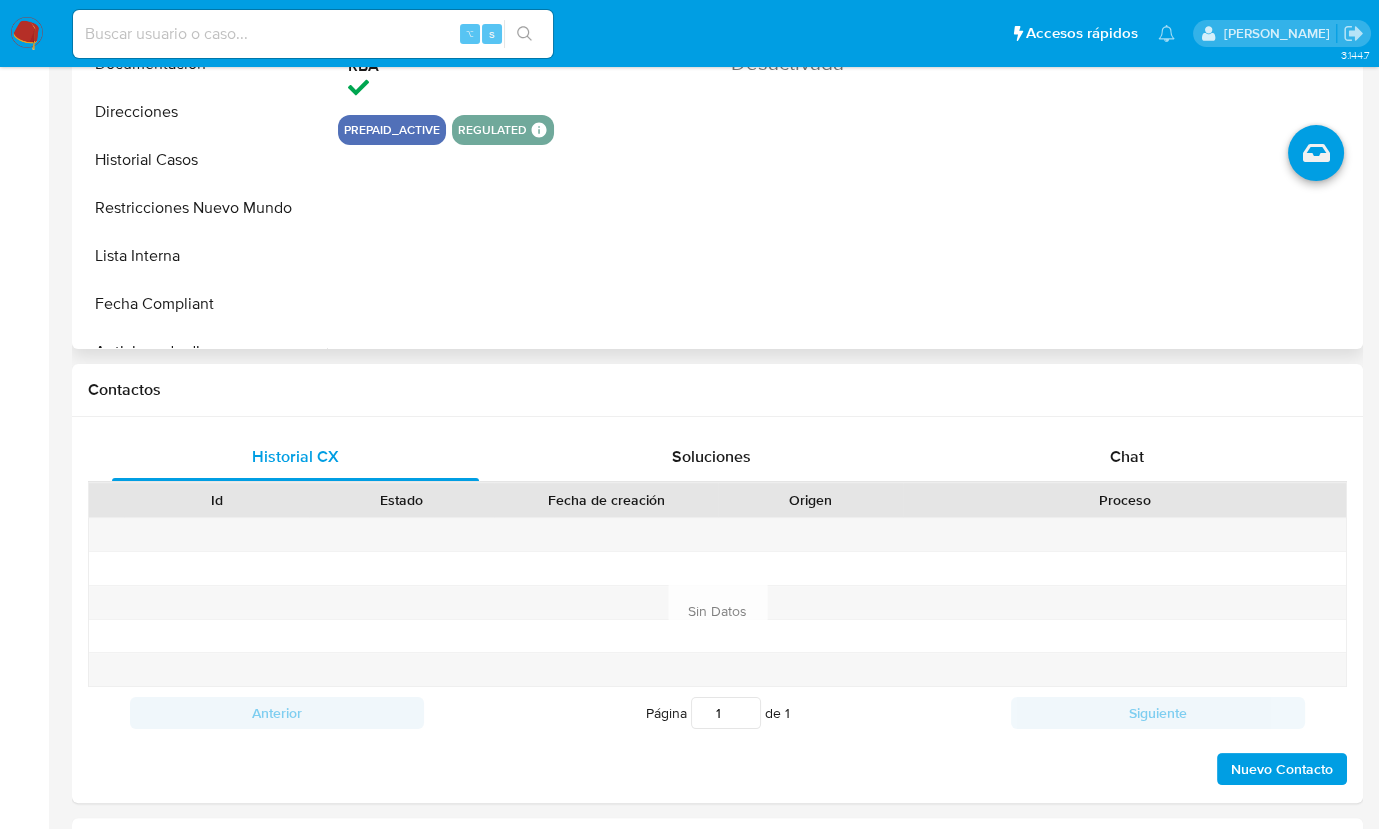 scroll, scrollTop: 0, scrollLeft: 0, axis: both 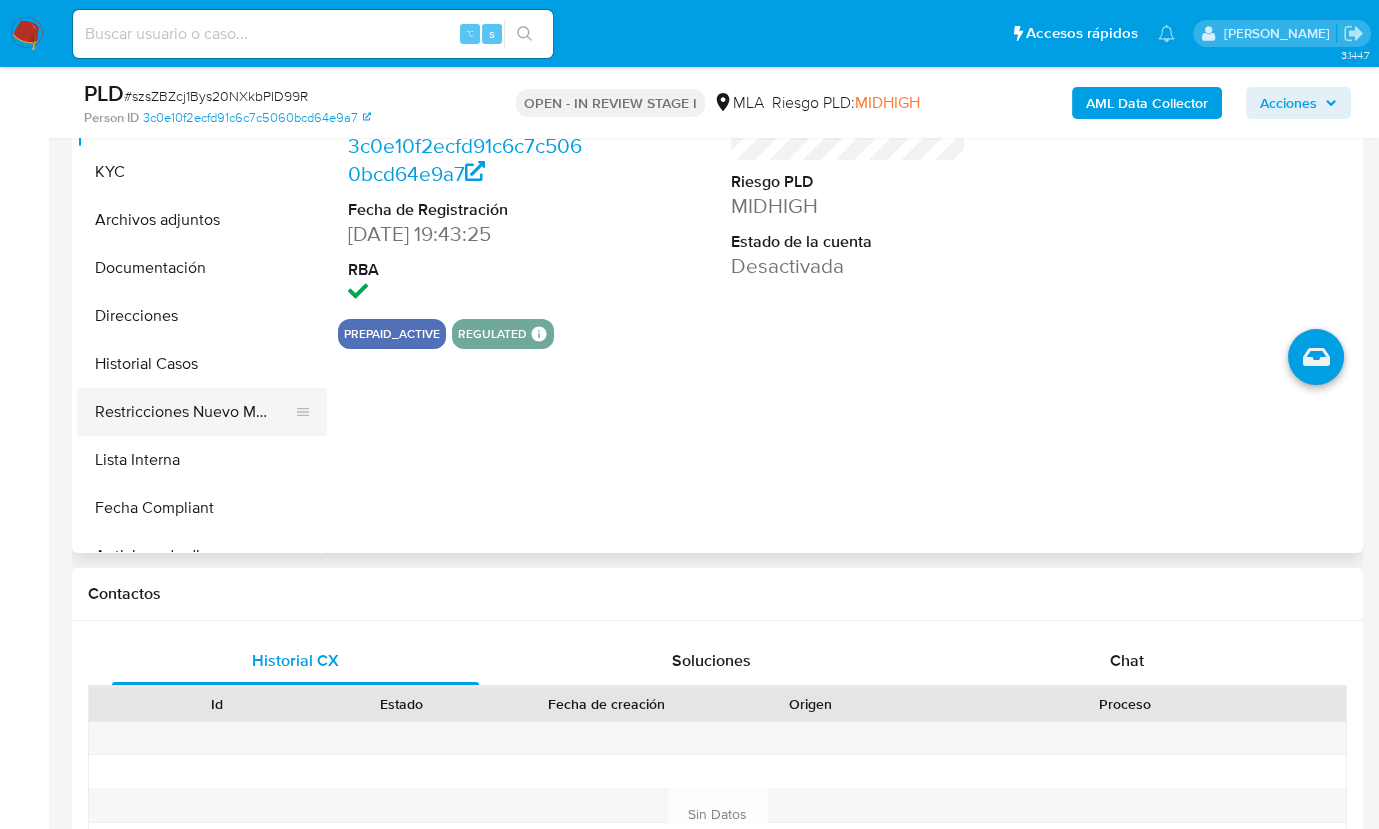click on "Restricciones Nuevo Mundo" at bounding box center (194, 412) 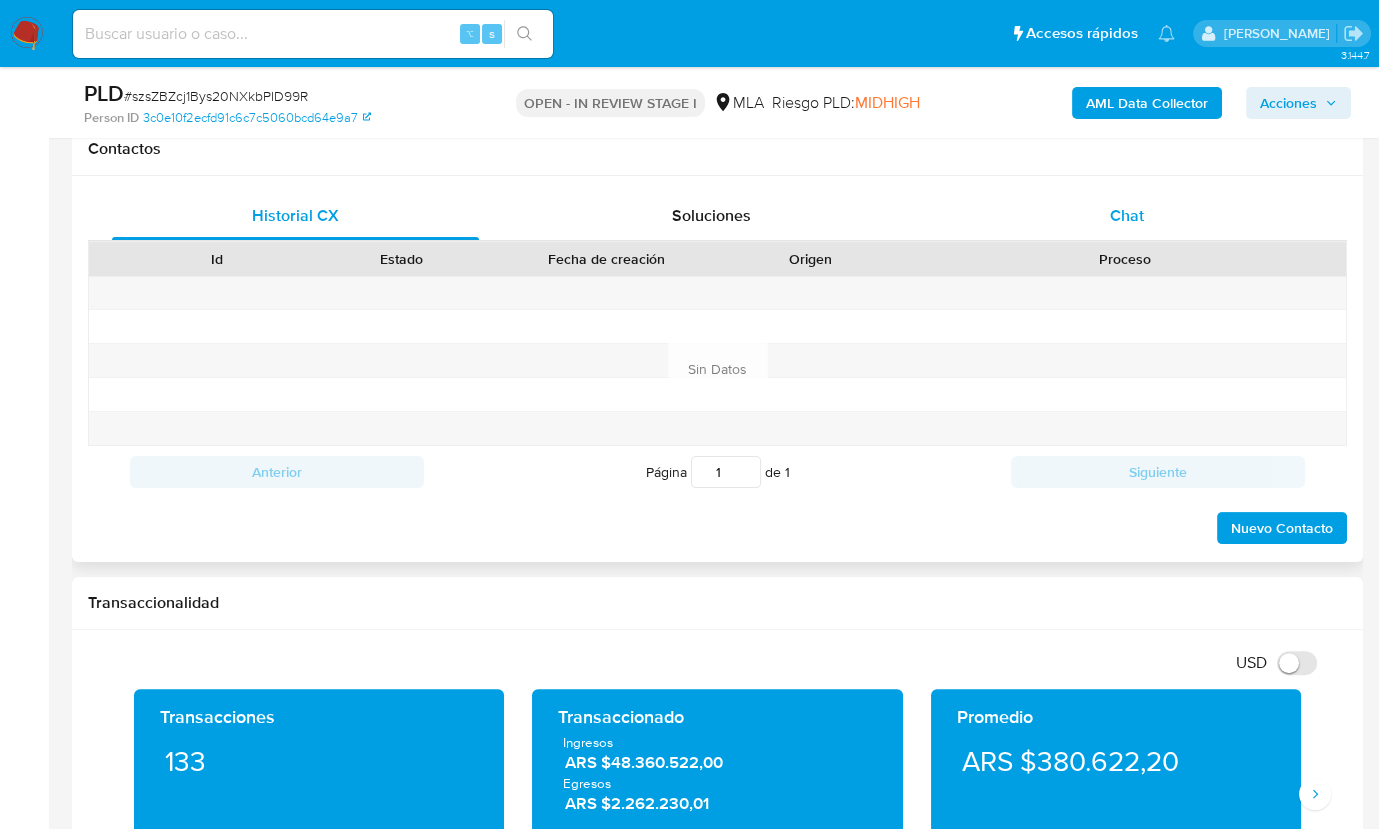 scroll, scrollTop: 817, scrollLeft: 0, axis: vertical 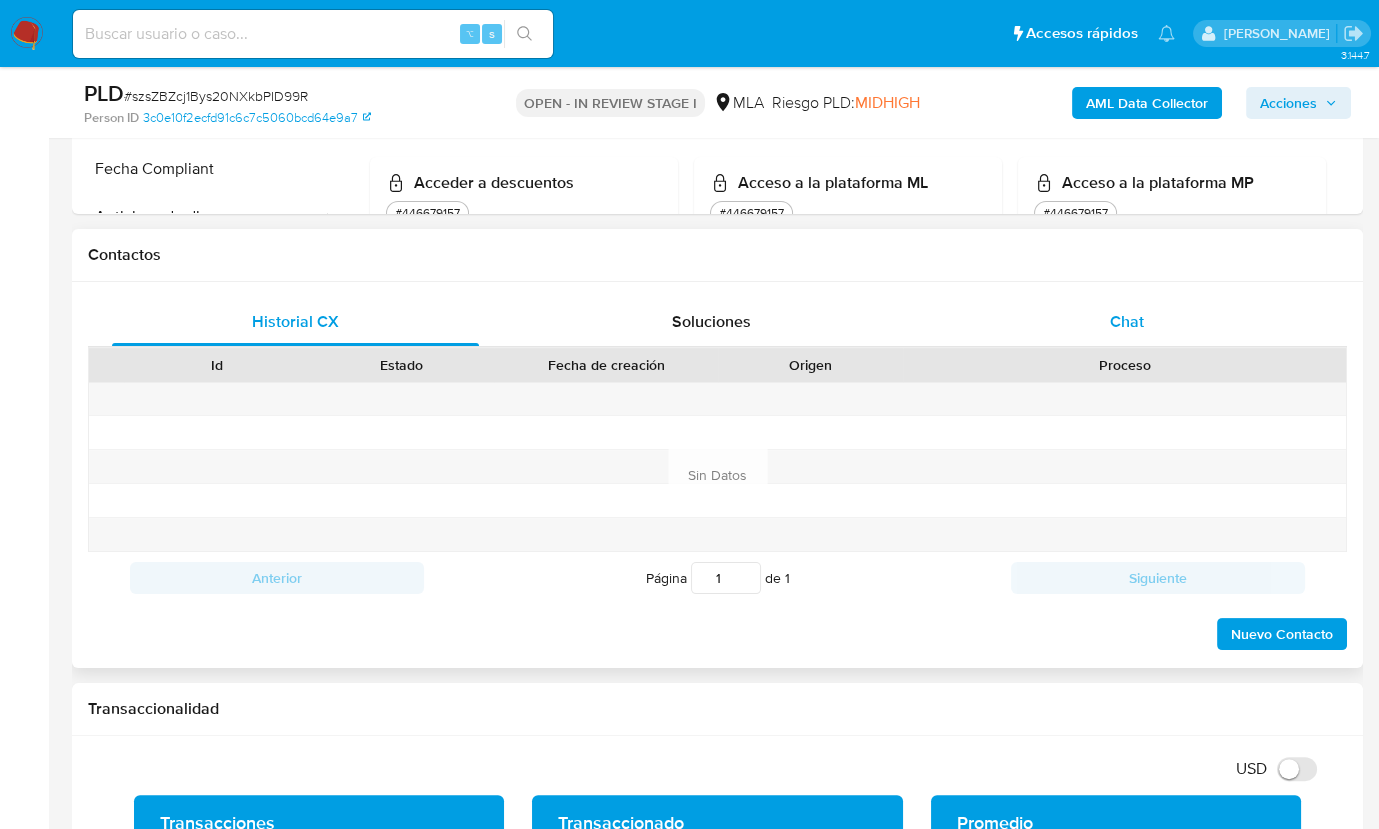 click on "Chat" at bounding box center [1127, 321] 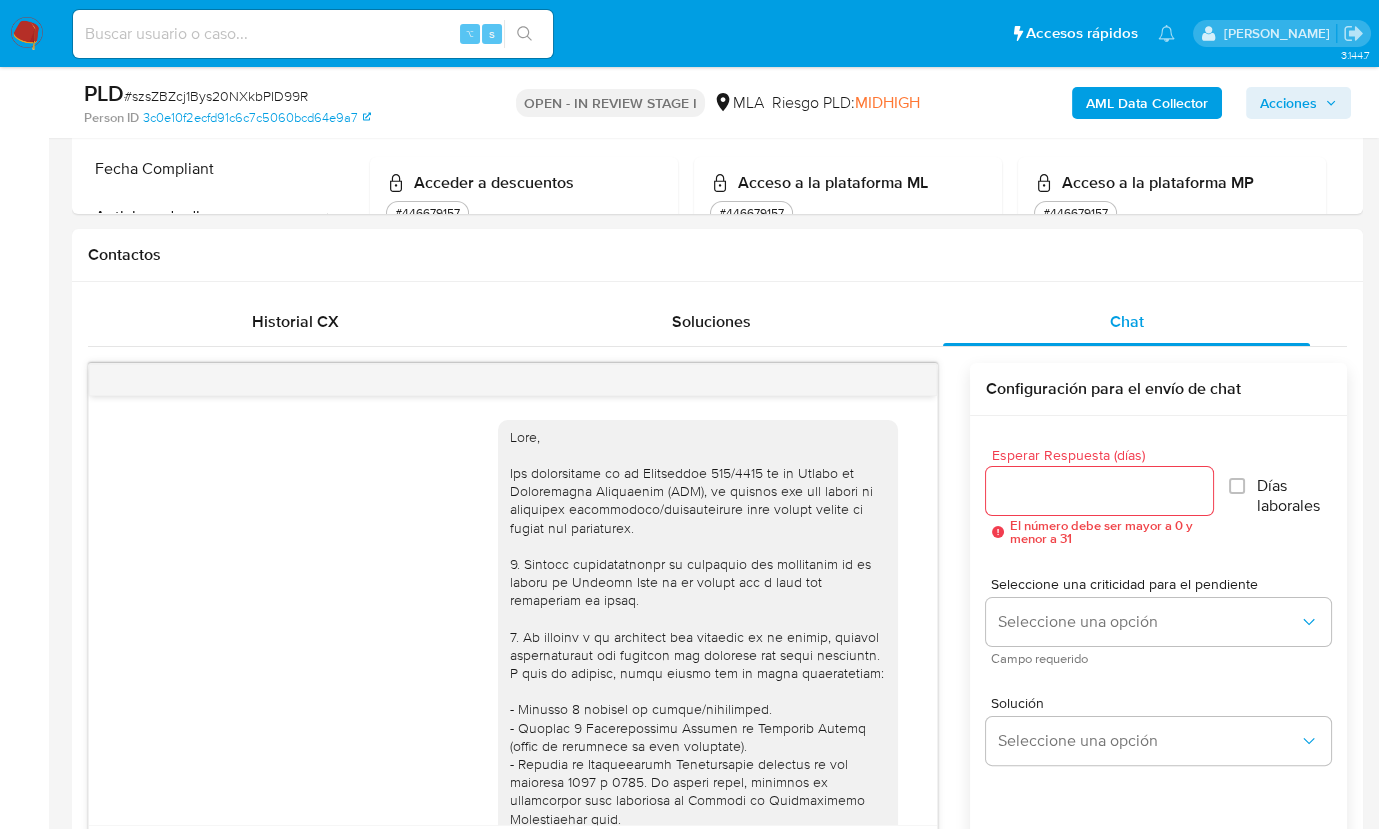 scroll, scrollTop: 3145, scrollLeft: 0, axis: vertical 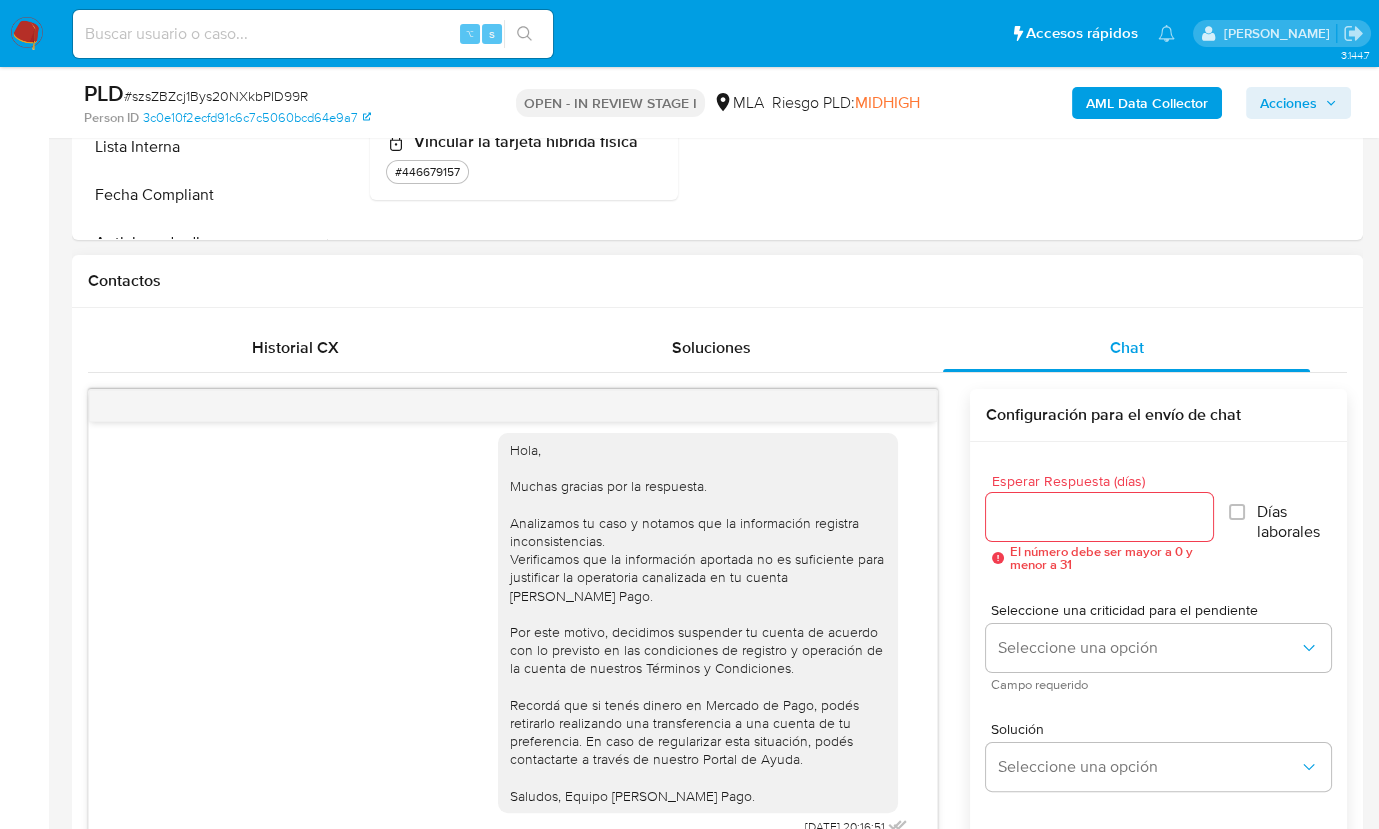 click on "Hola,
Muchas gracias por la respuesta.
Analizamos tu caso y notamos que la información registra inconsistencias.
Verificamos que la información aportada no es suficiente para justificar la operatoria canalizada en tu cuenta de Mercado Pago.
Por este motivo, decidimos suspender tu cuenta de acuerdo con lo previsto en las condiciones de registro y operación de la cuenta de nuestros Términos y Condiciones.
Recordá que si tenés dinero en Mercado de Pago, podés retirarlo realizando una transferencia a una cuenta de tu preferencia. En caso de regularizar esta situación, podés contactarte a través de nuestro Portal de Ayuda.
Saludos, Equipo de Mercado Pago. 21/07/2025 20:16:51" at bounding box center [513, 630] 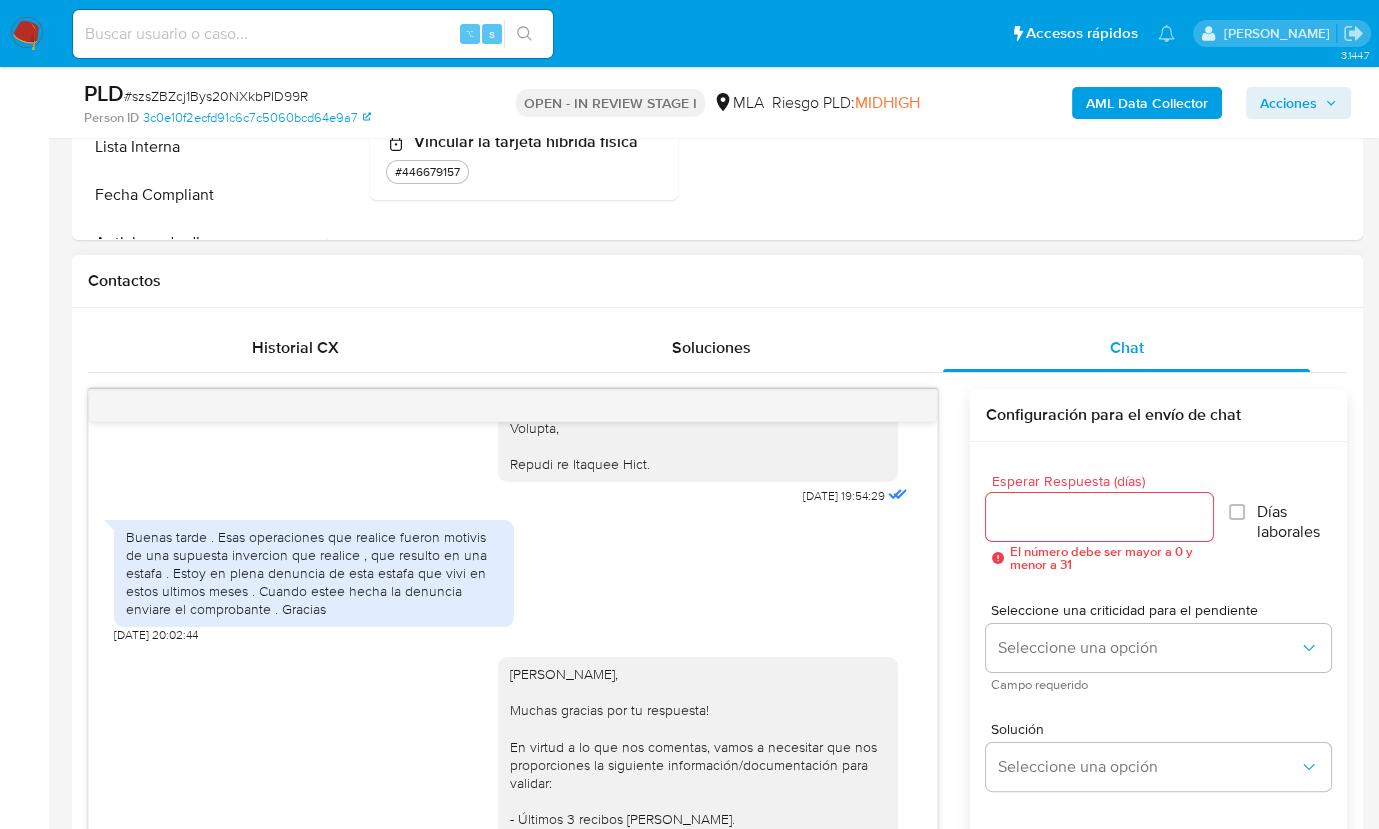 scroll, scrollTop: 2183, scrollLeft: 0, axis: vertical 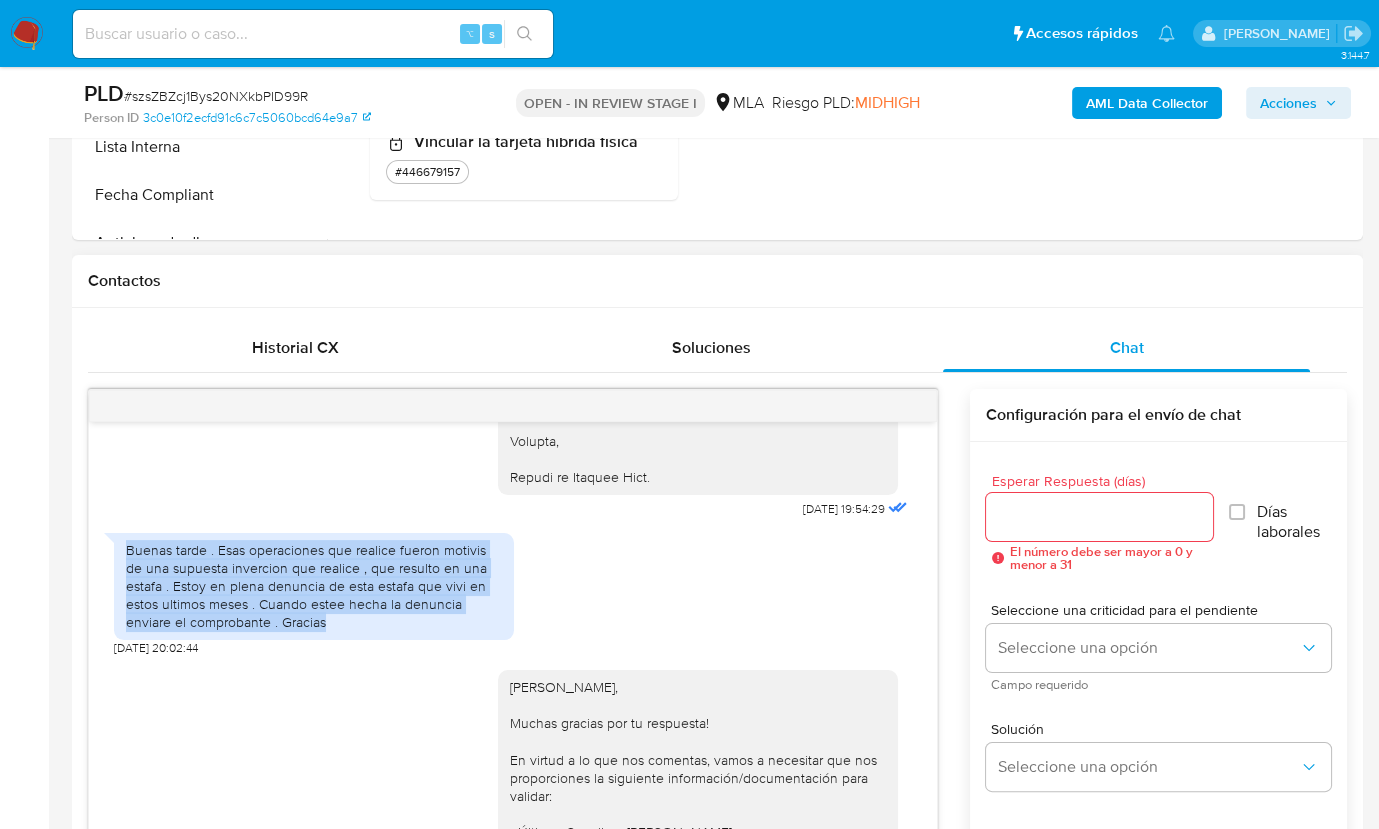 drag, startPoint x: 366, startPoint y: 663, endPoint x: 115, endPoint y: 585, distance: 262.84024 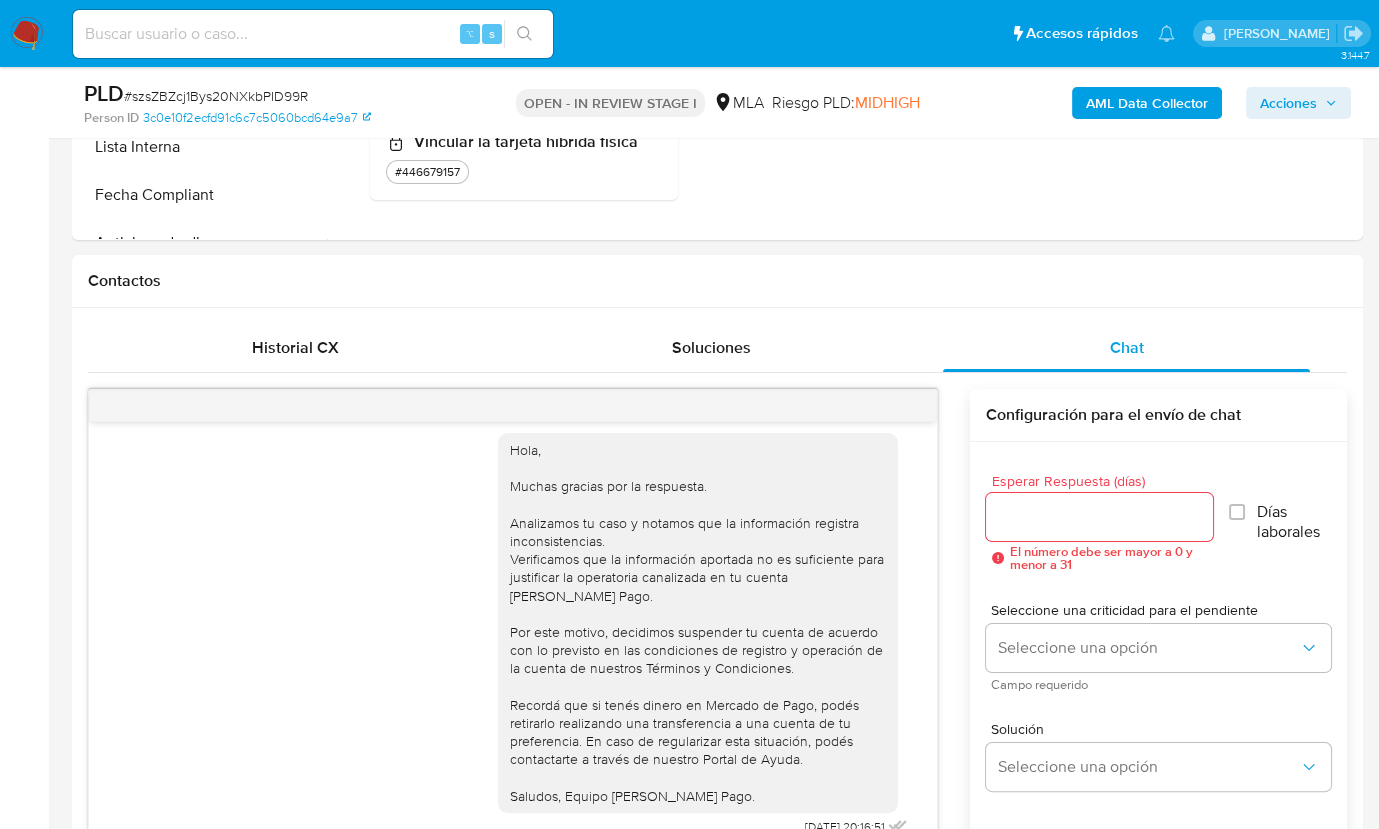 scroll, scrollTop: 3145, scrollLeft: 0, axis: vertical 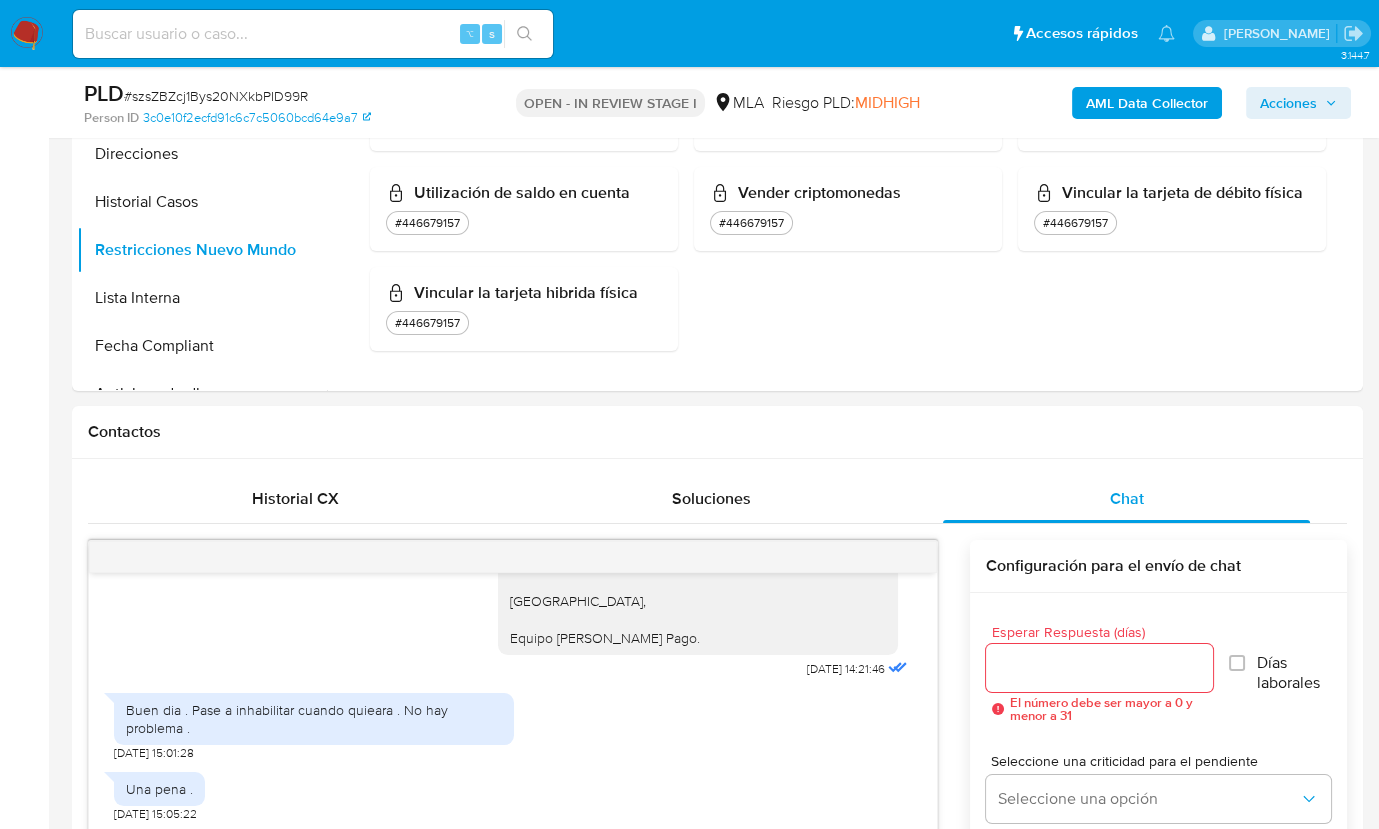 click on "AML Data Collector Acciones" at bounding box center (1142, 102) 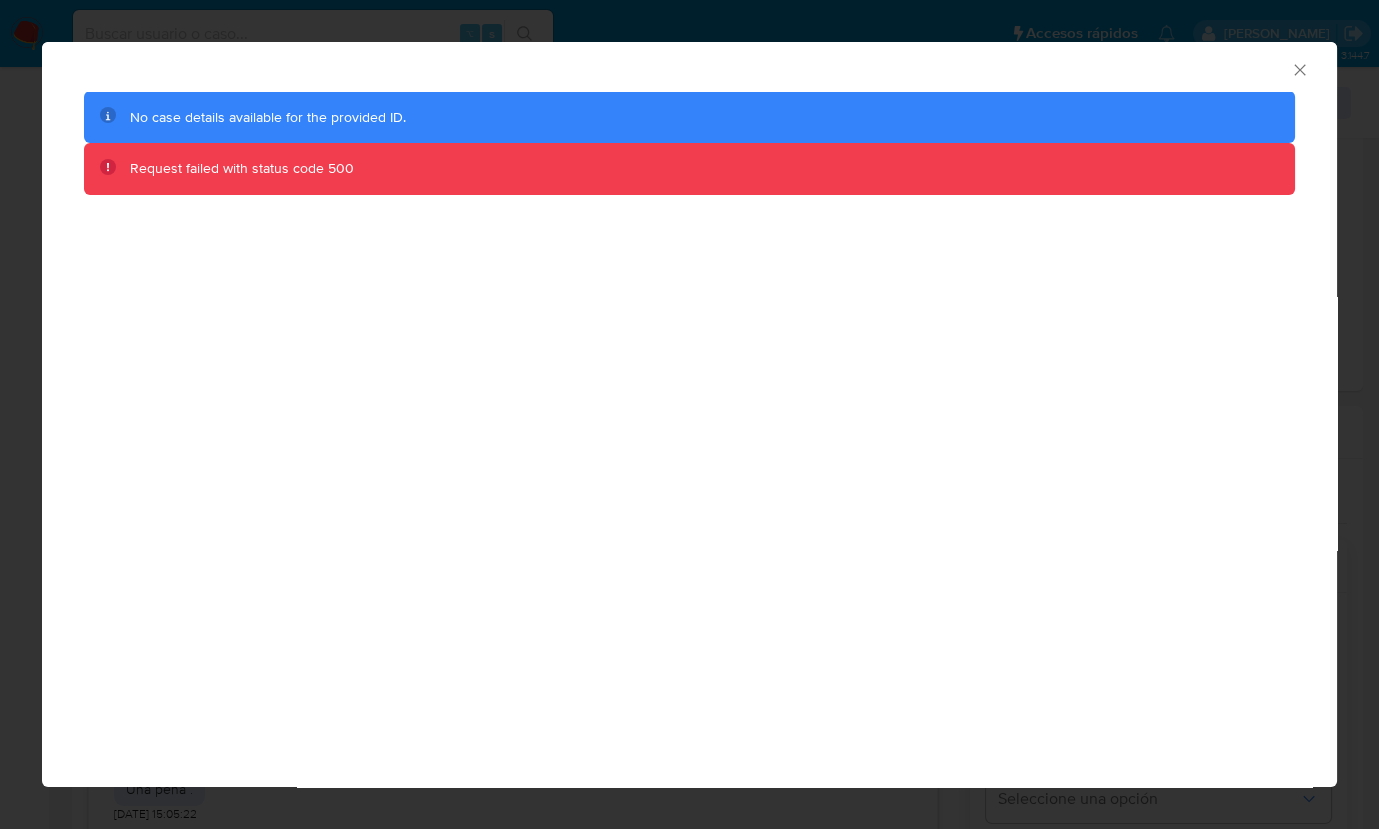 click 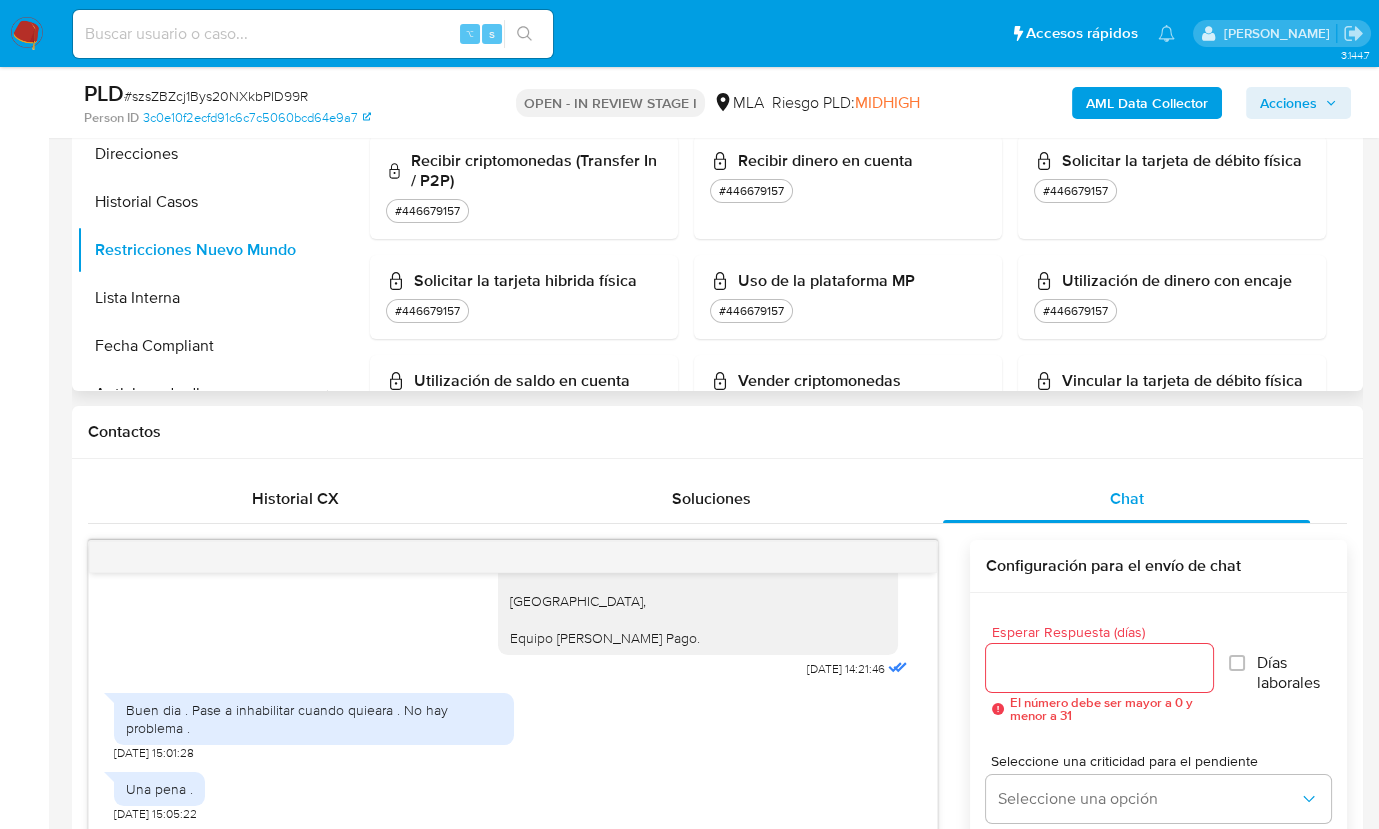 scroll, scrollTop: 1526, scrollLeft: 0, axis: vertical 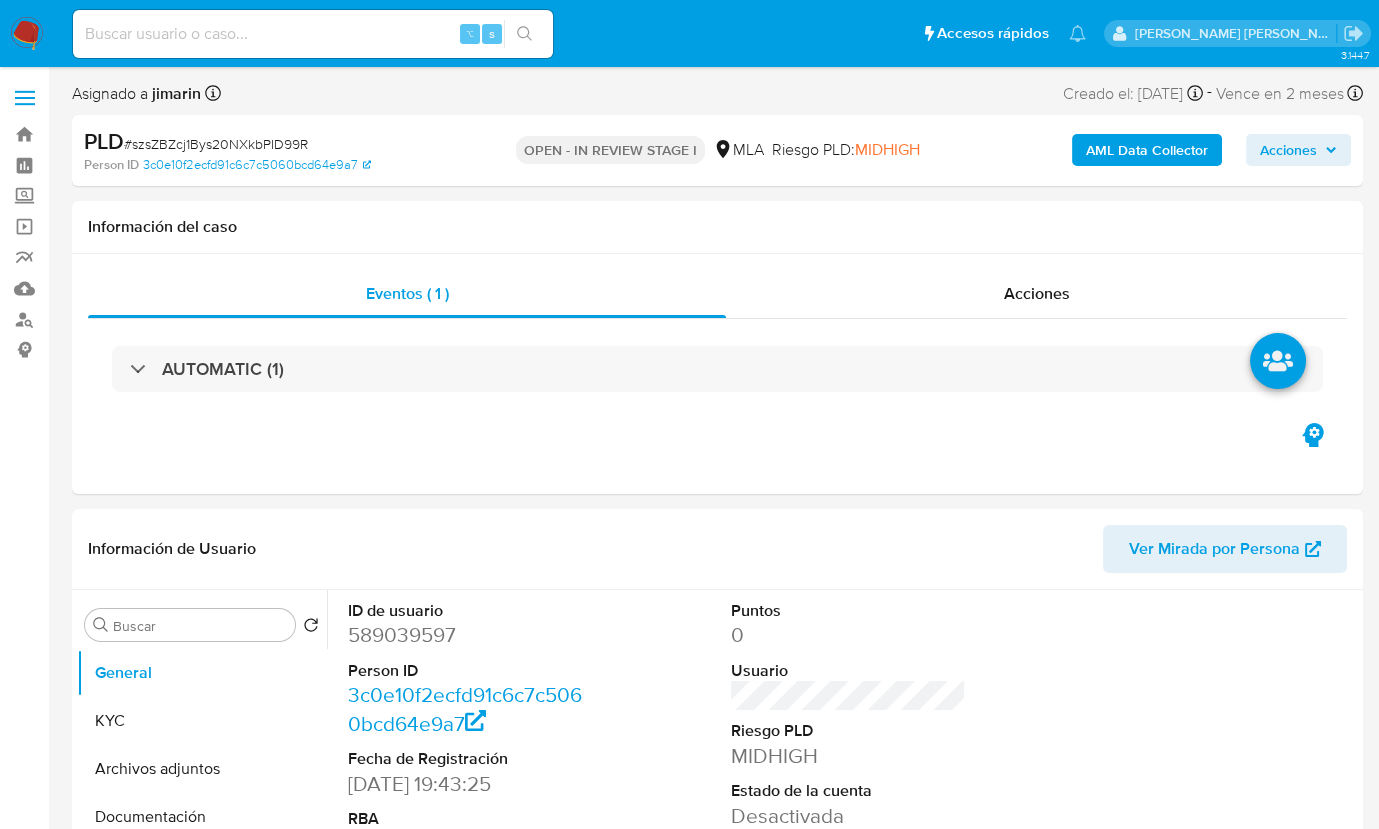 select on "10" 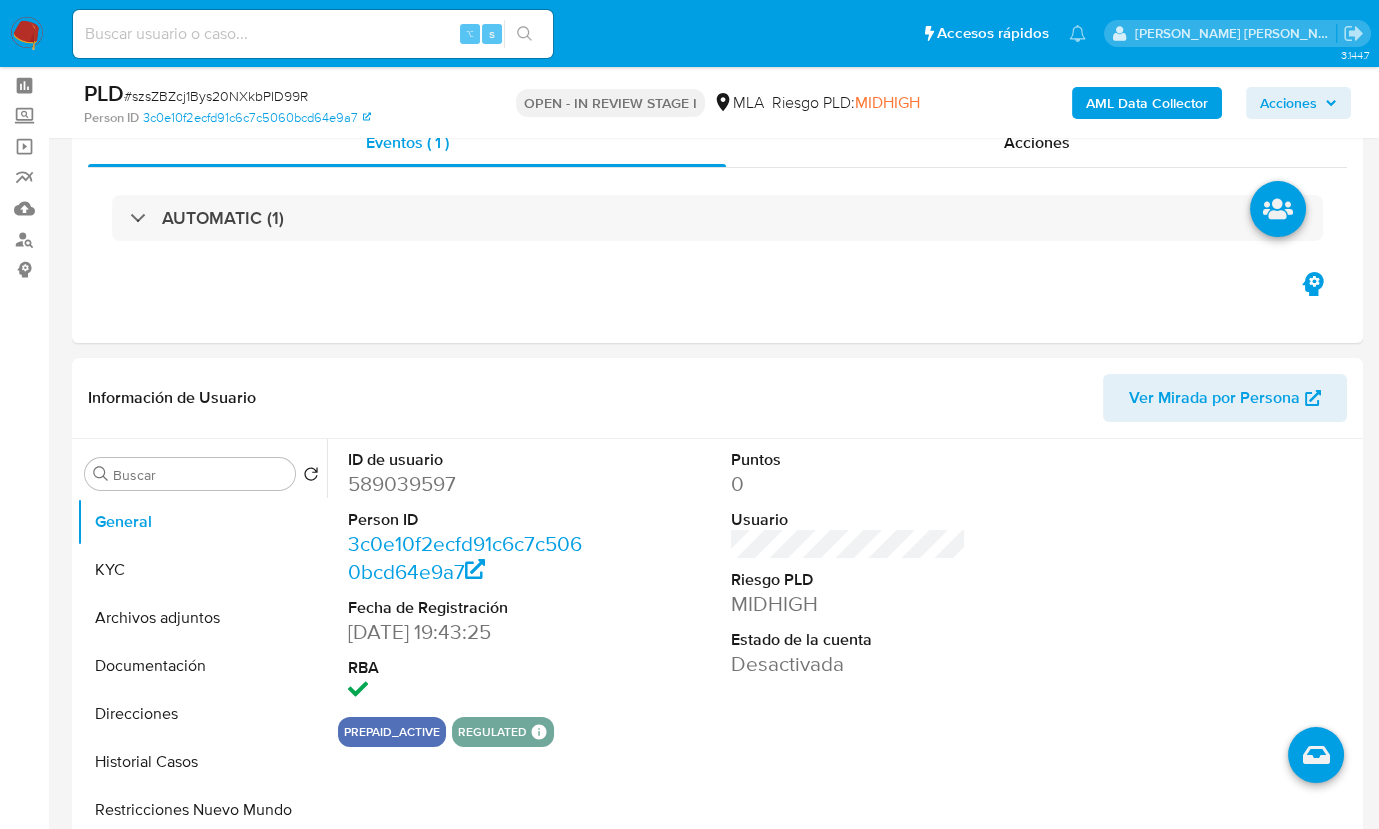 scroll, scrollTop: 211, scrollLeft: 0, axis: vertical 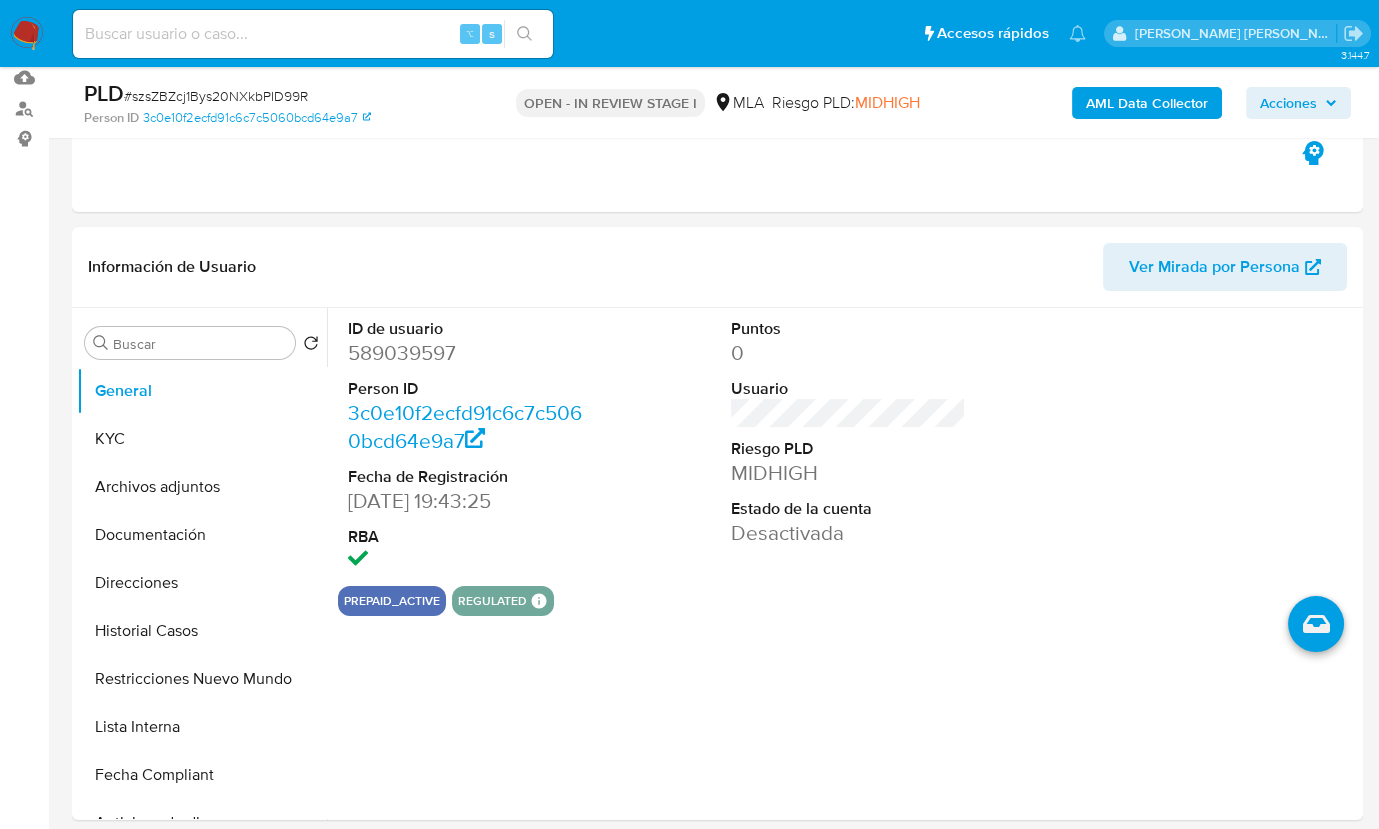 click on "AML Data Collector Acciones" at bounding box center [1142, 102] 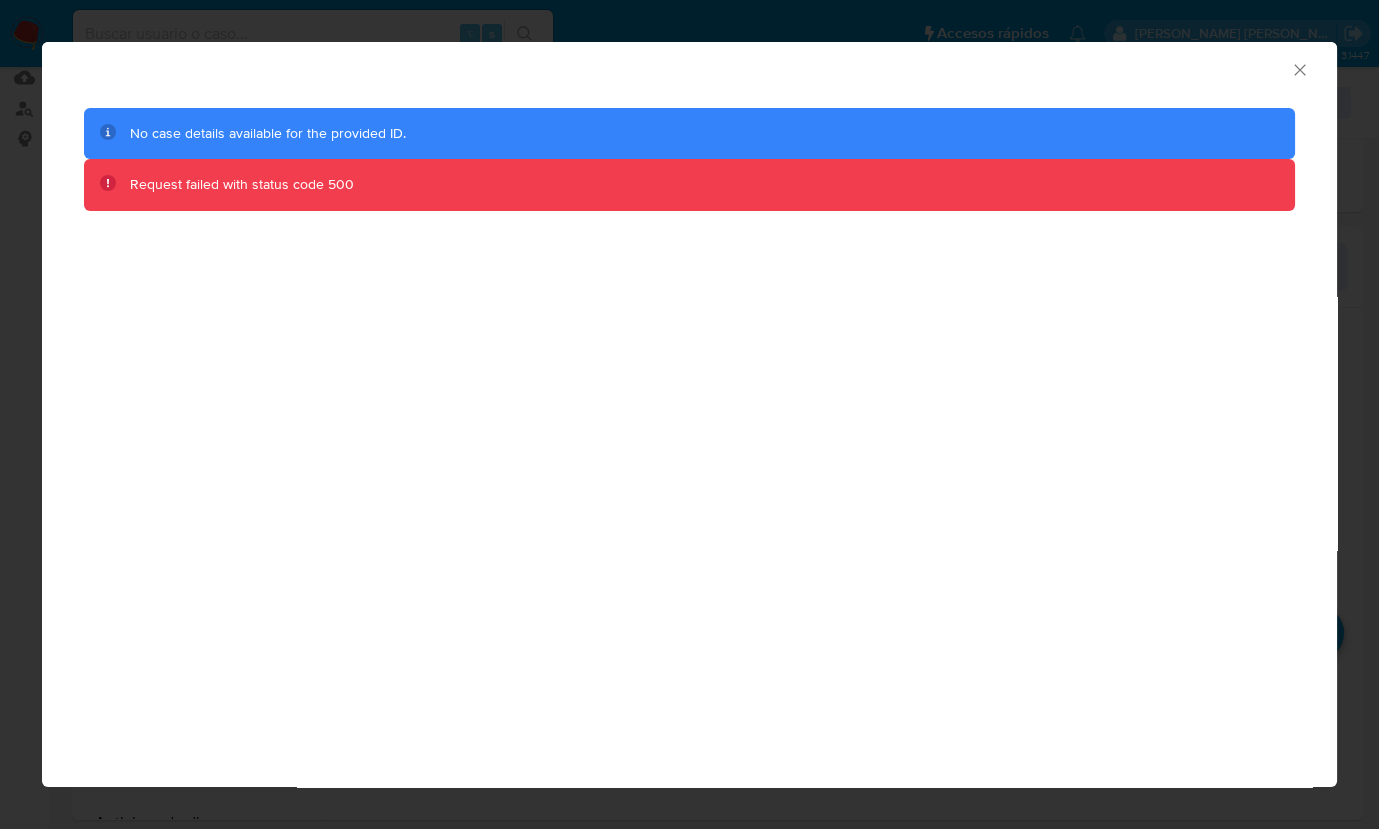 drag, startPoint x: 1296, startPoint y: 68, endPoint x: 1313, endPoint y: 79, distance: 20.248457 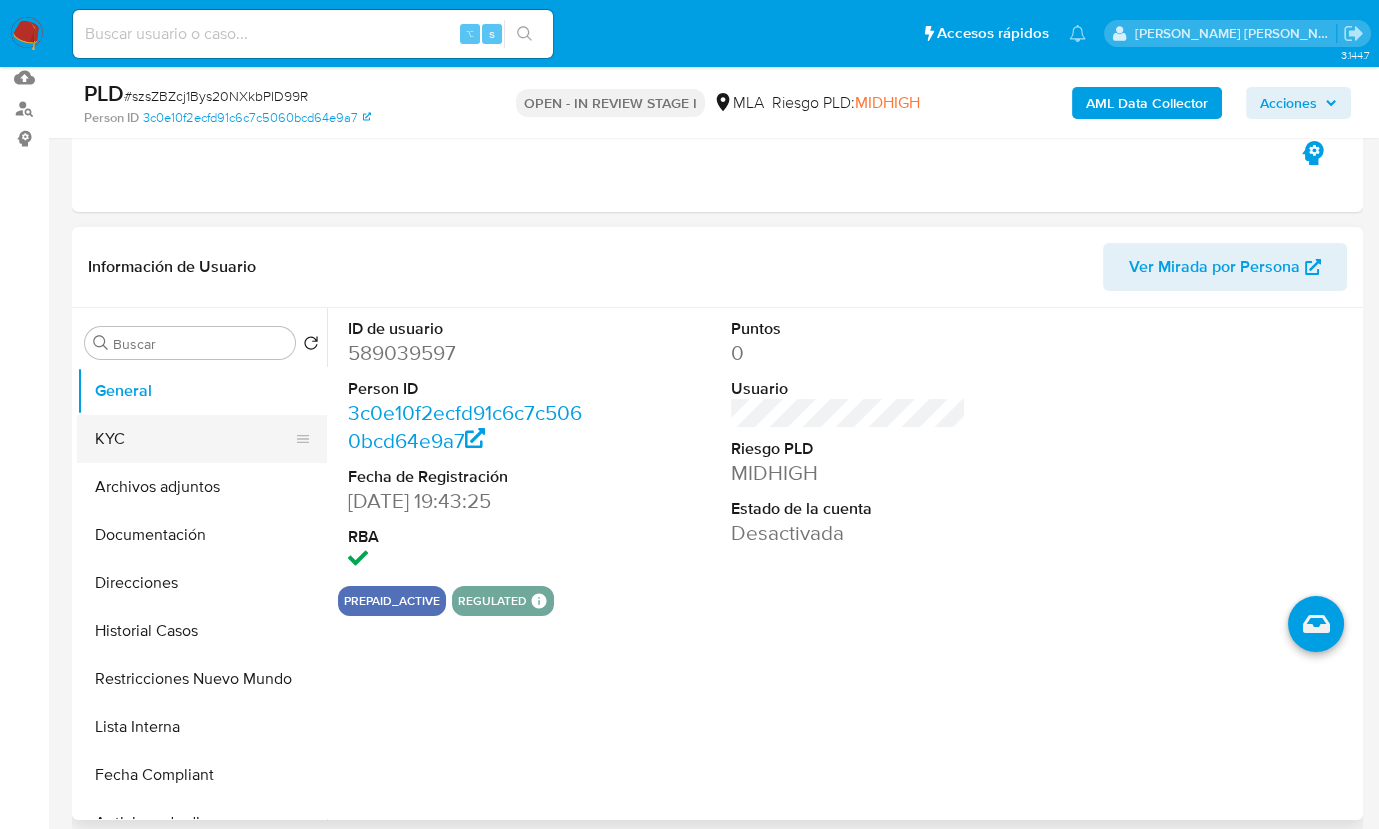 click on "KYC" at bounding box center (194, 439) 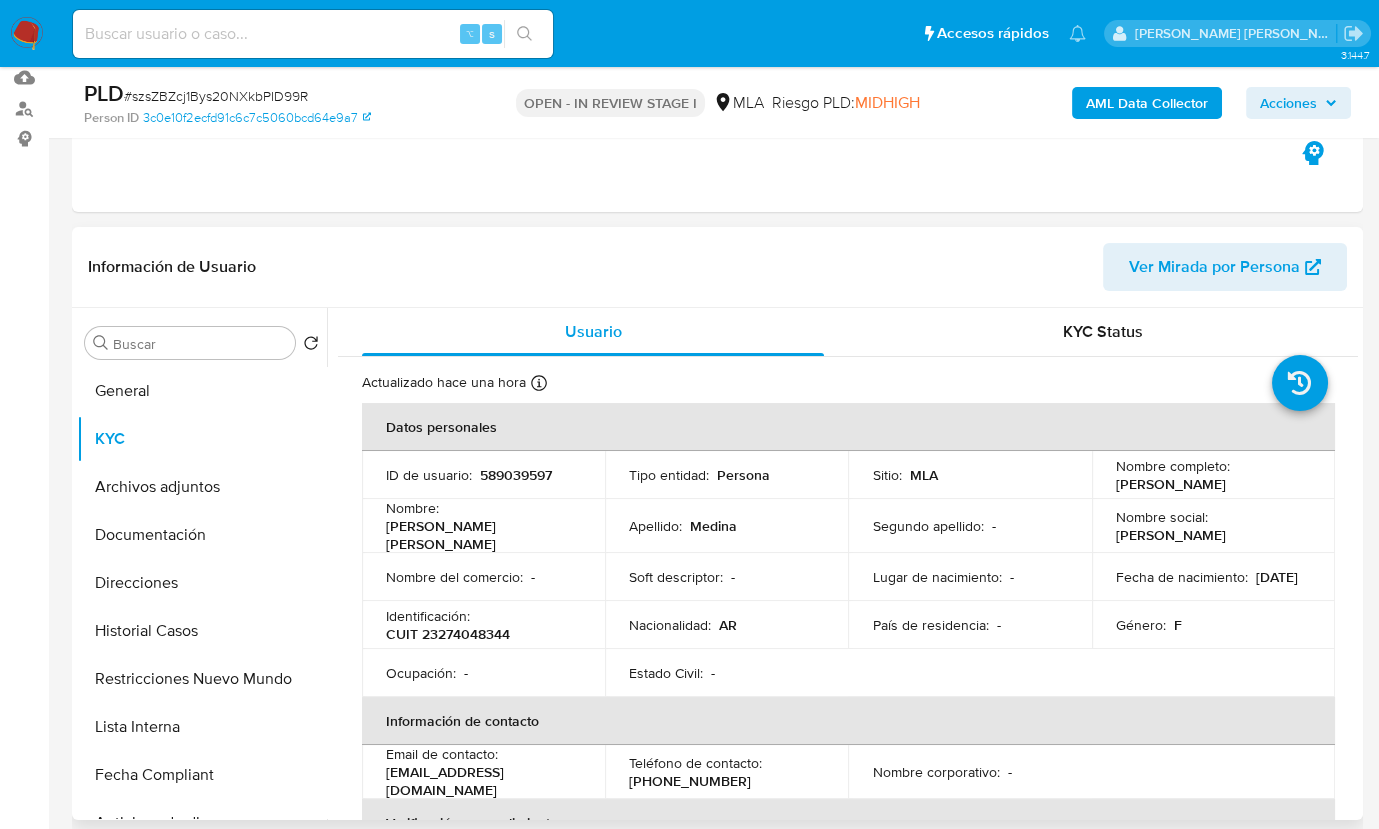 click on "CUIT 23274048344" at bounding box center (448, 634) 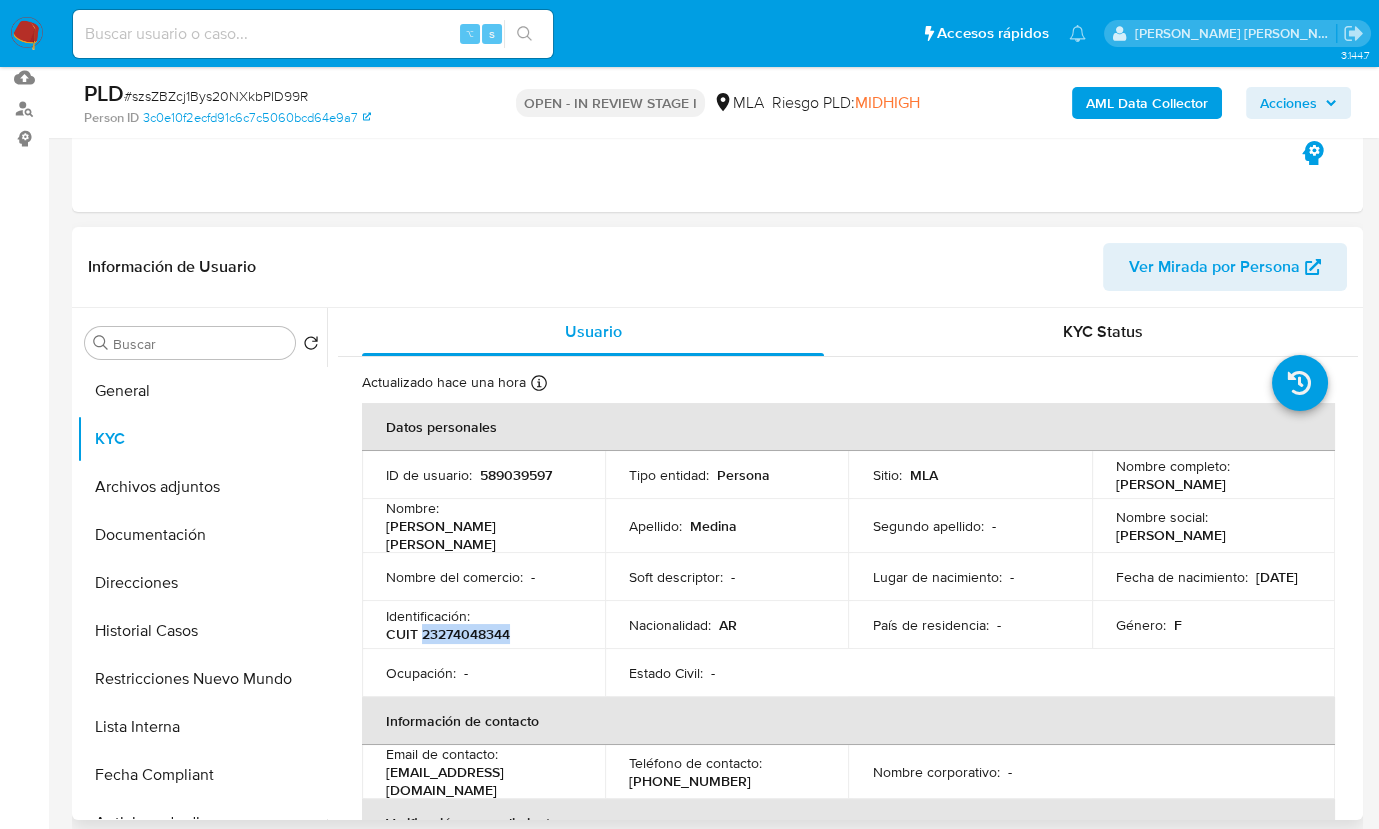 click on "CUIT 23274048344" at bounding box center (448, 634) 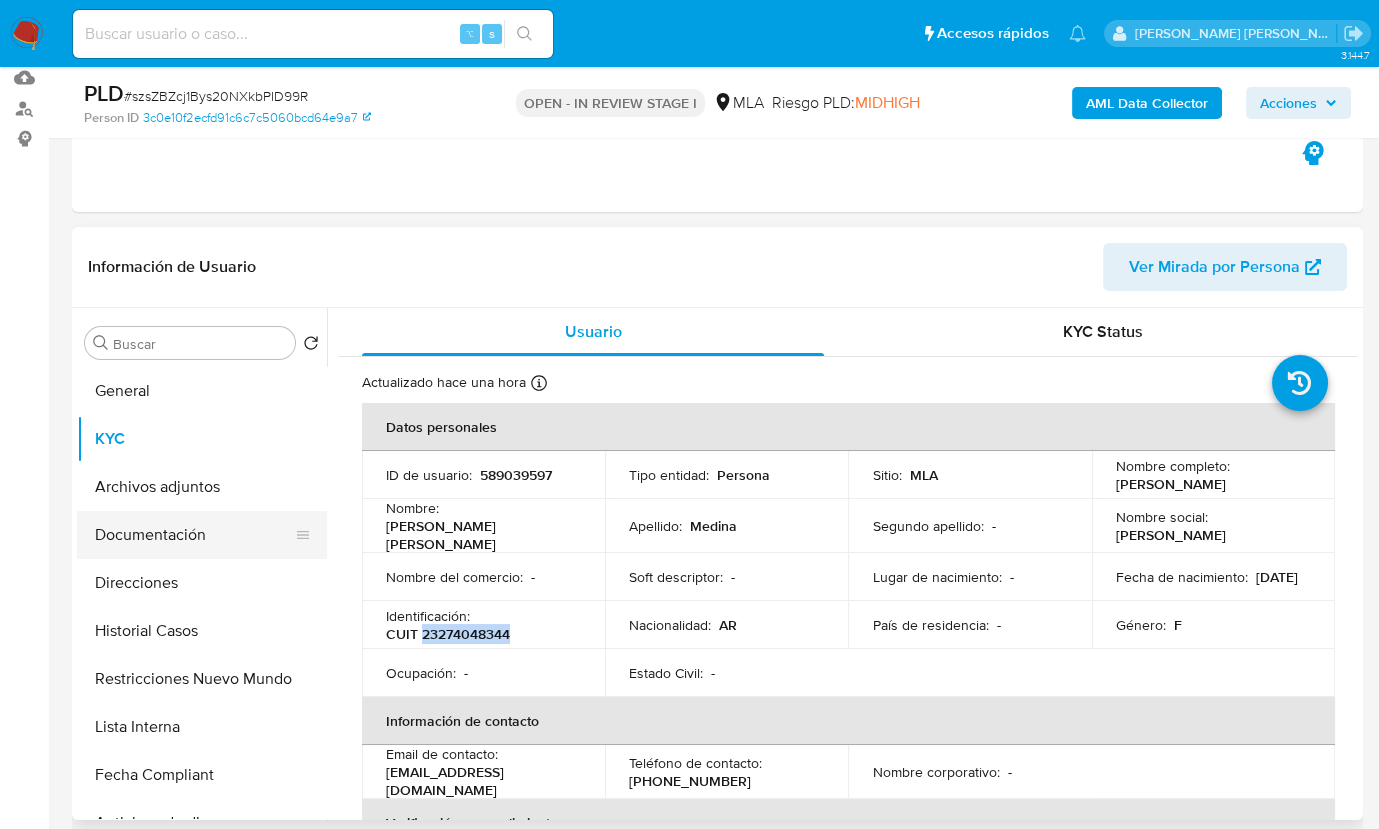click on "Documentación" at bounding box center [194, 535] 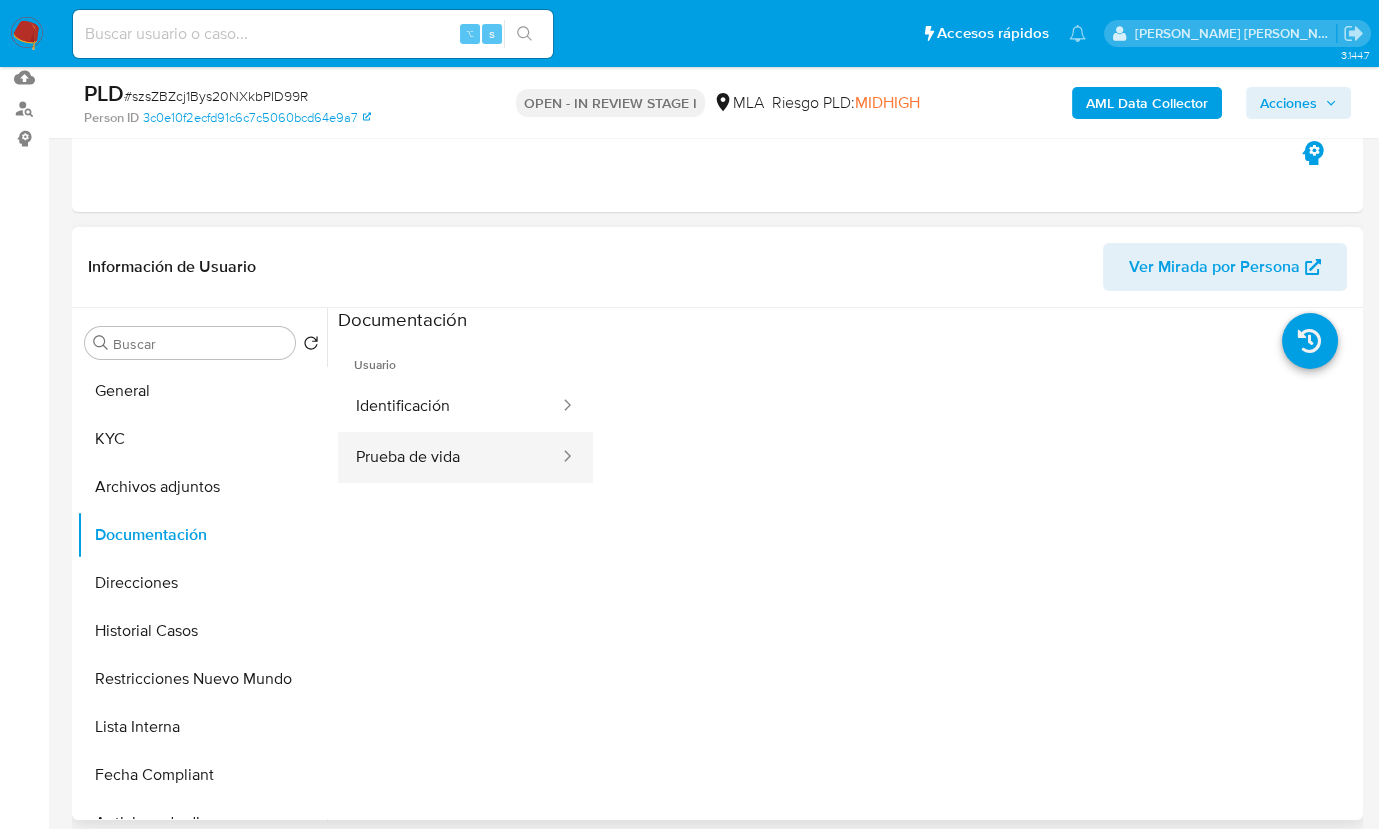 click on "Prueba de vida" at bounding box center (449, 457) 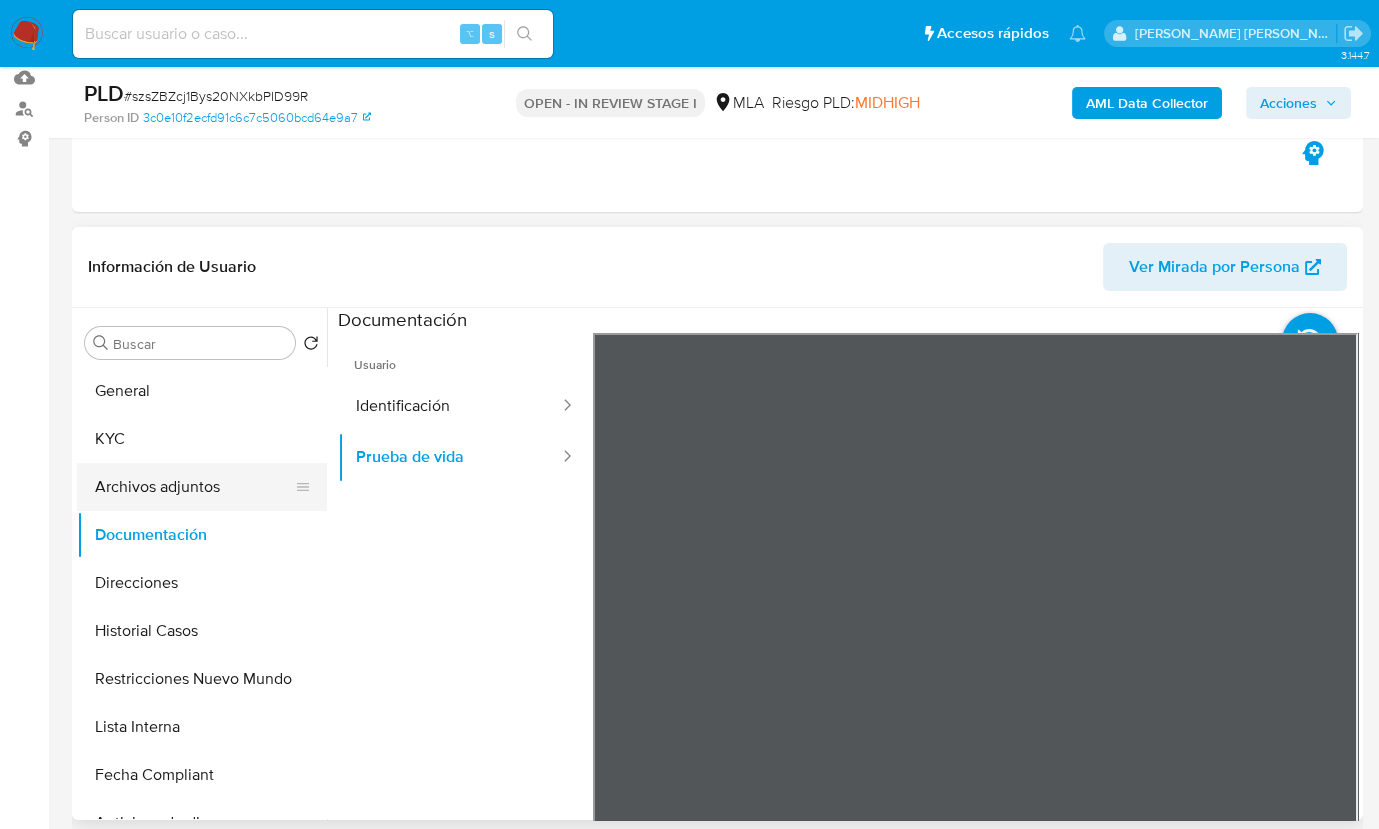 click on "Archivos adjuntos" at bounding box center [194, 487] 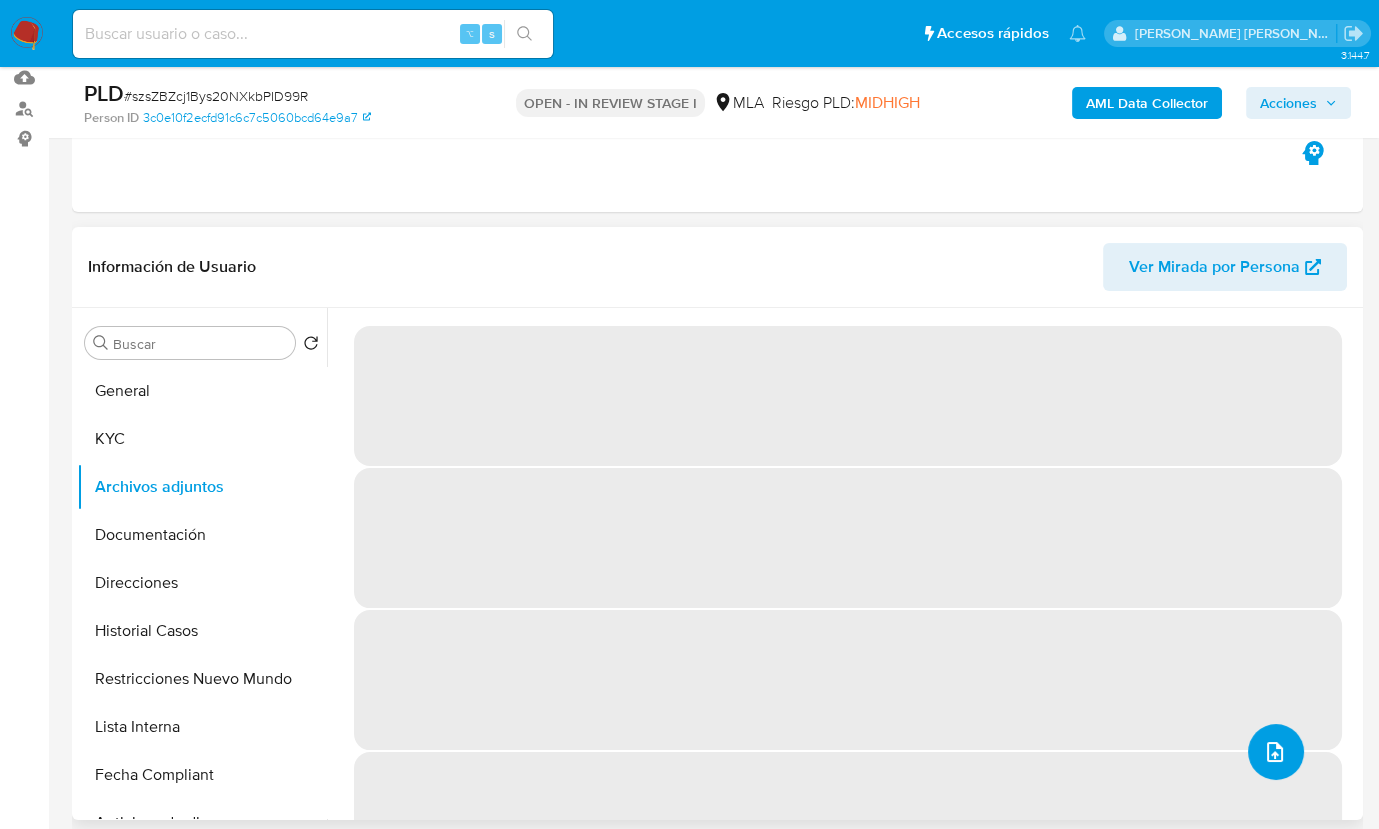 click at bounding box center (1276, 752) 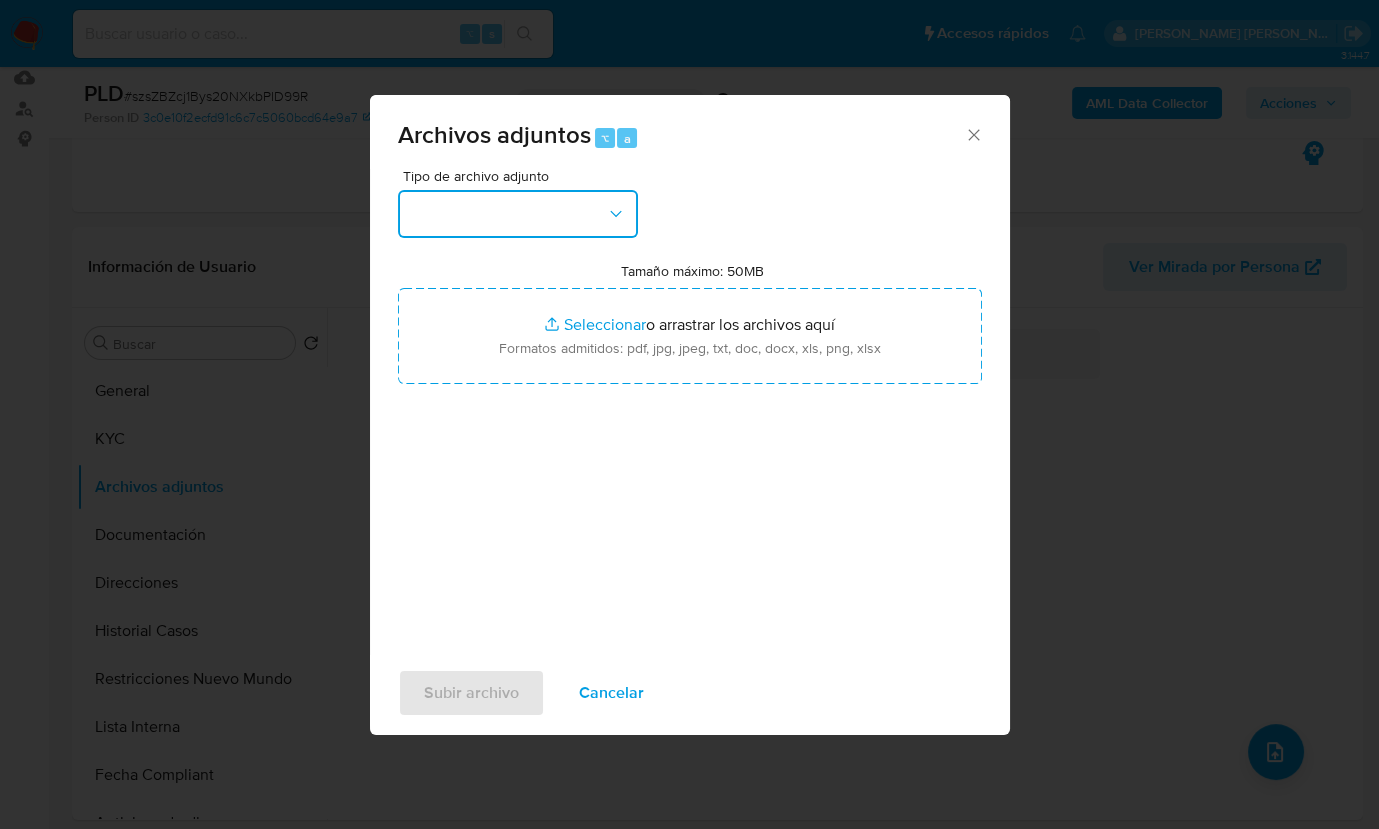 click at bounding box center [518, 214] 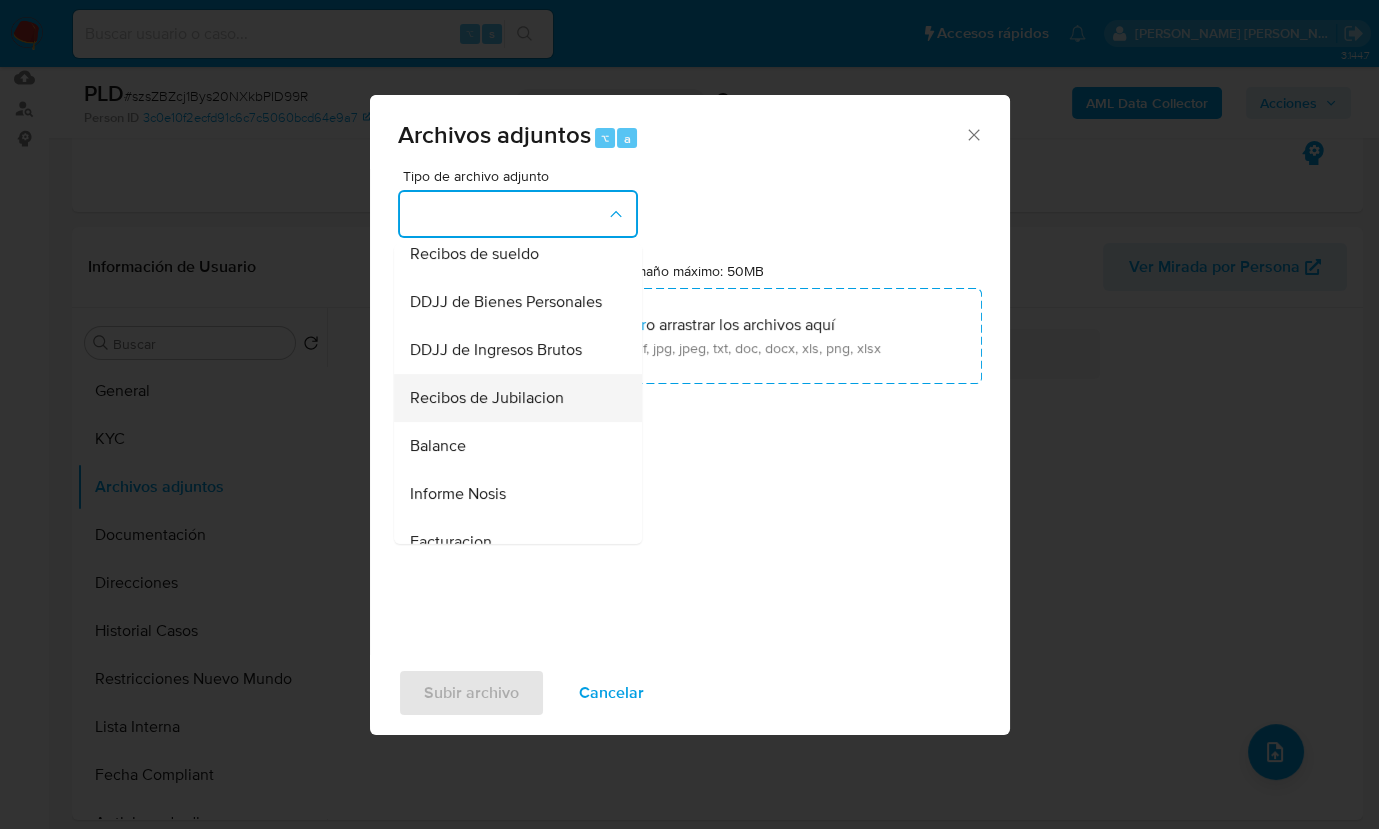 scroll, scrollTop: 595, scrollLeft: 0, axis: vertical 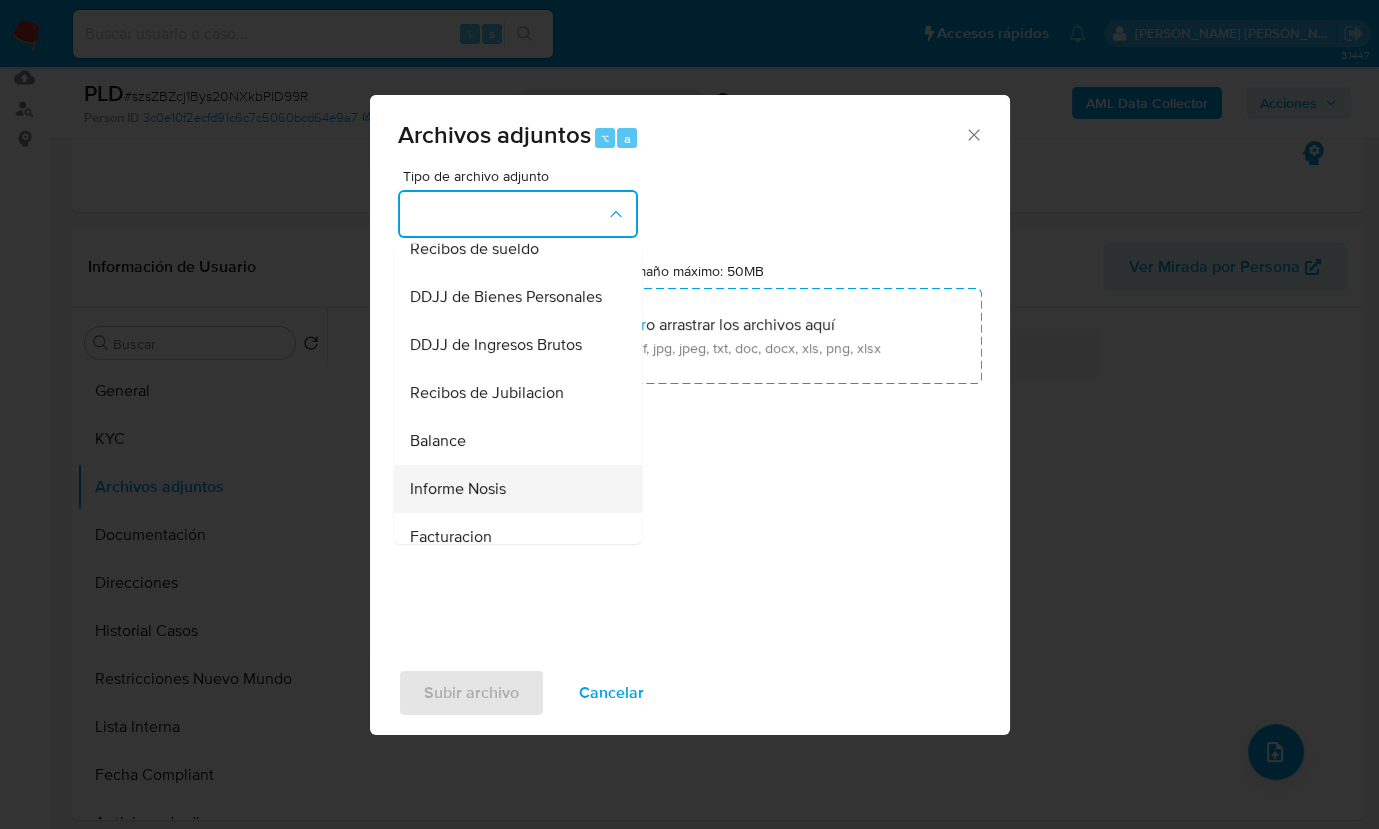 click on "Informe Nosis" at bounding box center [512, 489] 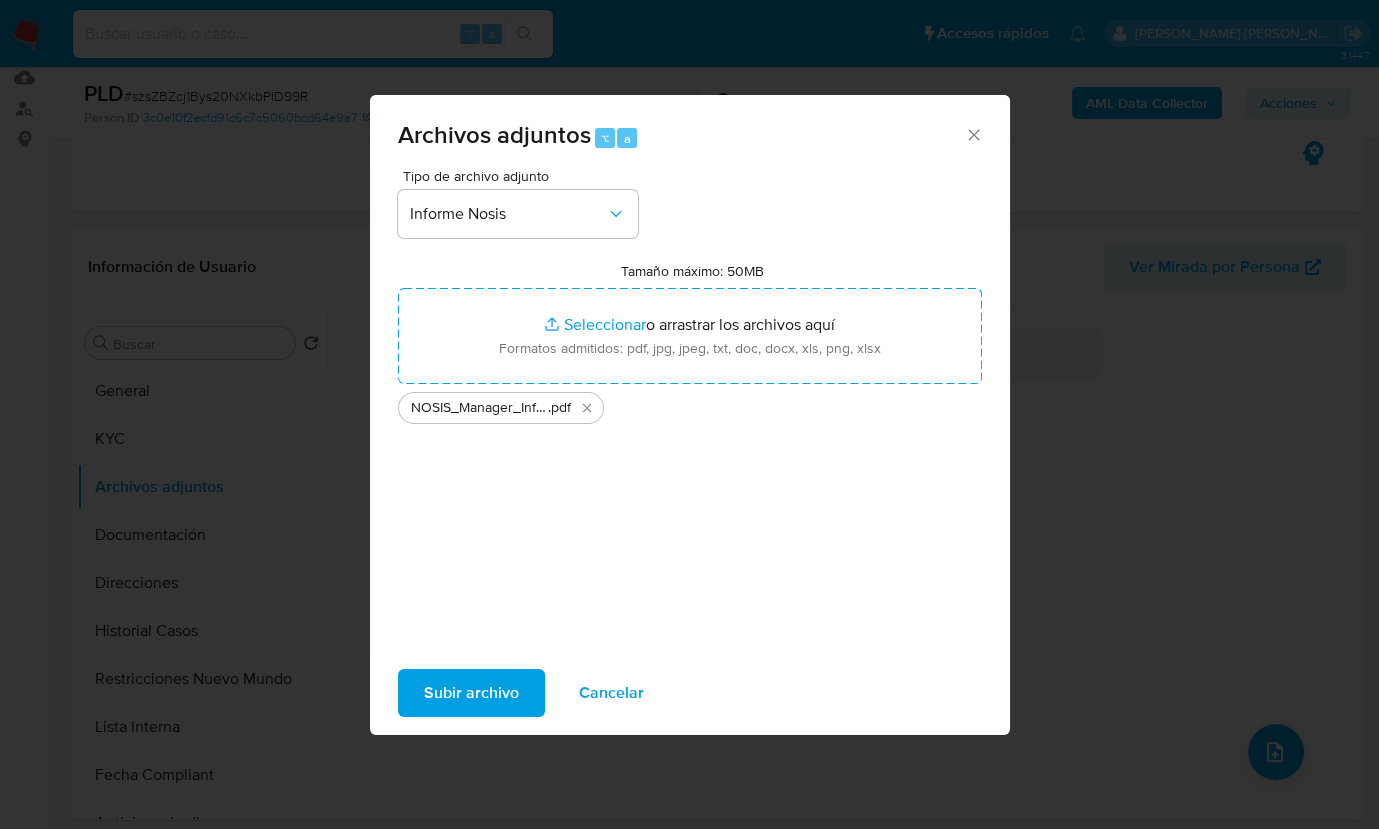 click on "Subir archivo" at bounding box center [471, 693] 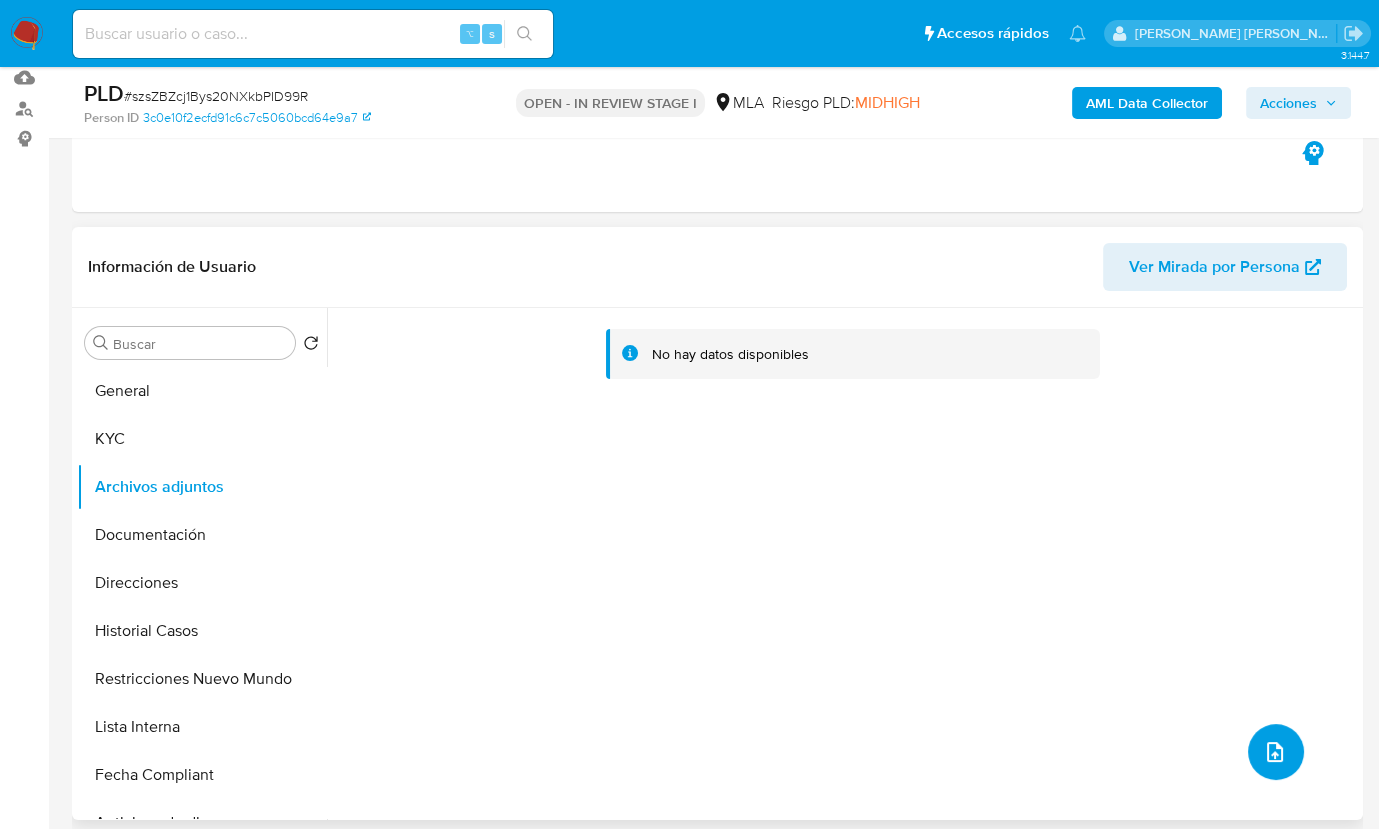 click 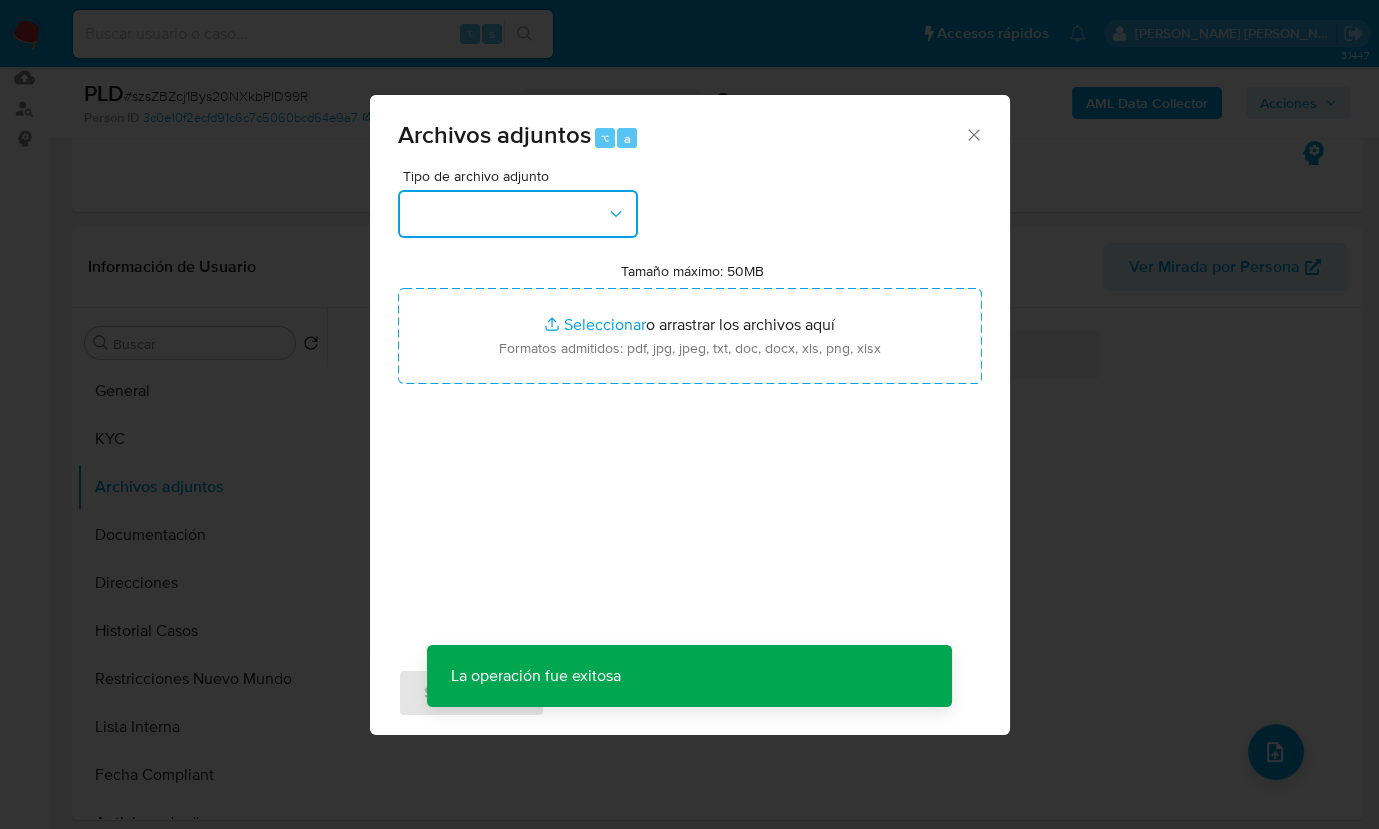 click at bounding box center (518, 214) 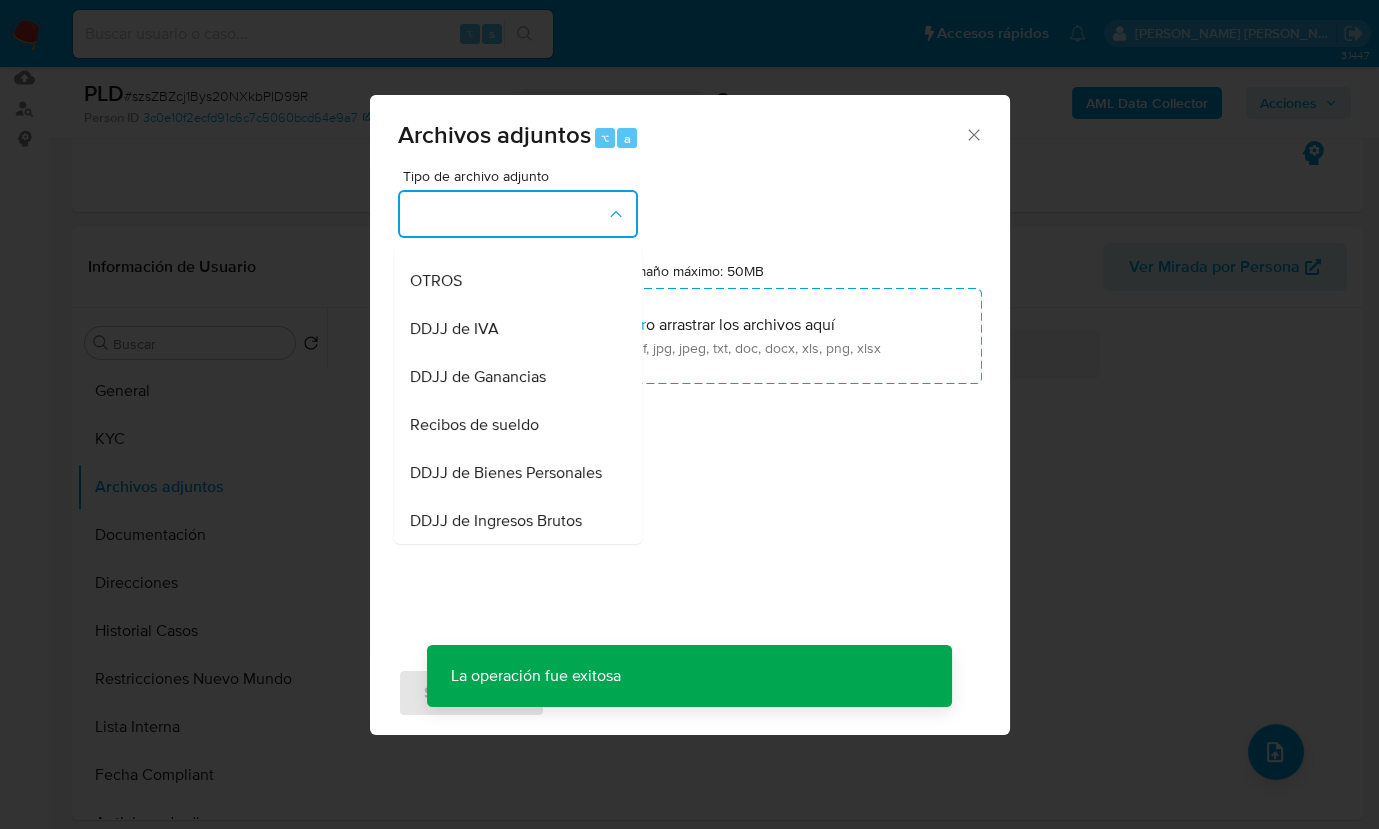 scroll, scrollTop: 380, scrollLeft: 0, axis: vertical 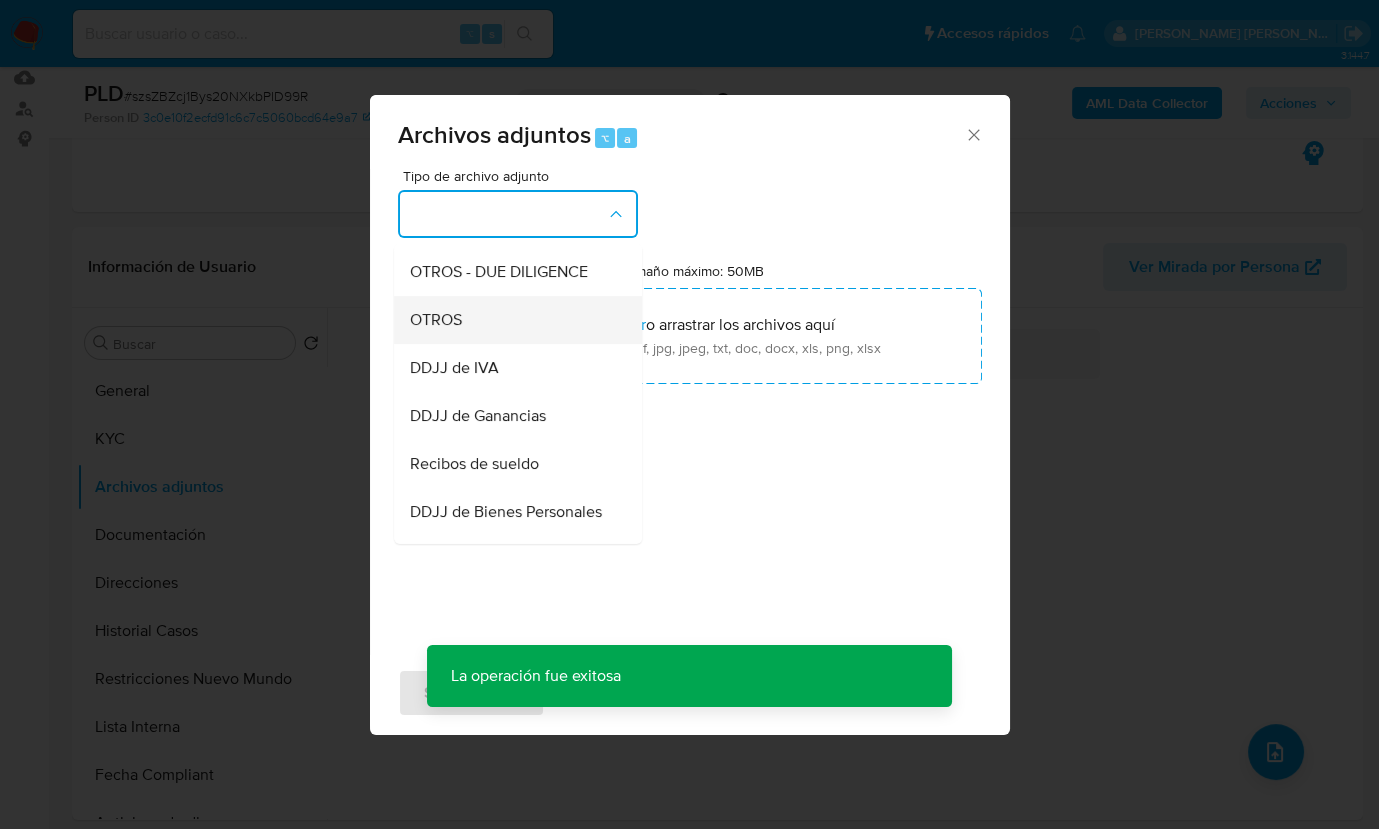 click on "OTROS" at bounding box center [512, 320] 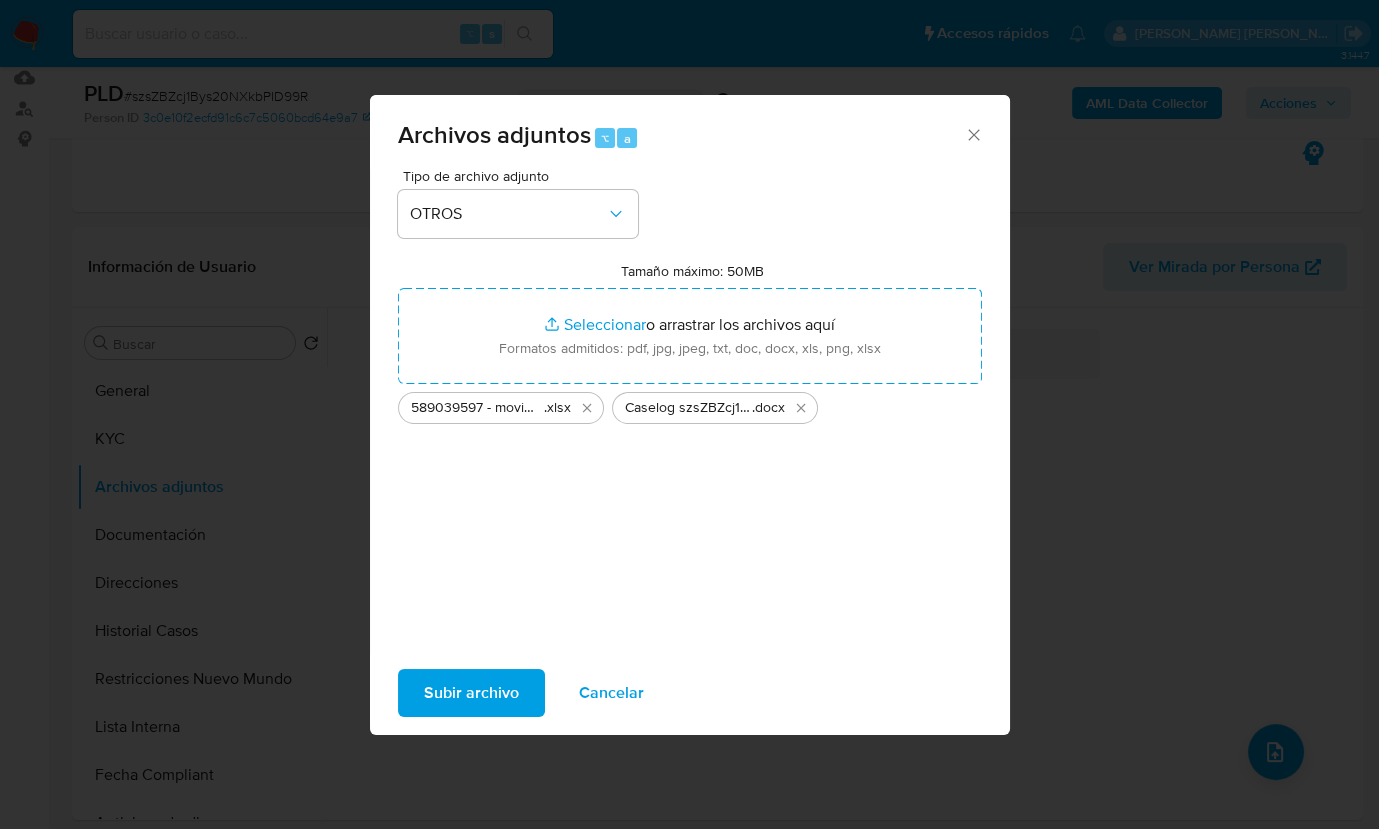 click on "Subir archivo" at bounding box center [471, 693] 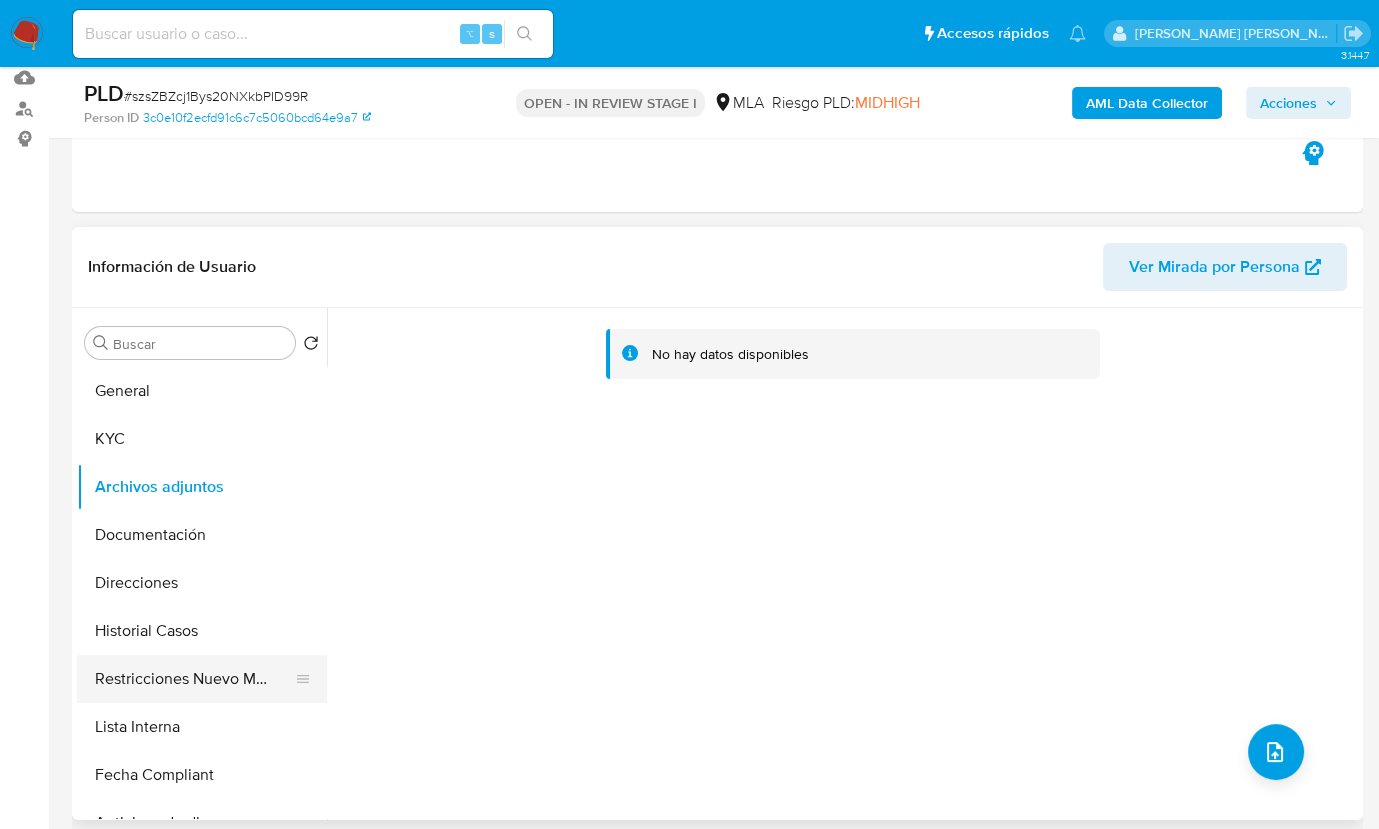click on "Restricciones Nuevo Mundo" at bounding box center [194, 679] 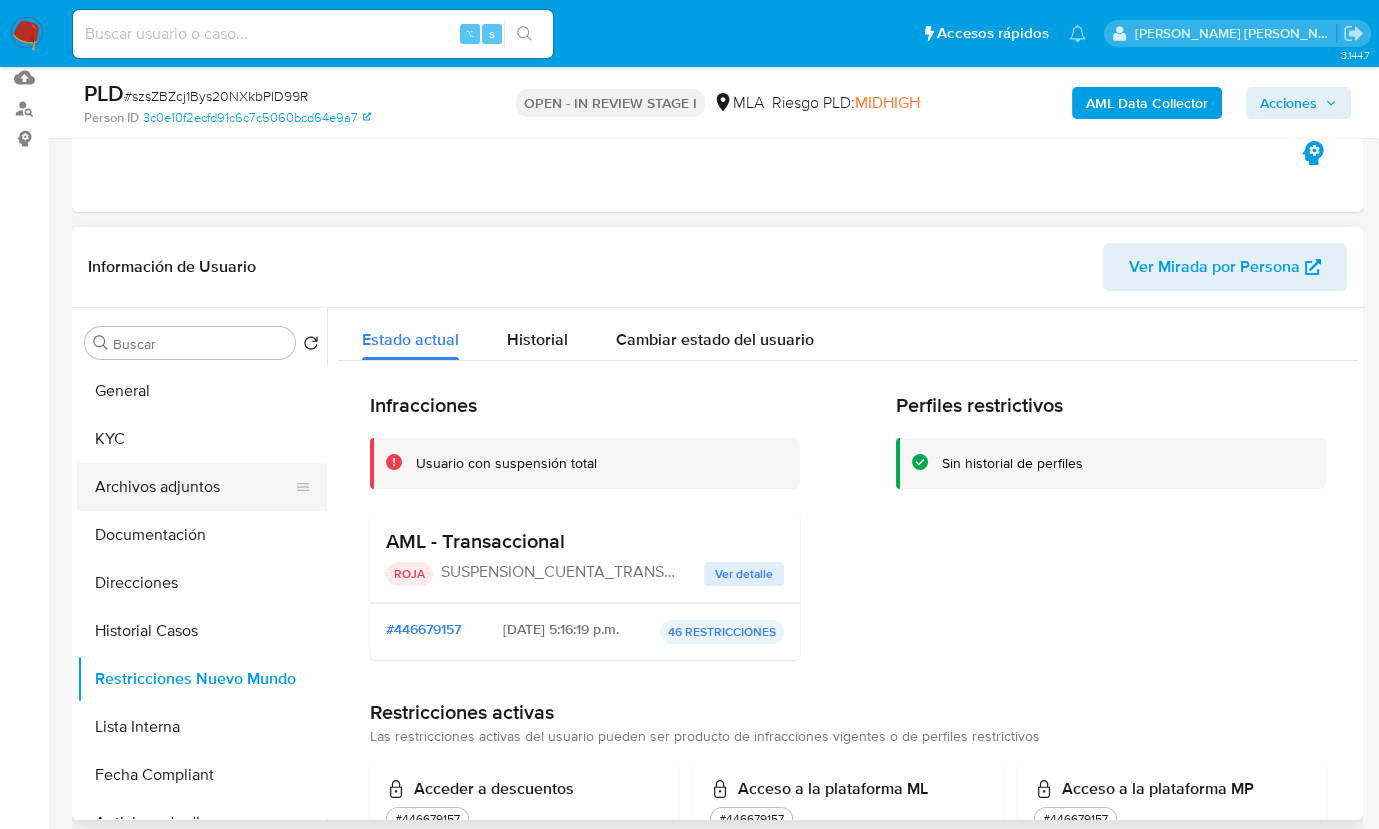 click on "Archivos adjuntos" at bounding box center (194, 487) 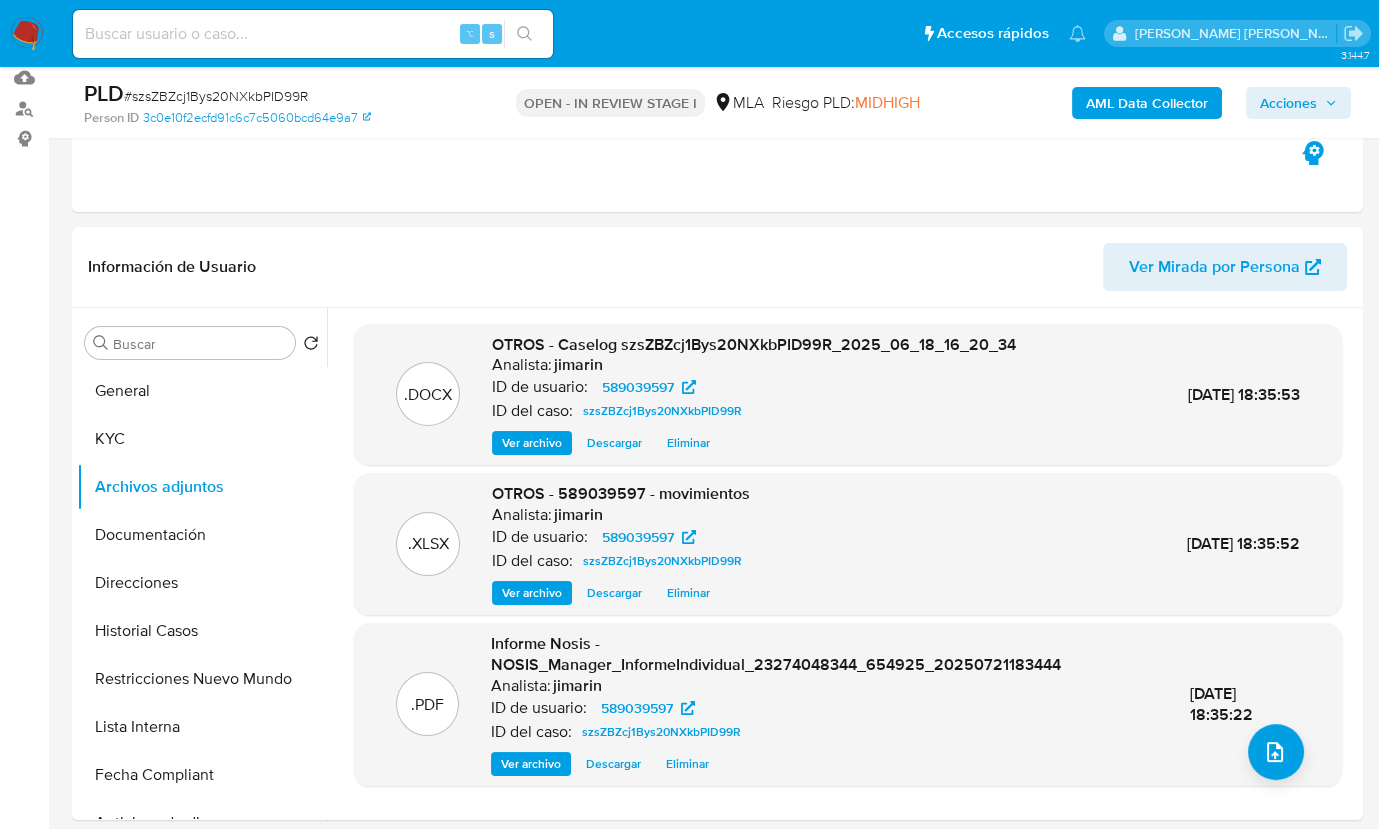 click on "Acciones" at bounding box center (1288, 103) 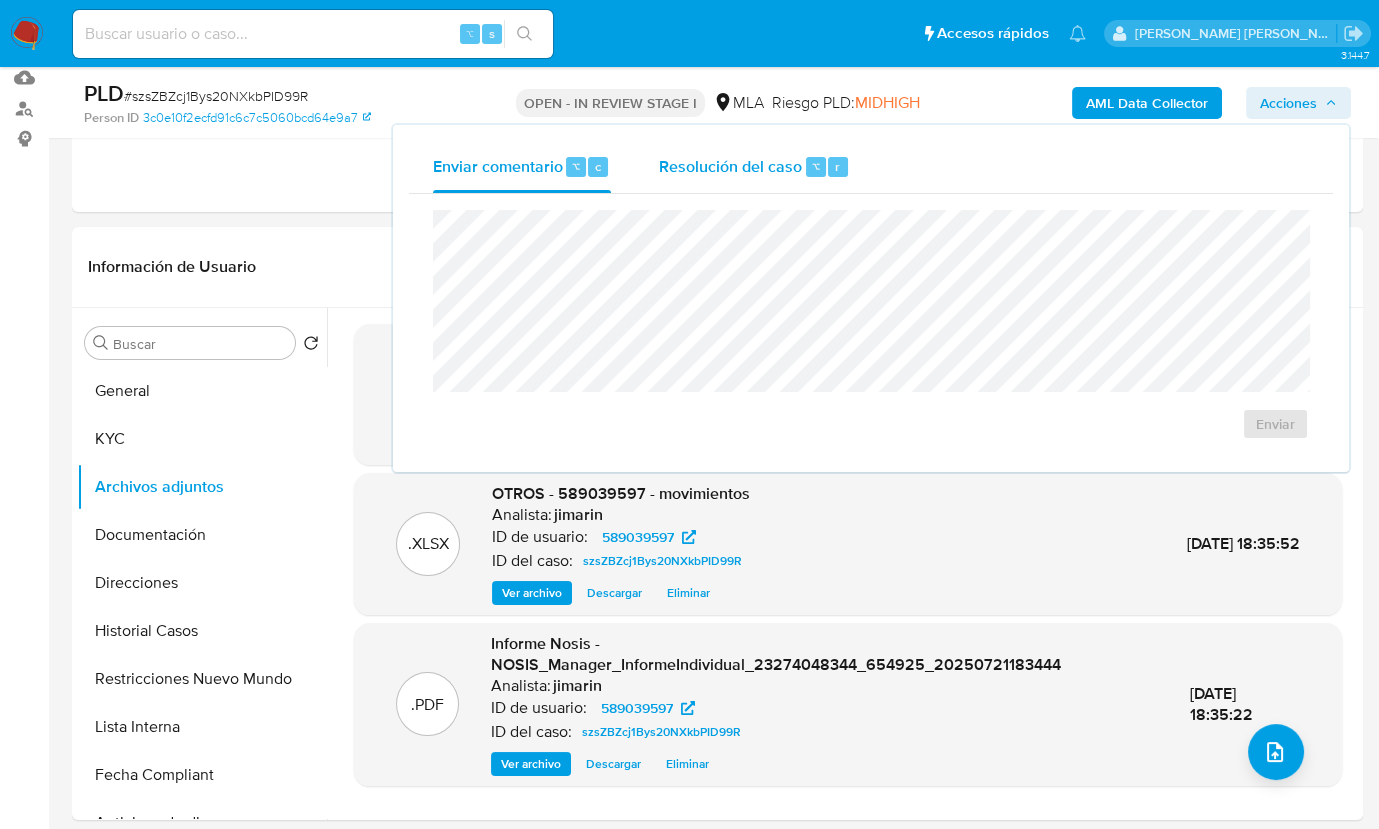 click on "Resolución del caso" at bounding box center [730, 165] 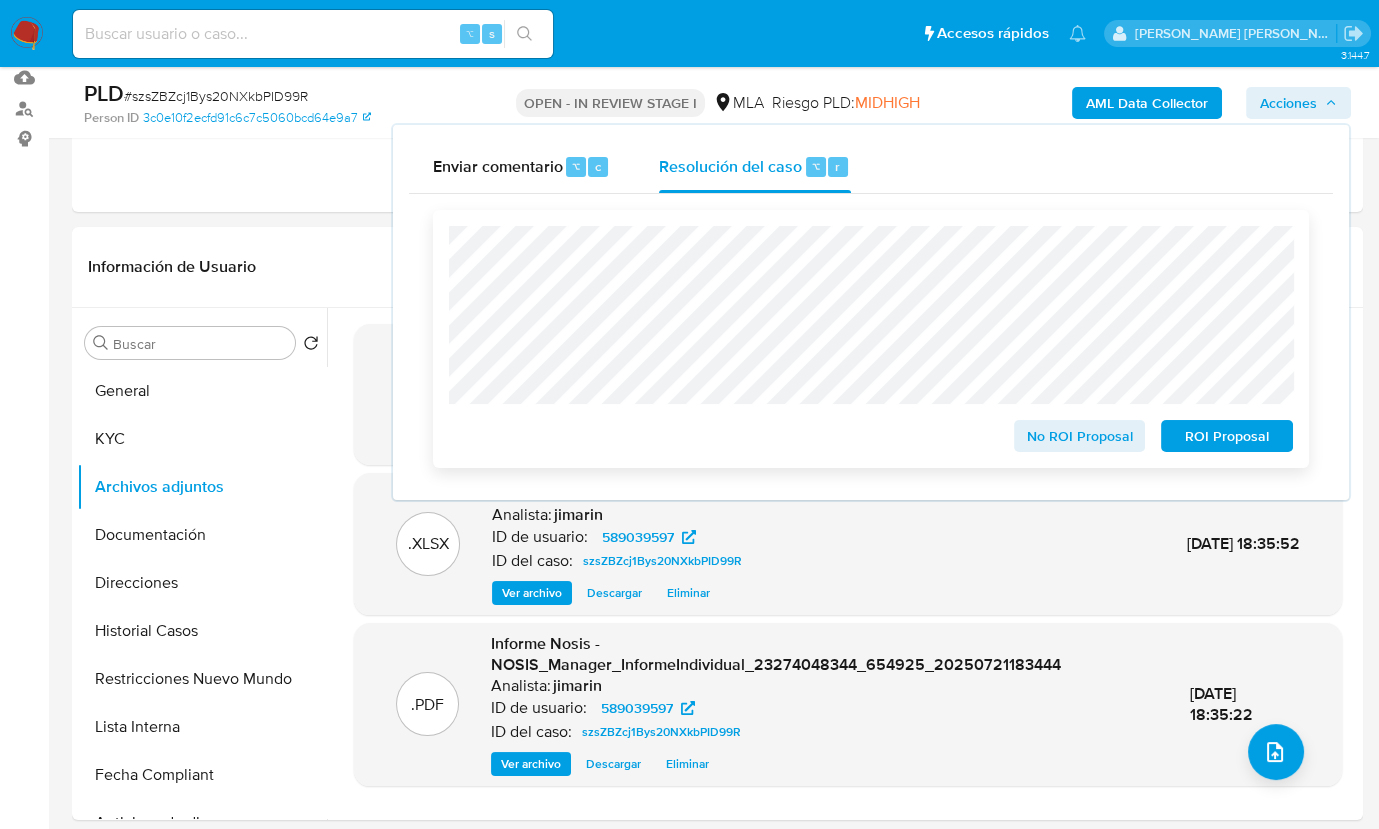 click on "ROI Proposal" at bounding box center [1227, 436] 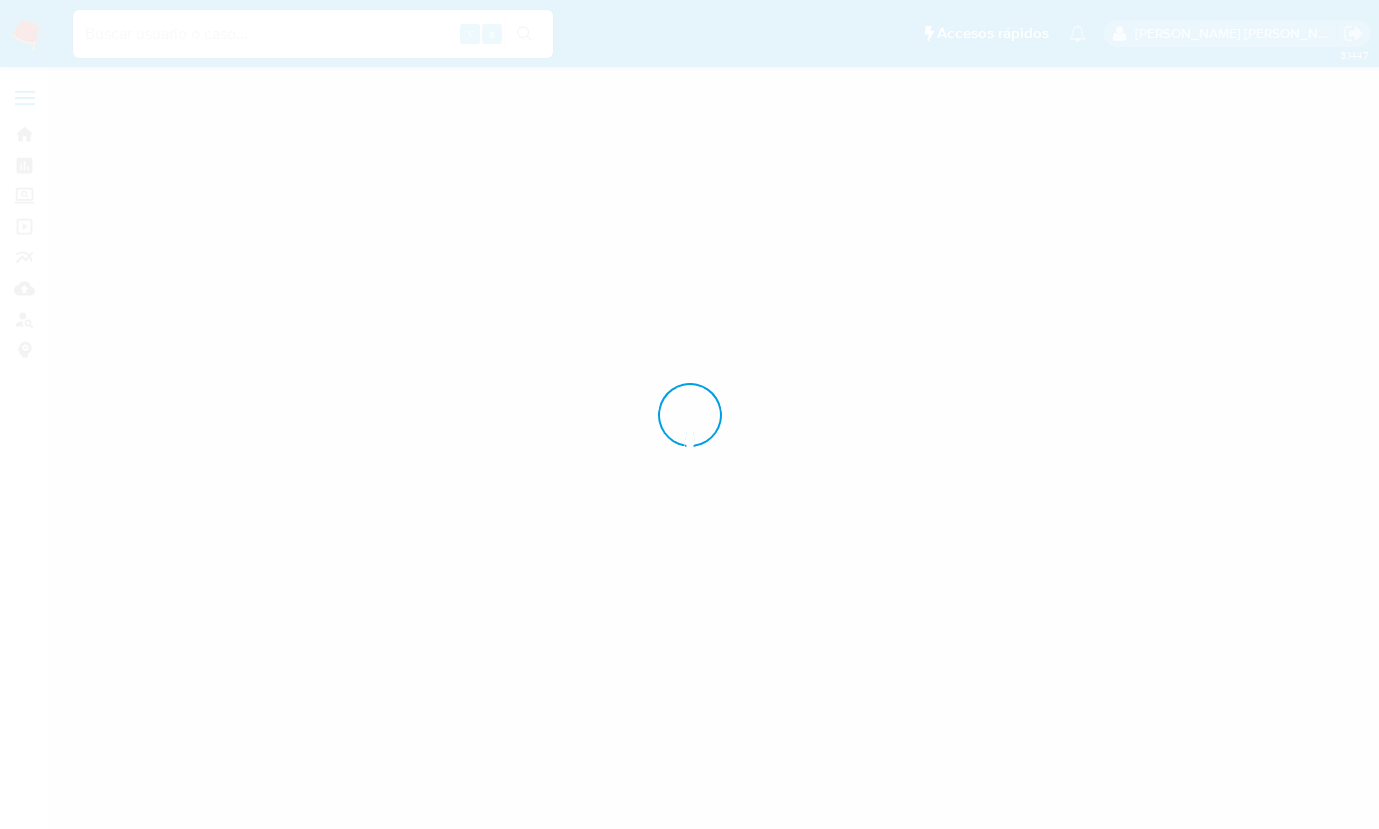scroll, scrollTop: 0, scrollLeft: 0, axis: both 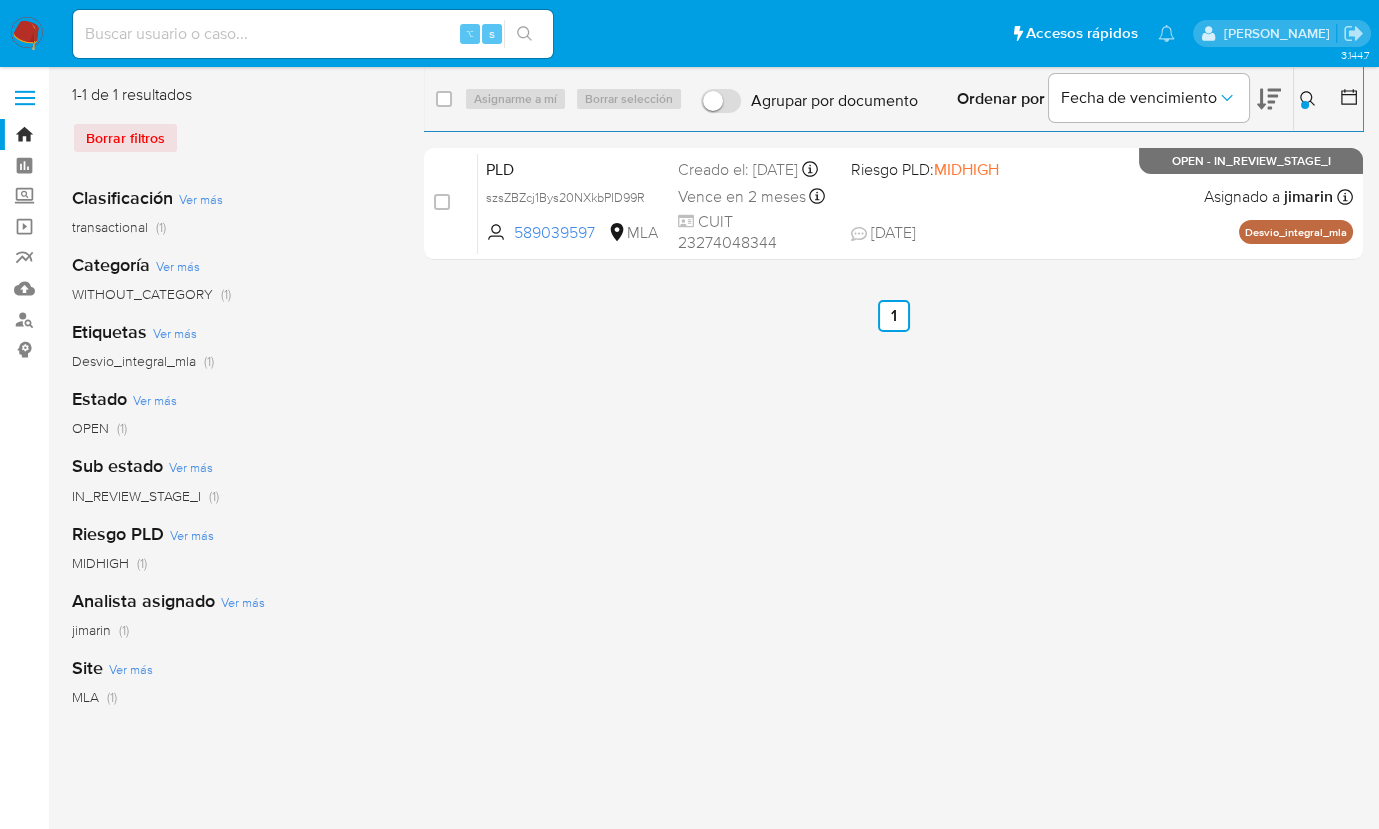 click on "Ingrese ID de usuario o caso 589039597 Buscar Borrar filtros" at bounding box center [1310, 99] 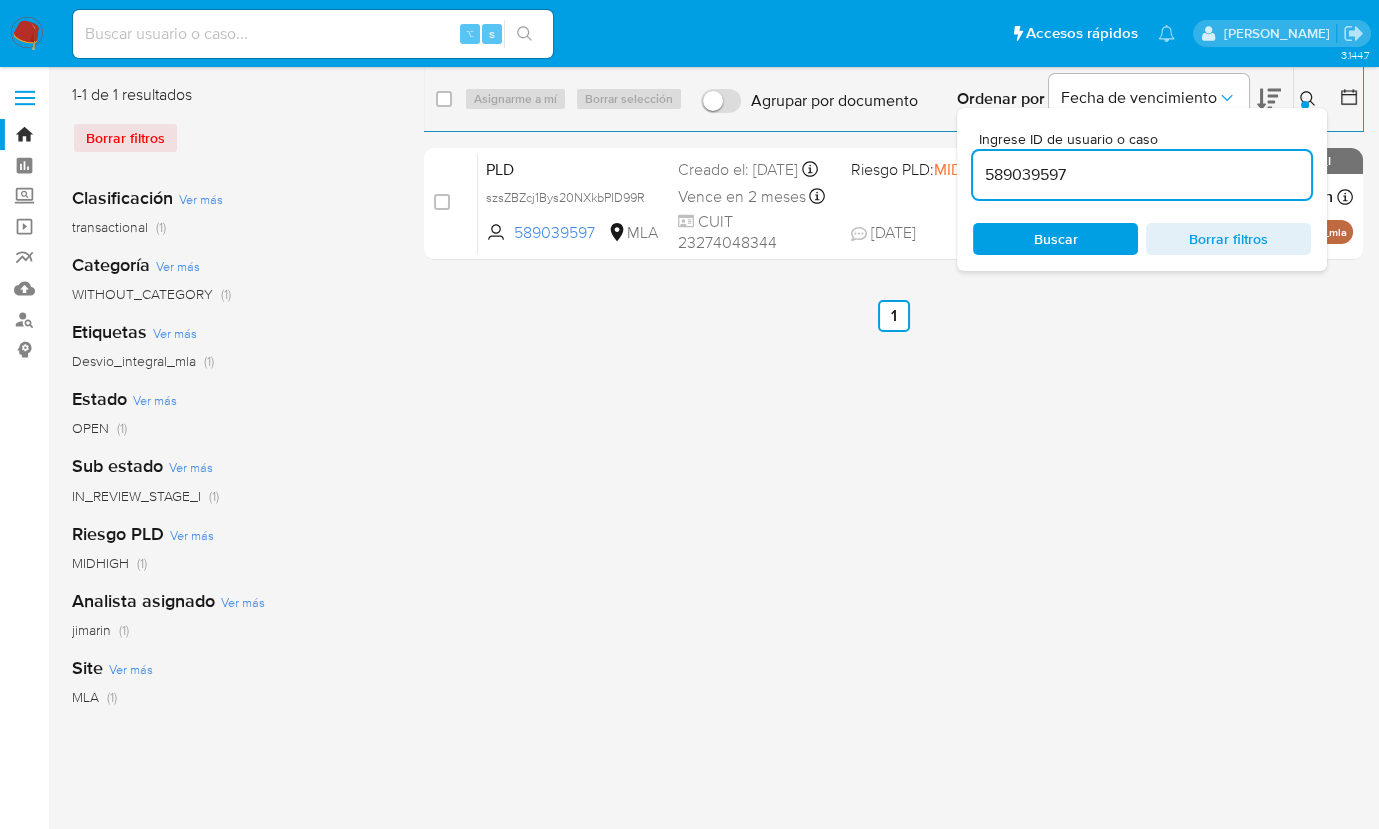 click on "589039597" at bounding box center (1142, 175) 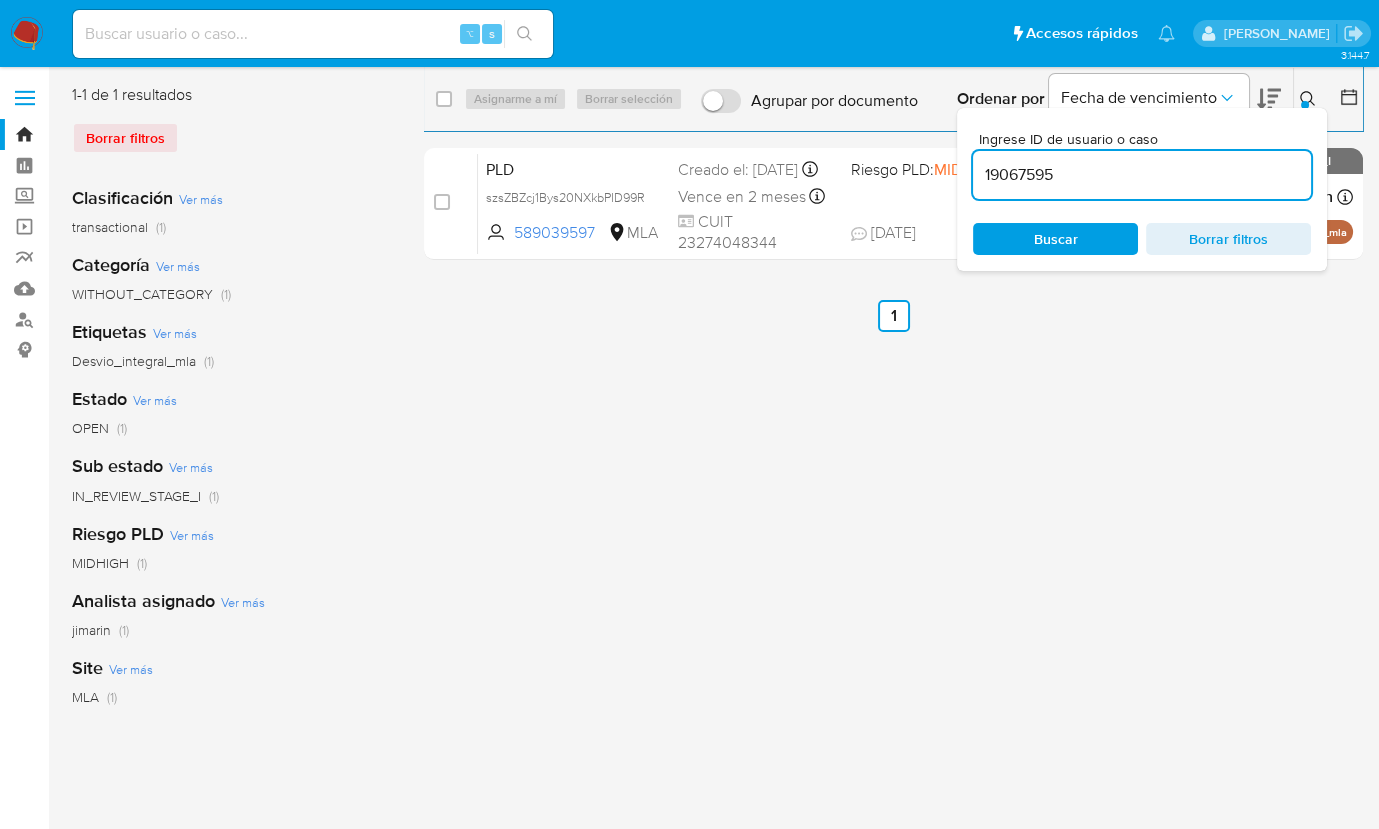 type on "19067595" 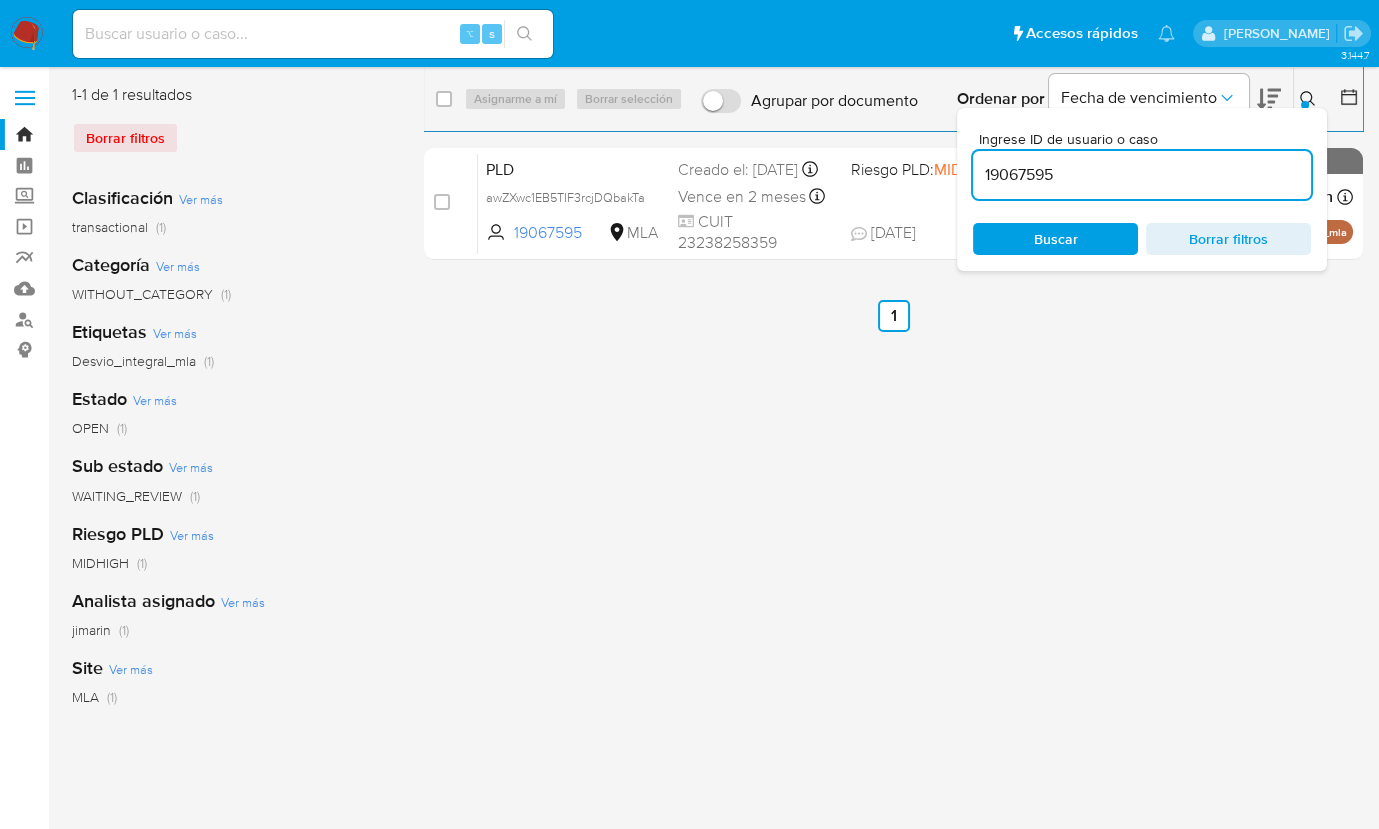 click 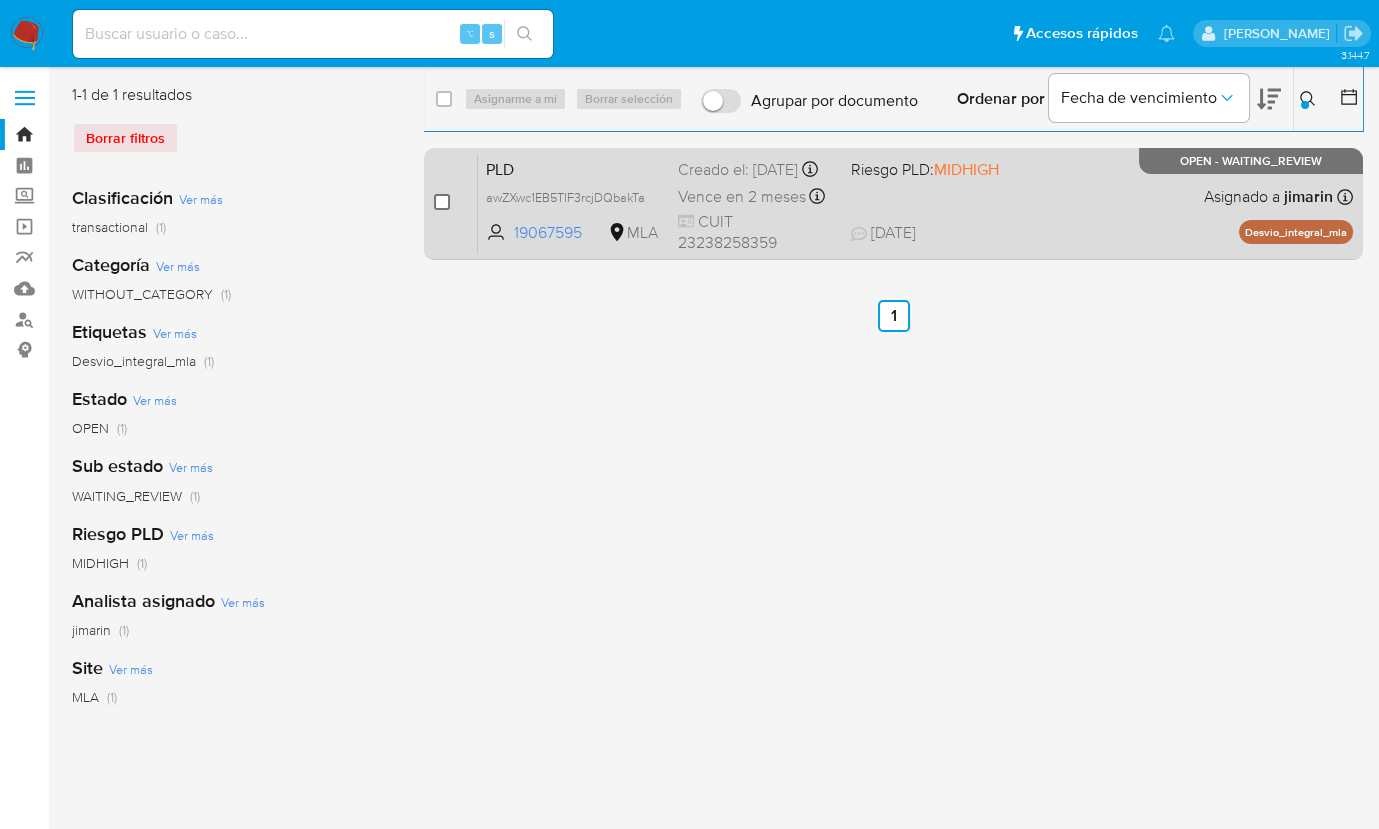 click at bounding box center [442, 202] 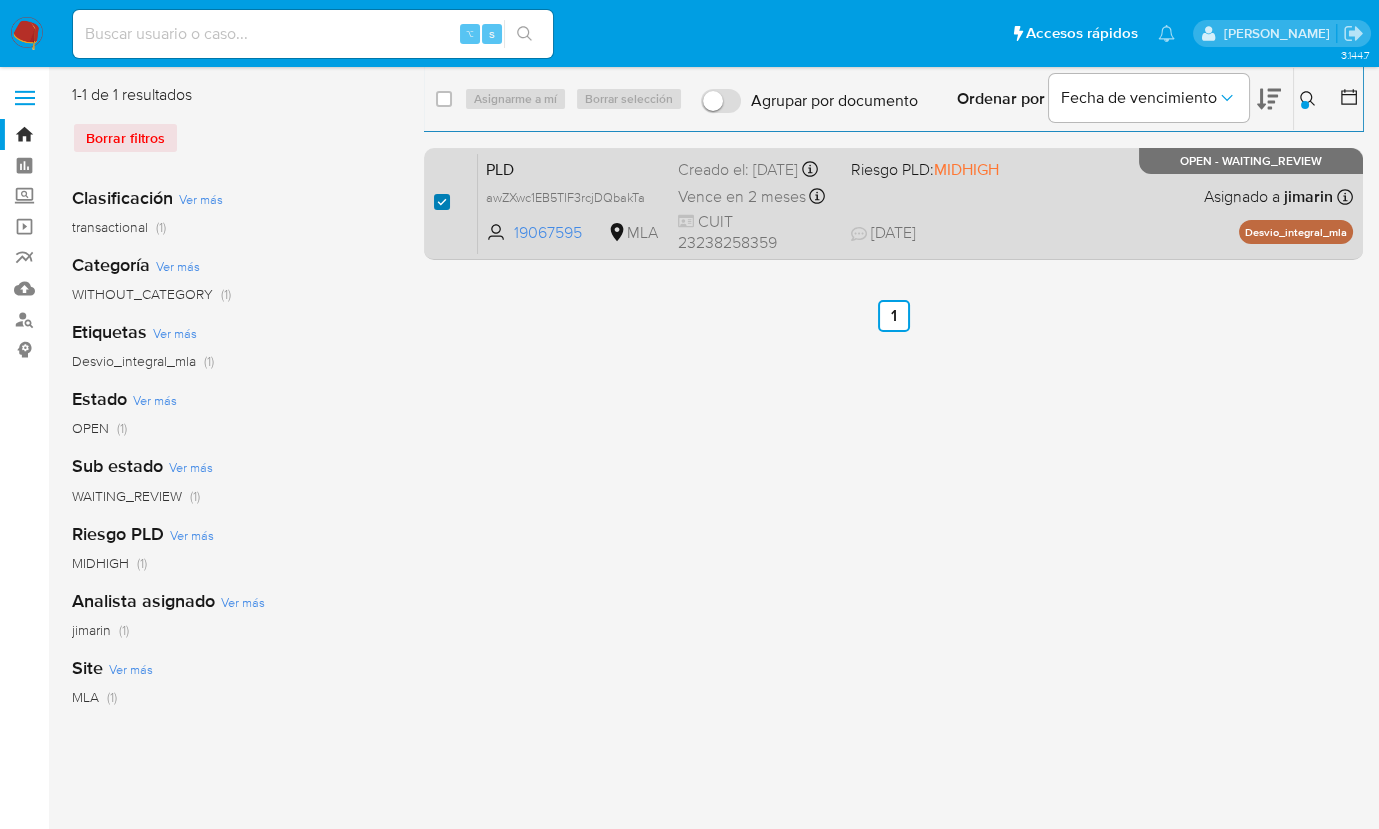 checkbox on "true" 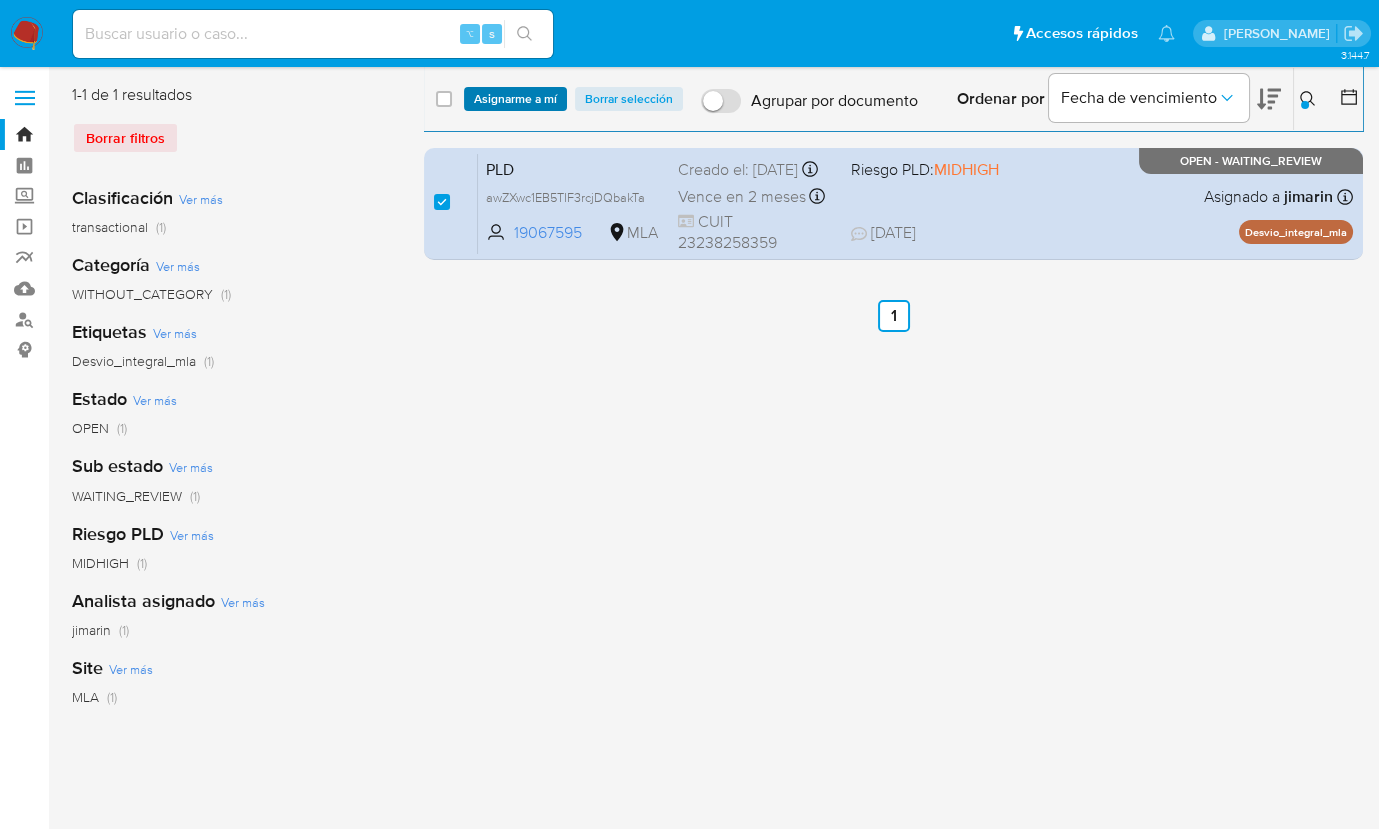 click on "Asignarme a mí" at bounding box center [515, 99] 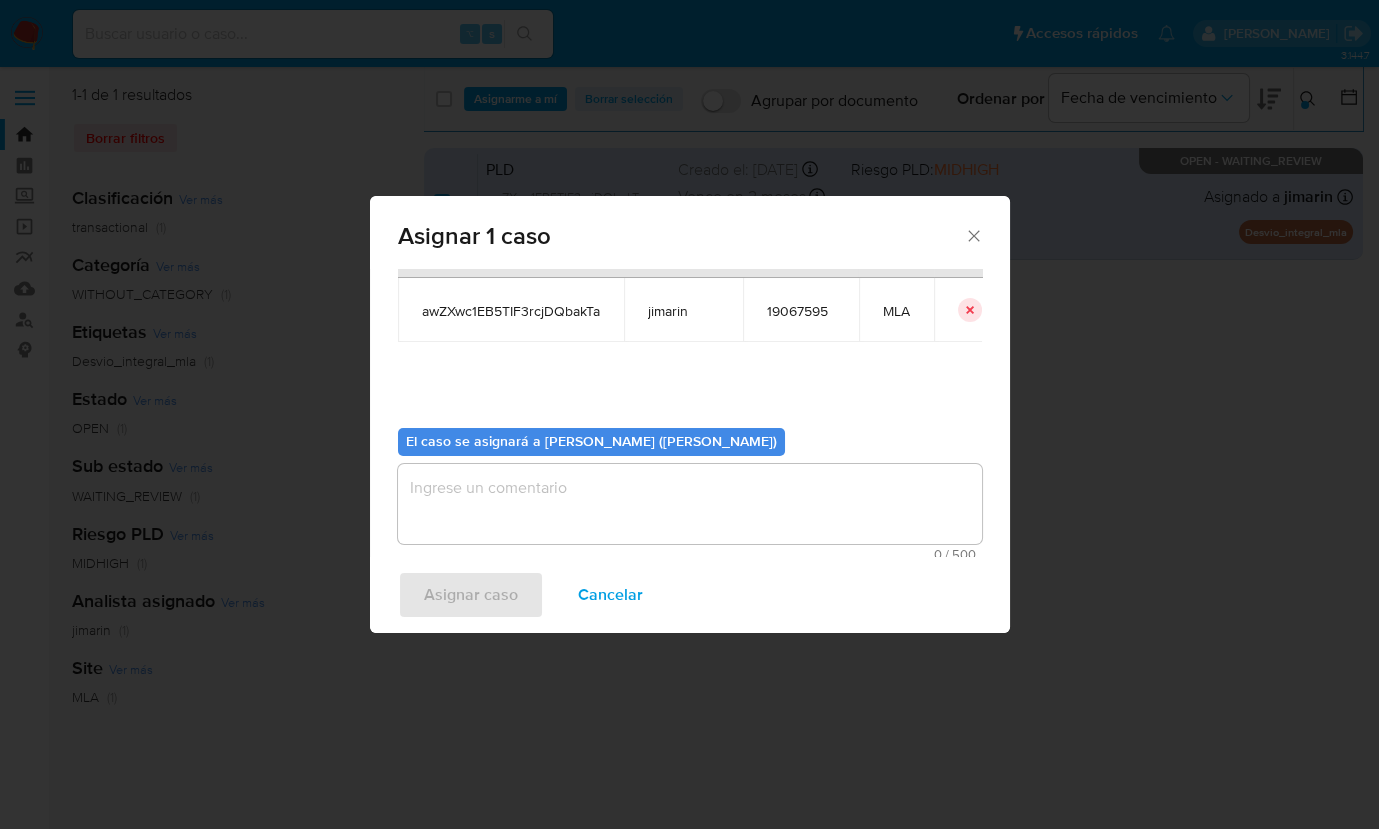scroll, scrollTop: 102, scrollLeft: 0, axis: vertical 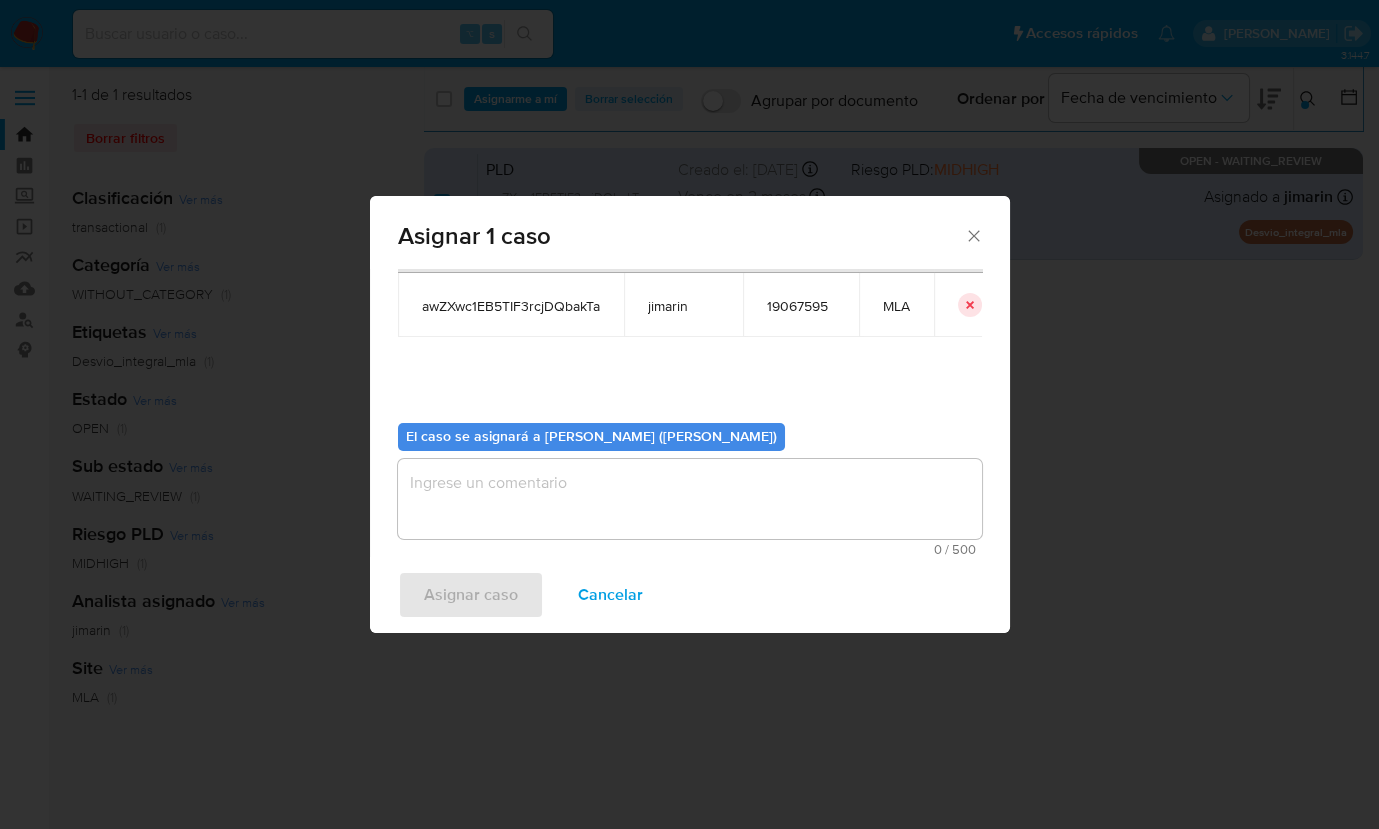 click at bounding box center [690, 499] 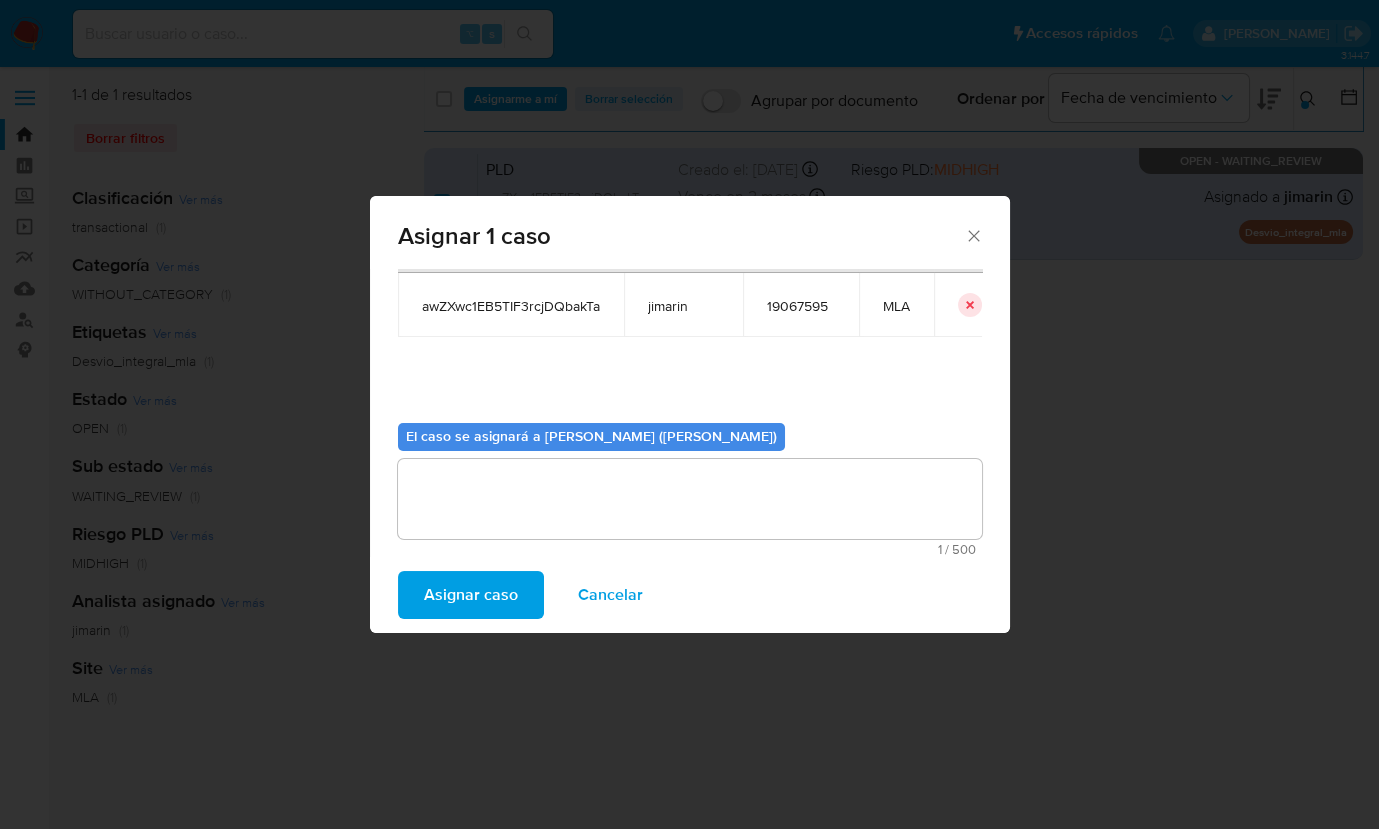 click on "Asignar caso" at bounding box center [471, 595] 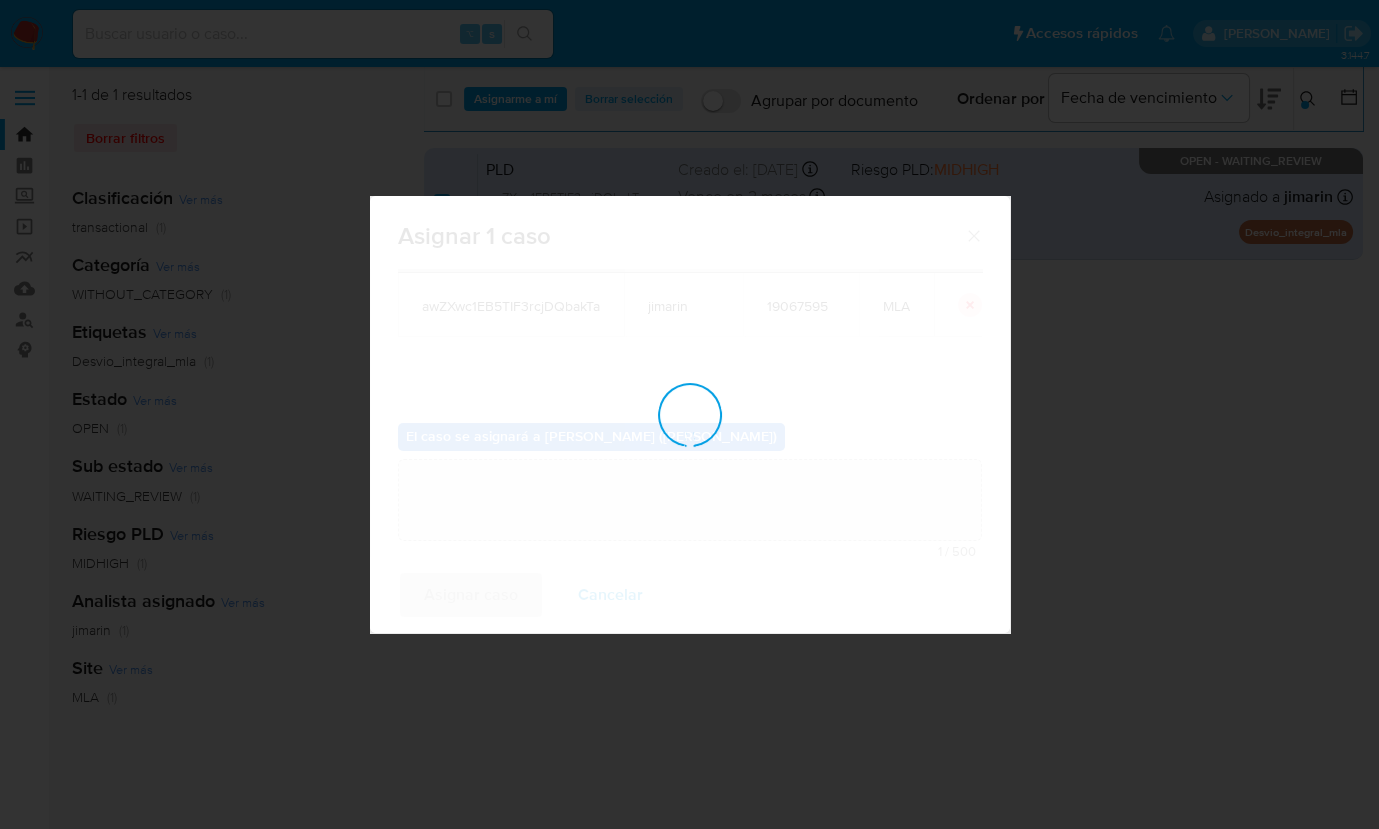 type 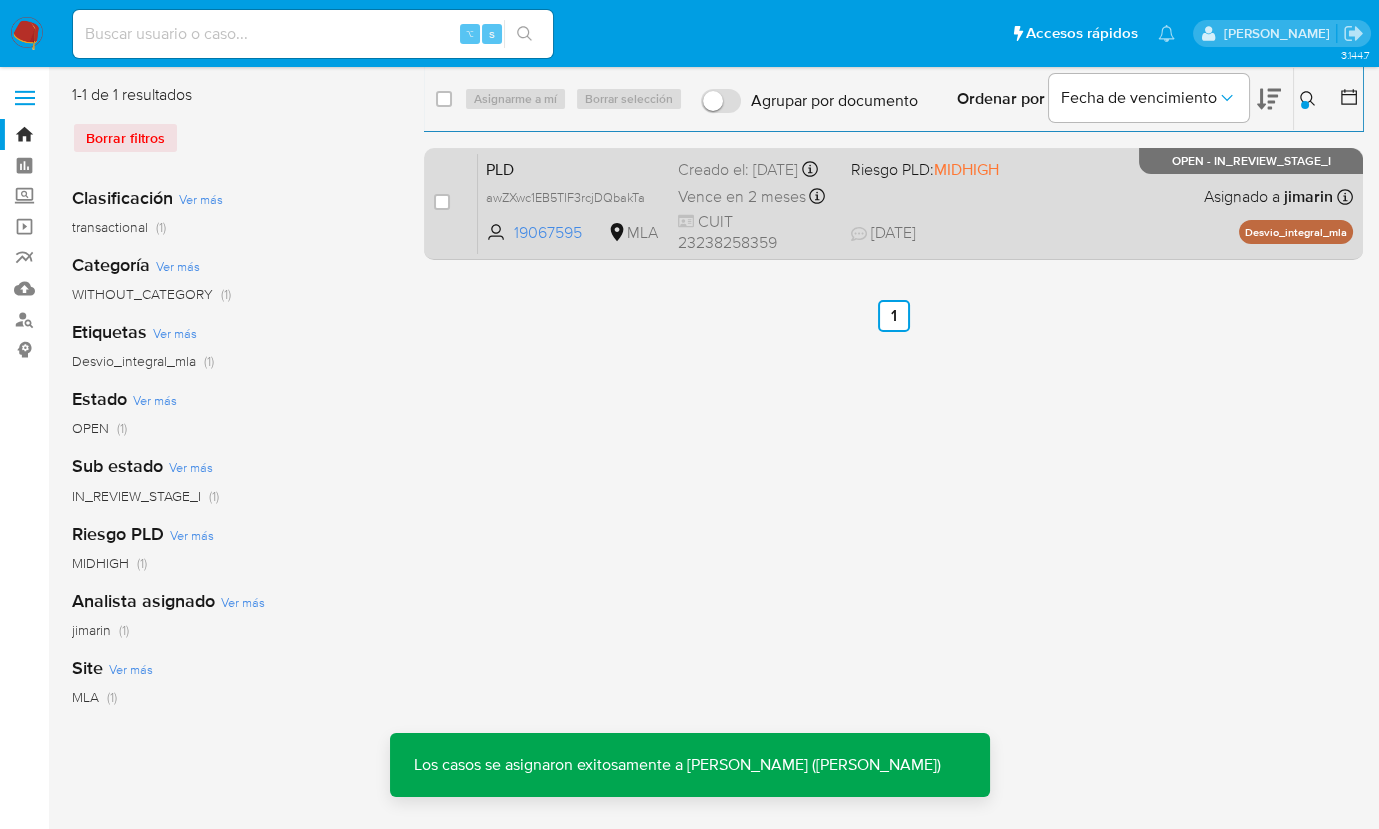 click on "PLD awZXwc1EB5TIF3rcjDQbakTa 19067595 MLA Riesgo PLD:  MIDHIGH Creado el: 12/06/2025   Creado el: 12/06/2025 03:20:44 Vence en 2 meses   Vence el 10/09/2025 03:20:44 CUIT   23238258359 21/07/2025   21/07/2025 16:46 Asignado a   jimarin   Asignado el: 18/06/2025 14:18:48 Desvio_integral_mla OPEN - IN_REVIEW_STAGE_I" at bounding box center [915, 203] 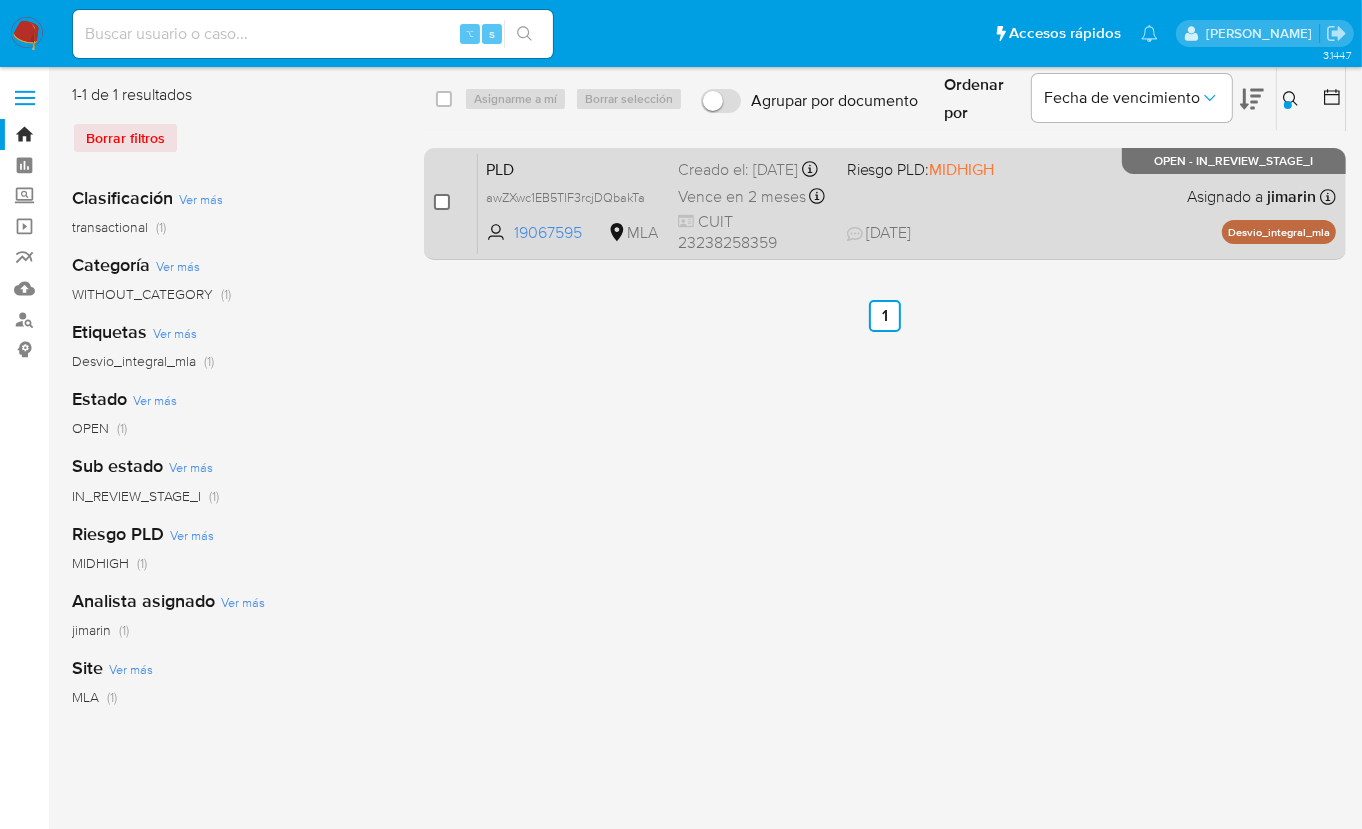 click at bounding box center (442, 202) 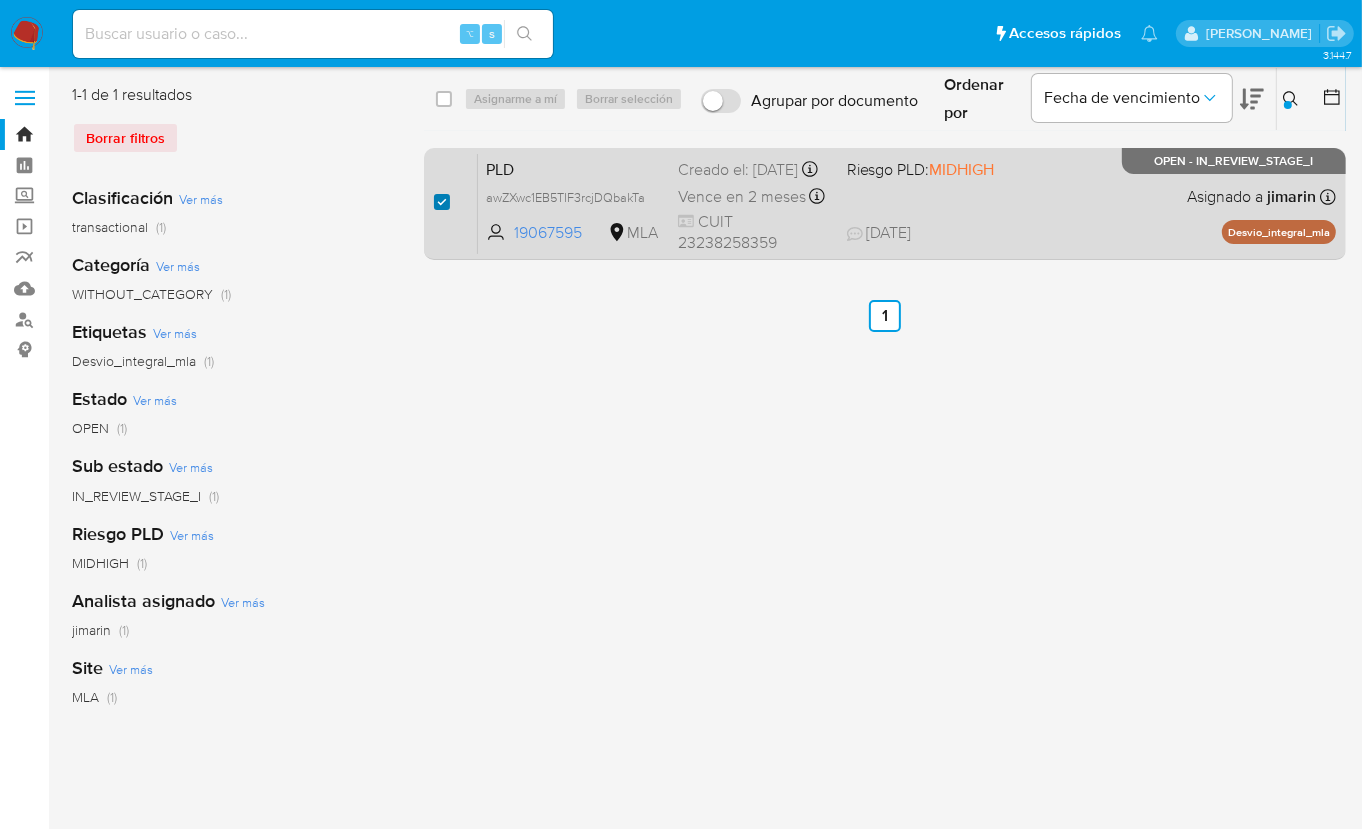 checkbox on "true" 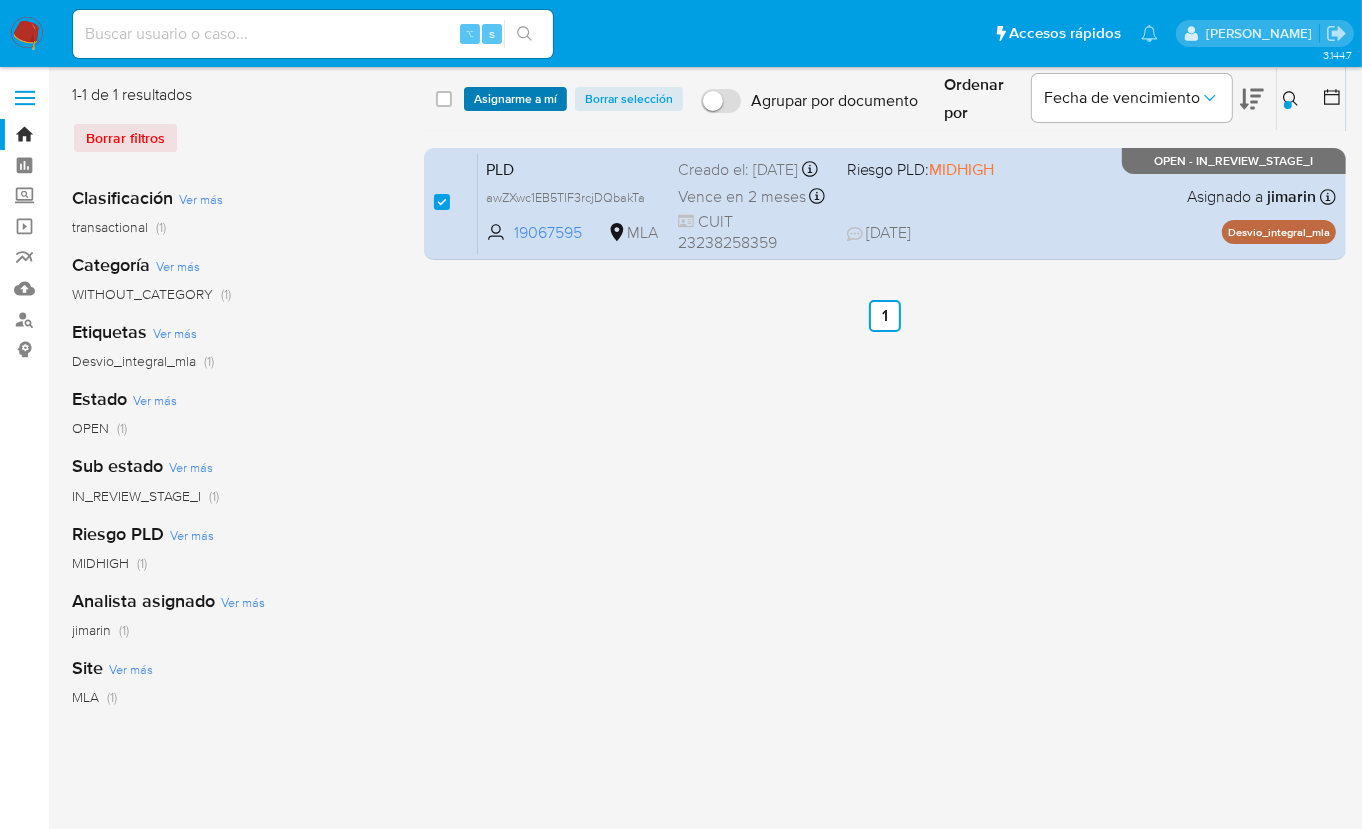 click on "Asignarme a mí" at bounding box center (515, 99) 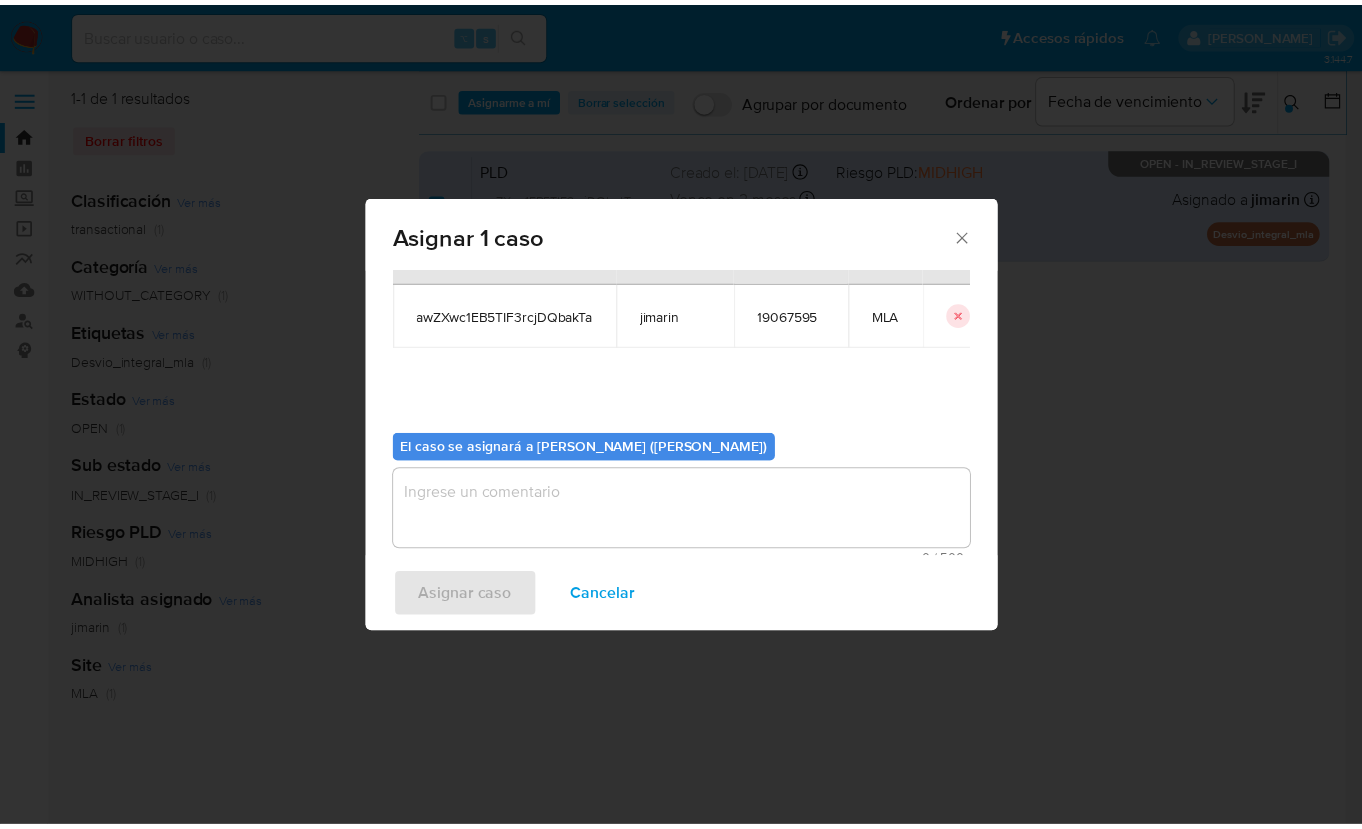 scroll, scrollTop: 102, scrollLeft: 0, axis: vertical 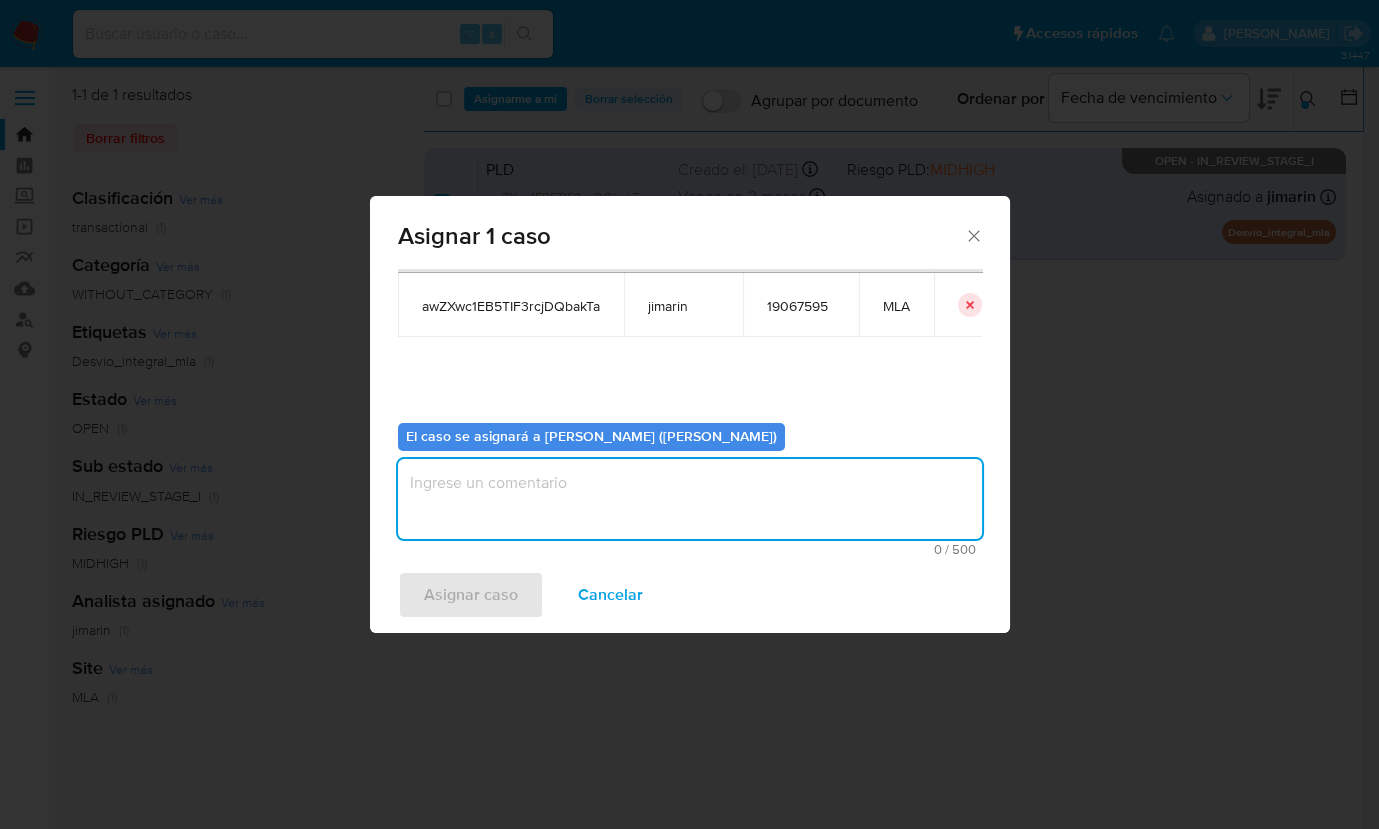 click at bounding box center [690, 499] 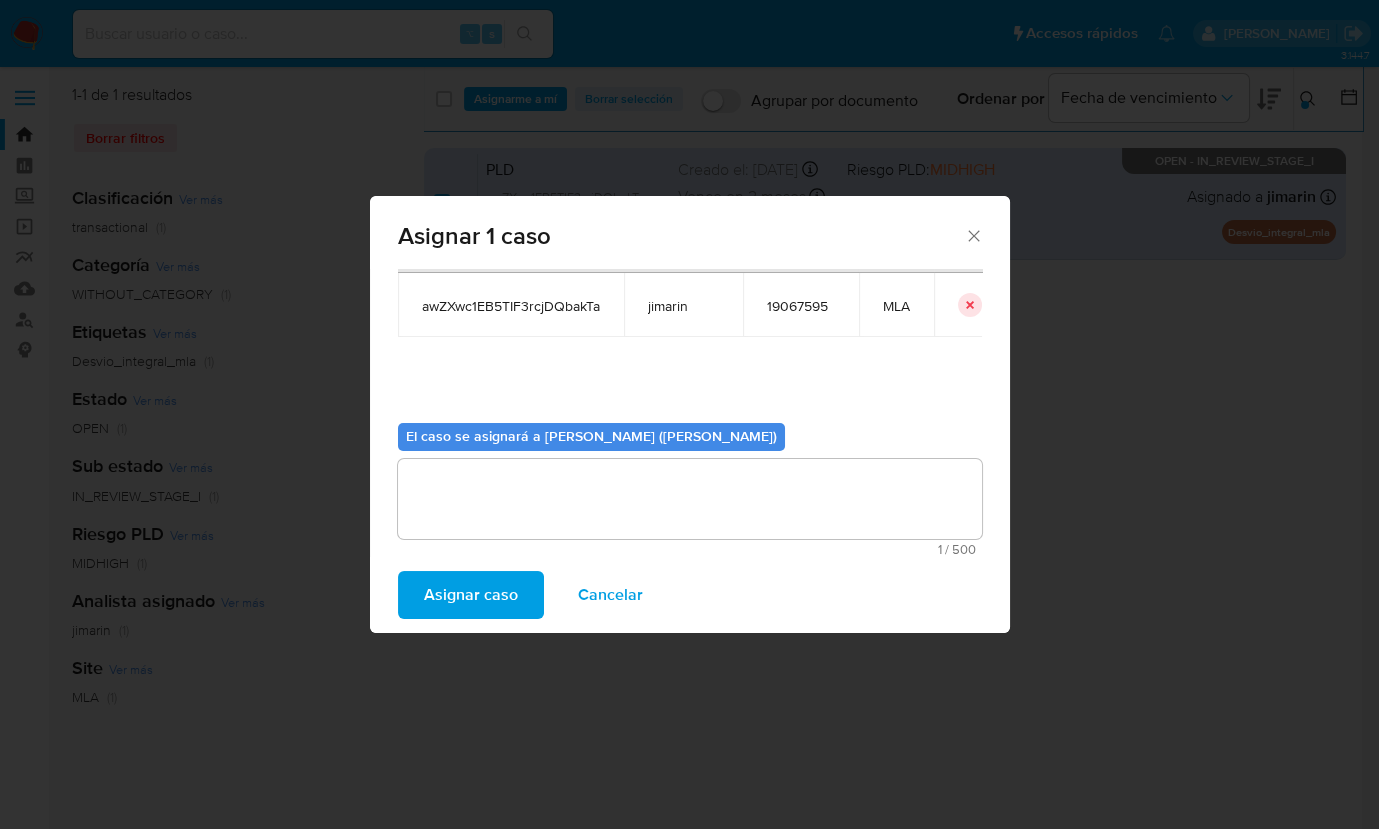 click on "Asignar caso" at bounding box center (471, 595) 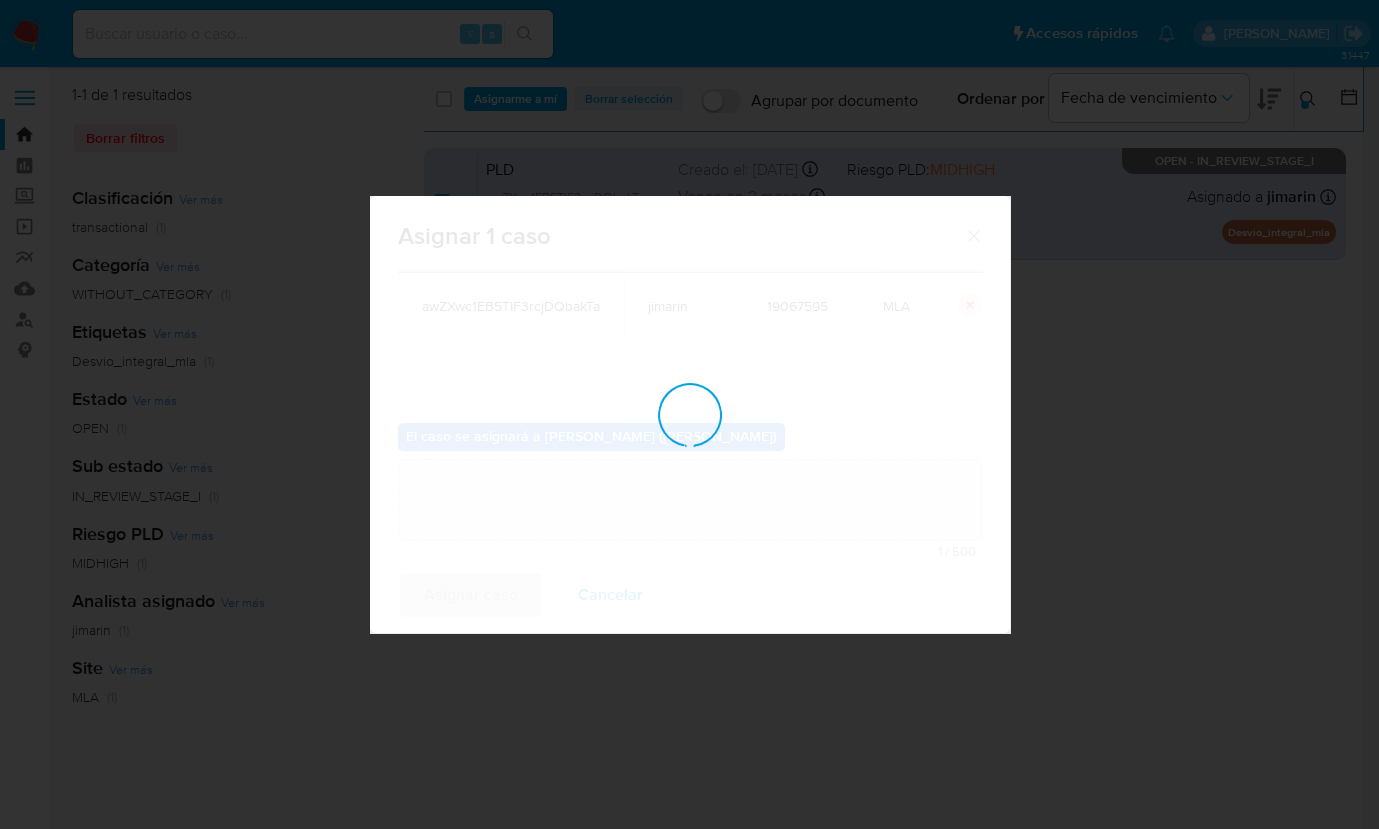 type 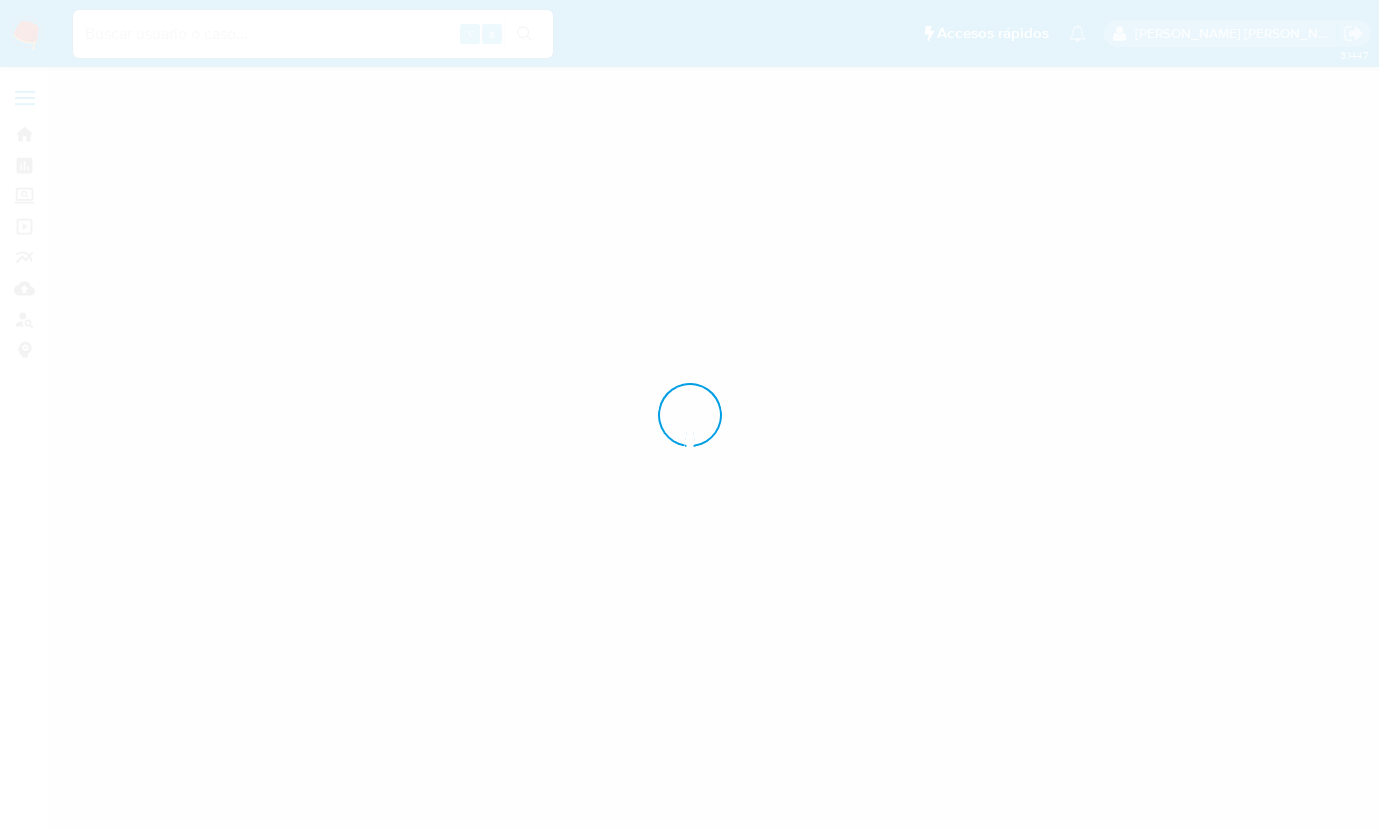 scroll, scrollTop: 0, scrollLeft: 0, axis: both 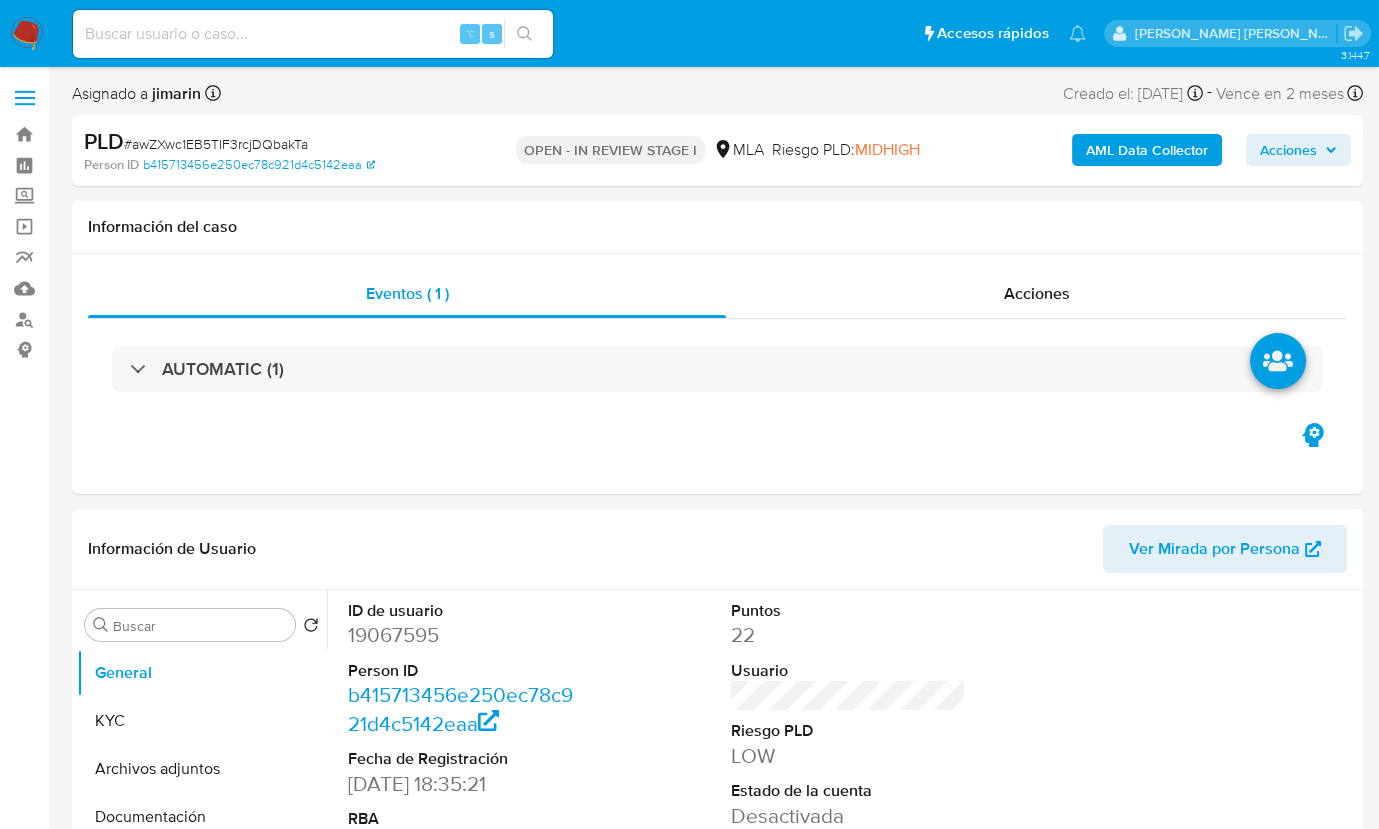 select on "10" 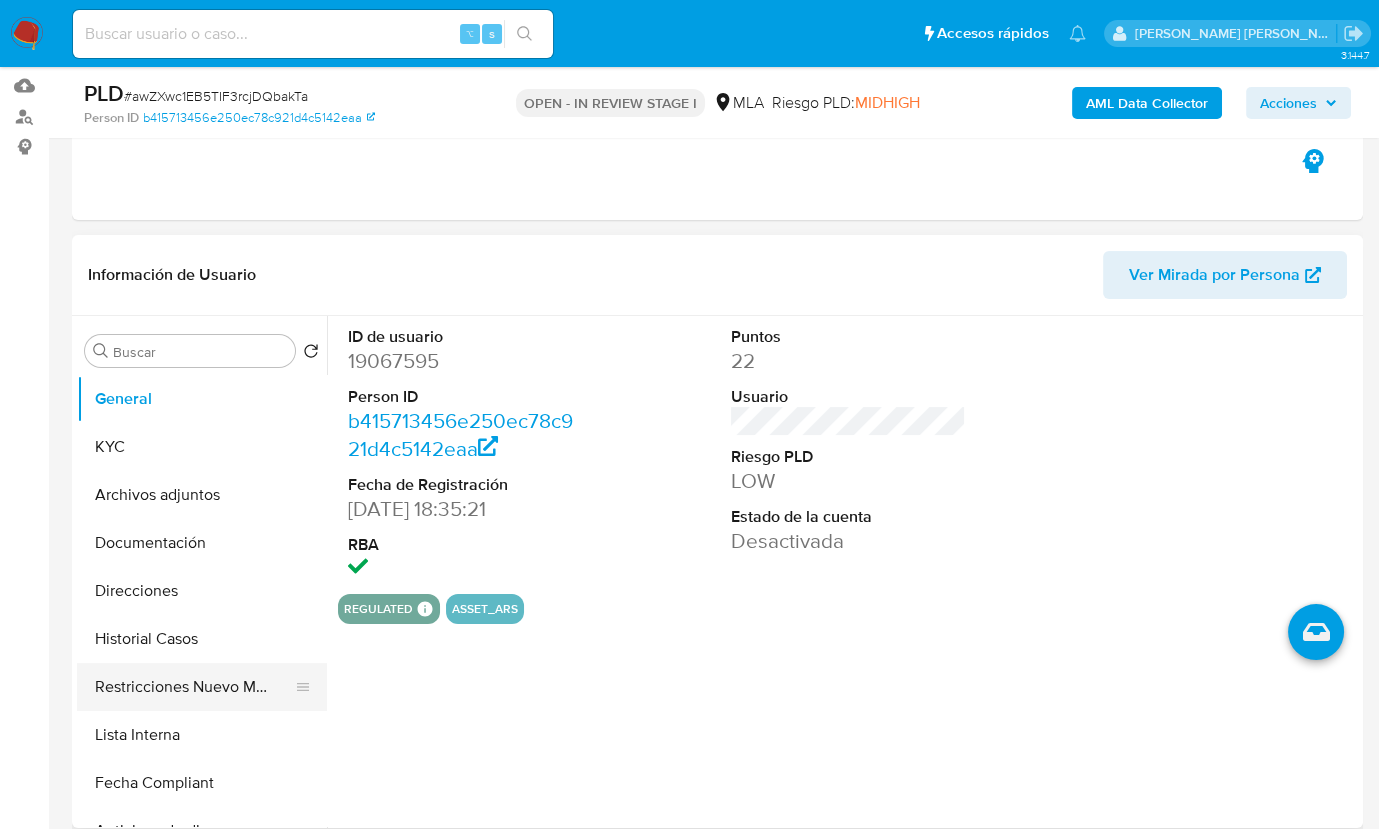 click on "Restricciones Nuevo Mundo" at bounding box center (194, 687) 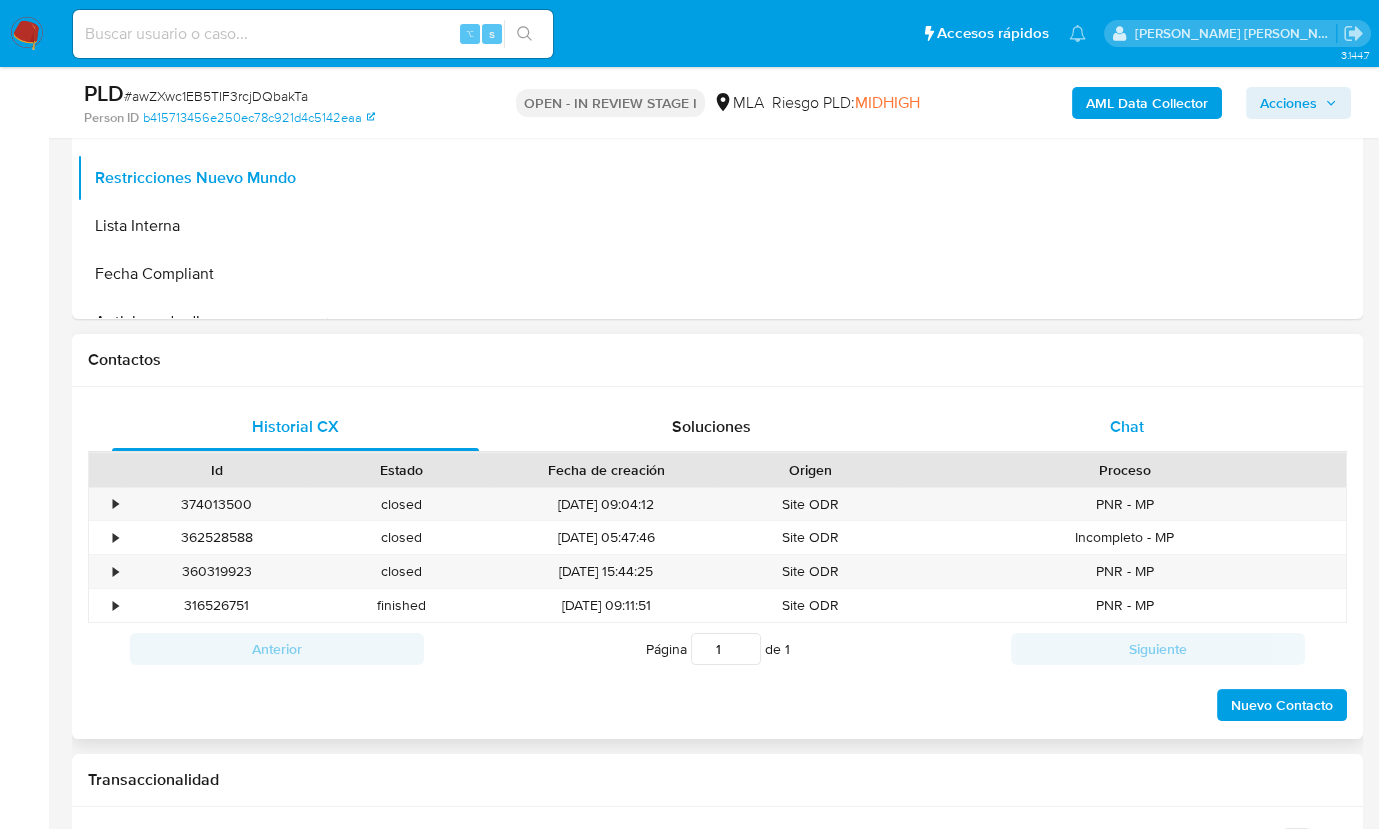 click on "Chat" at bounding box center (1126, 427) 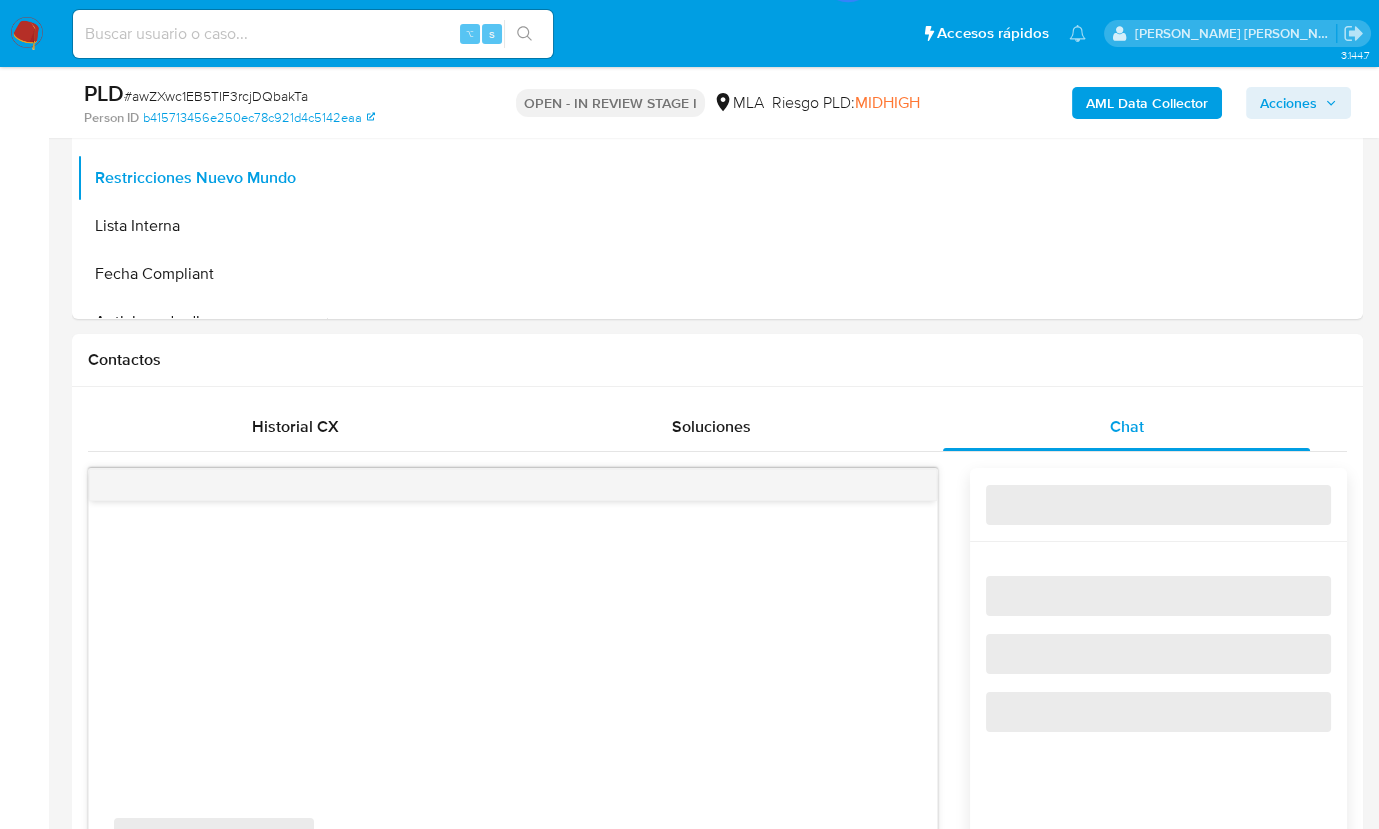 scroll, scrollTop: 1627, scrollLeft: 0, axis: vertical 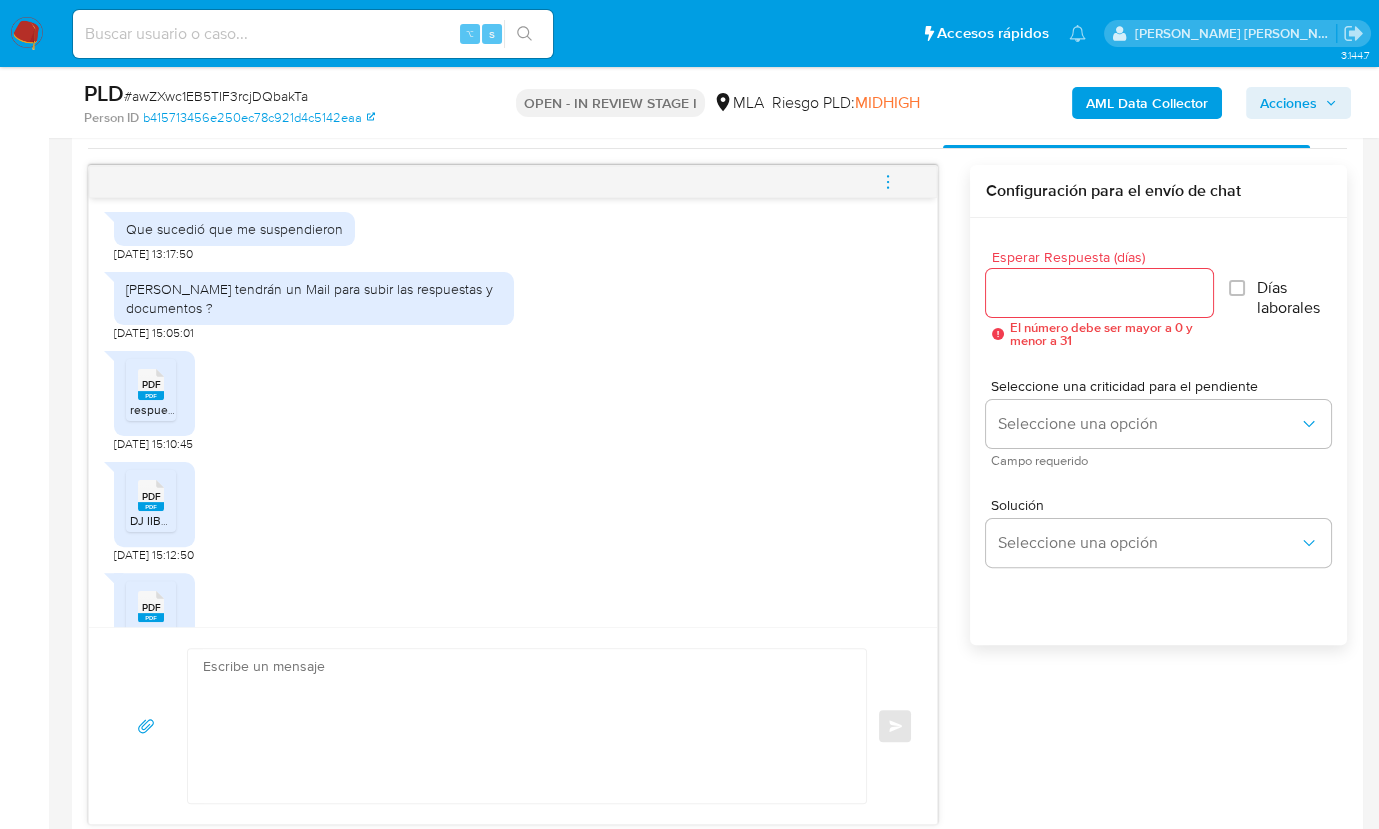 click on "PDF" 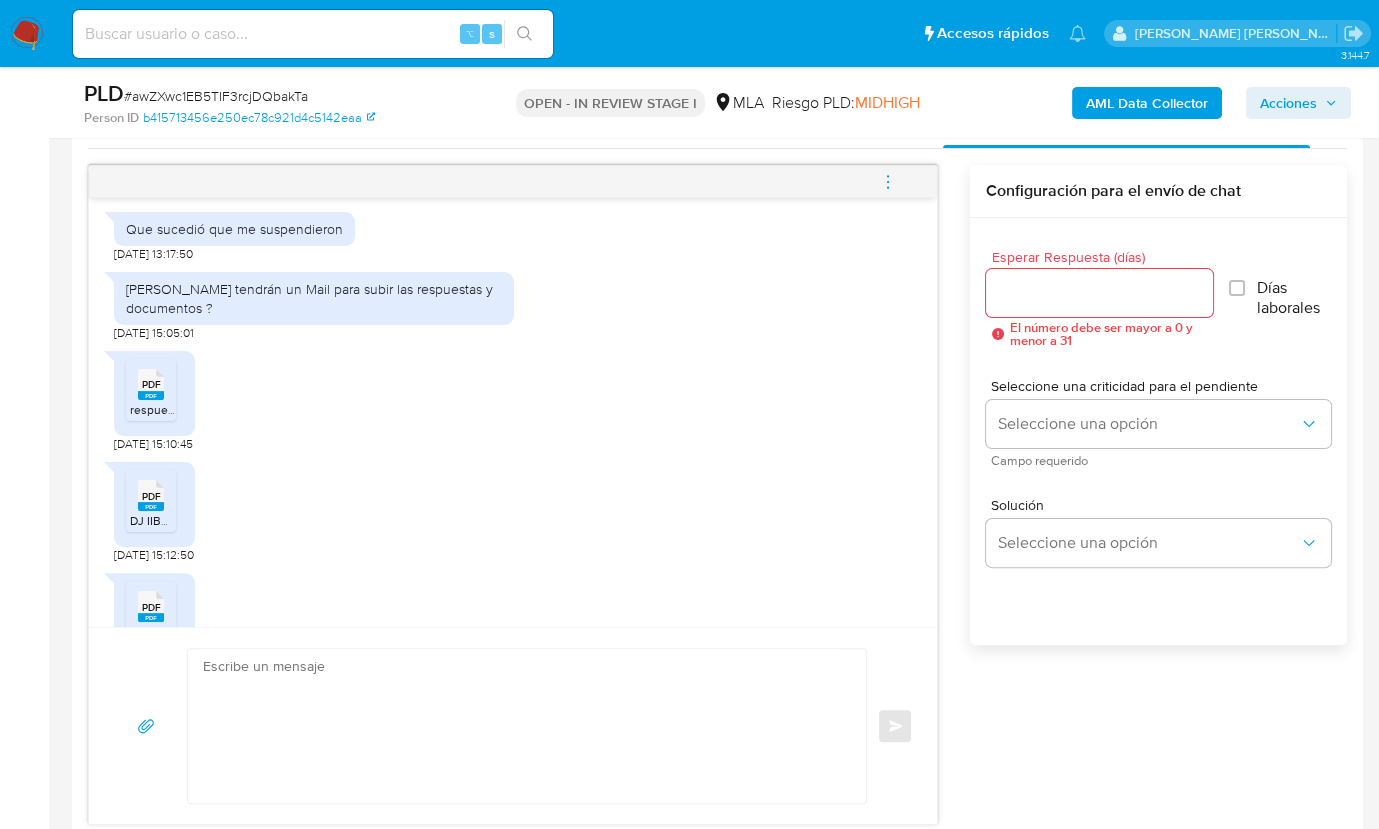 click on "PDF" at bounding box center (151, 496) 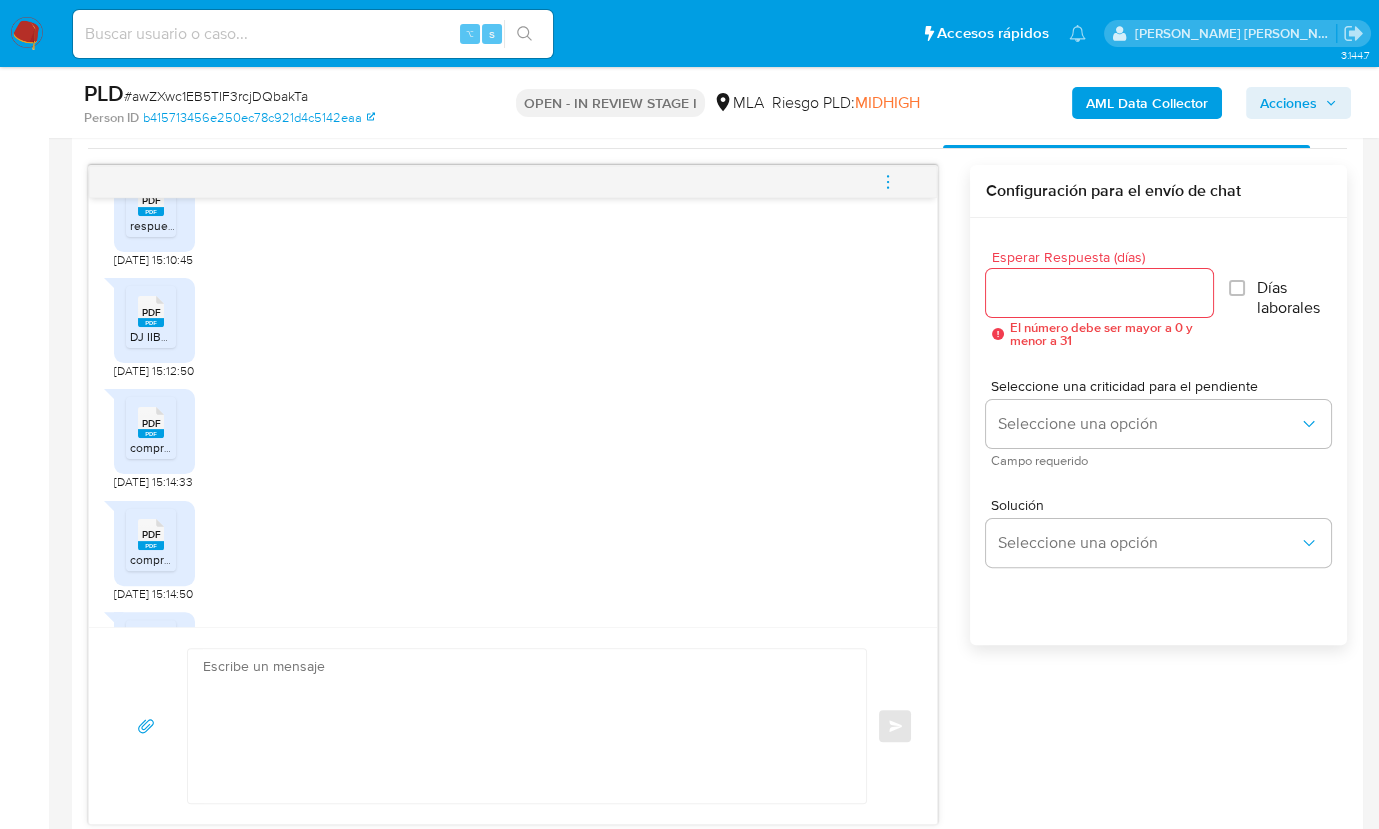 scroll, scrollTop: 2919, scrollLeft: 0, axis: vertical 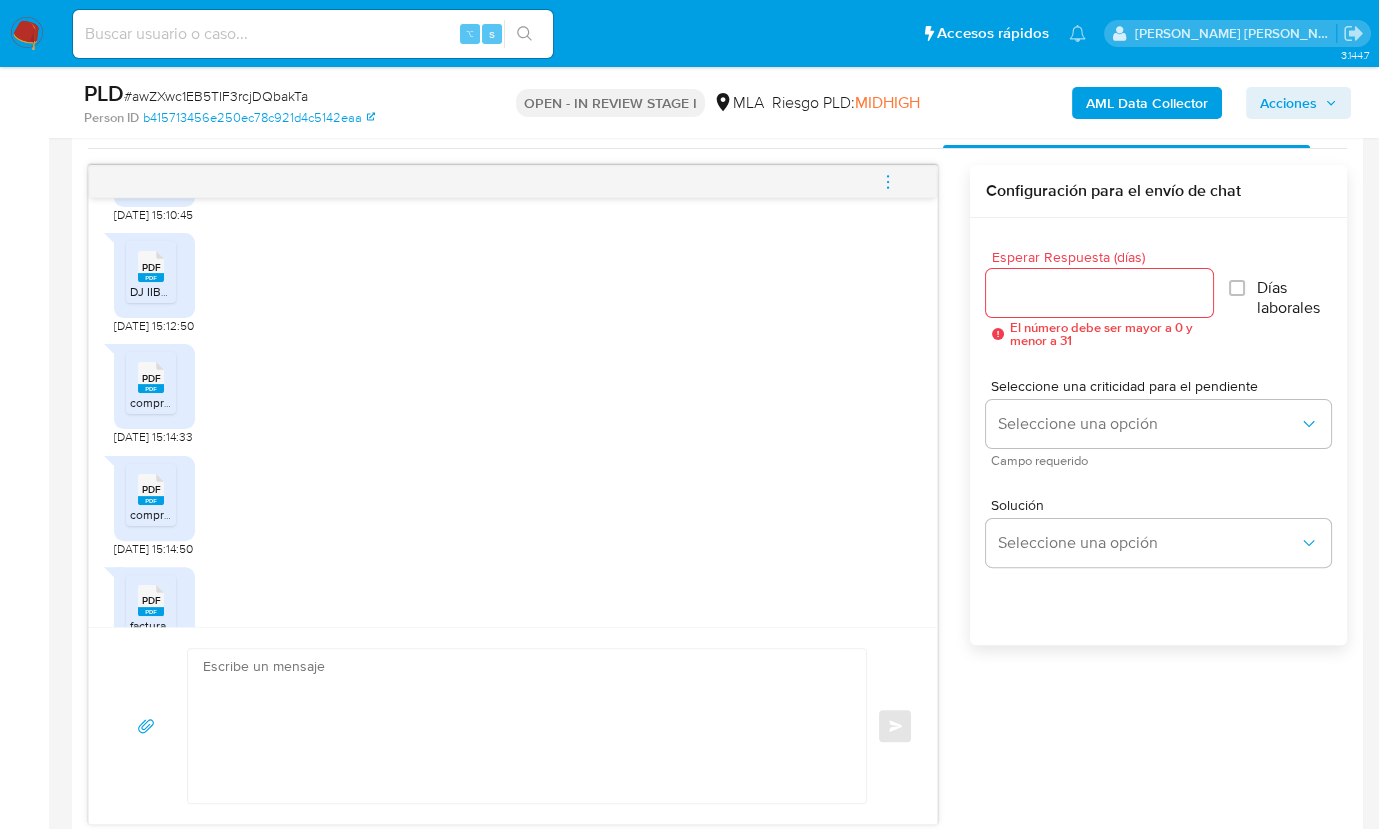 click on "comprobantes emitidos 2024.pdf" at bounding box center (219, 402) 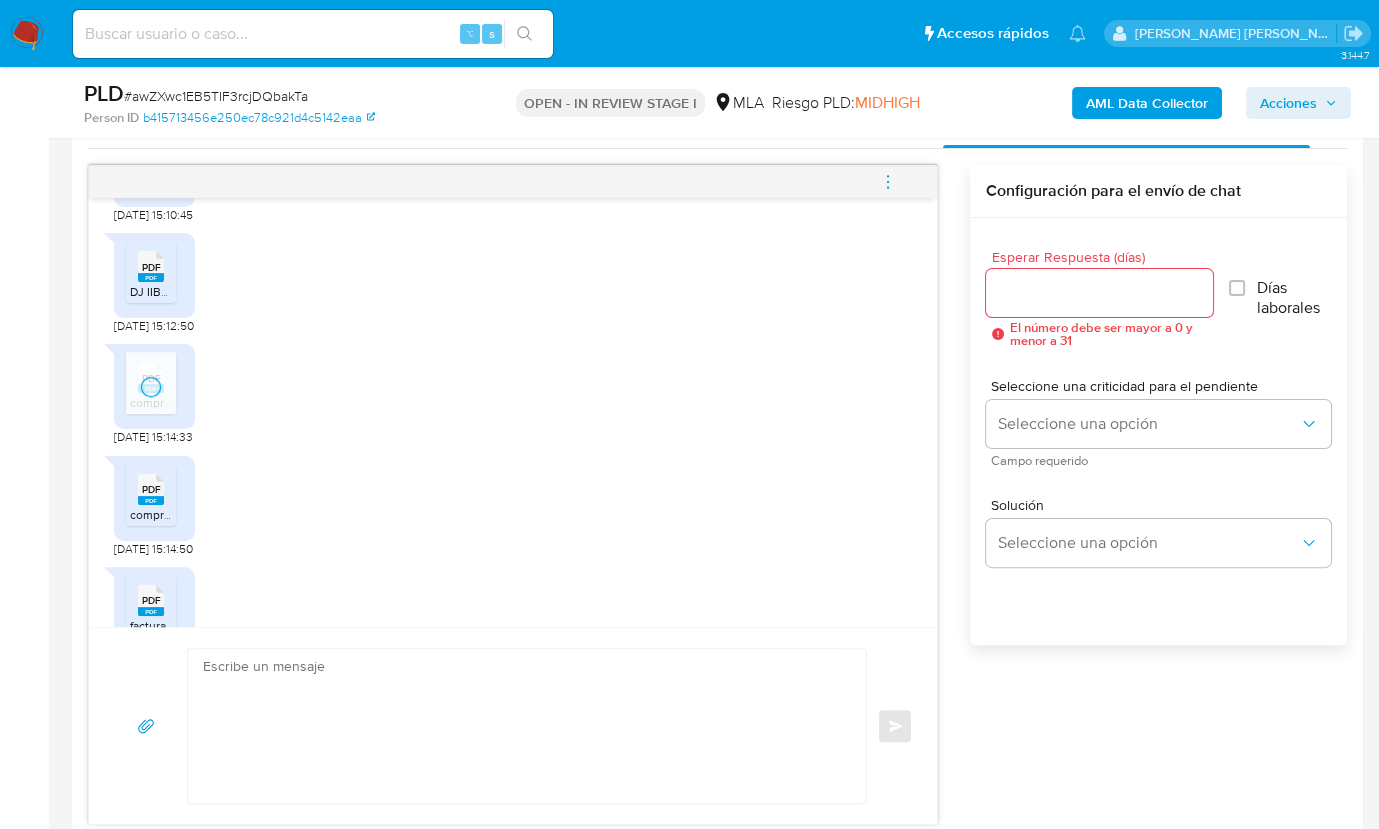 click 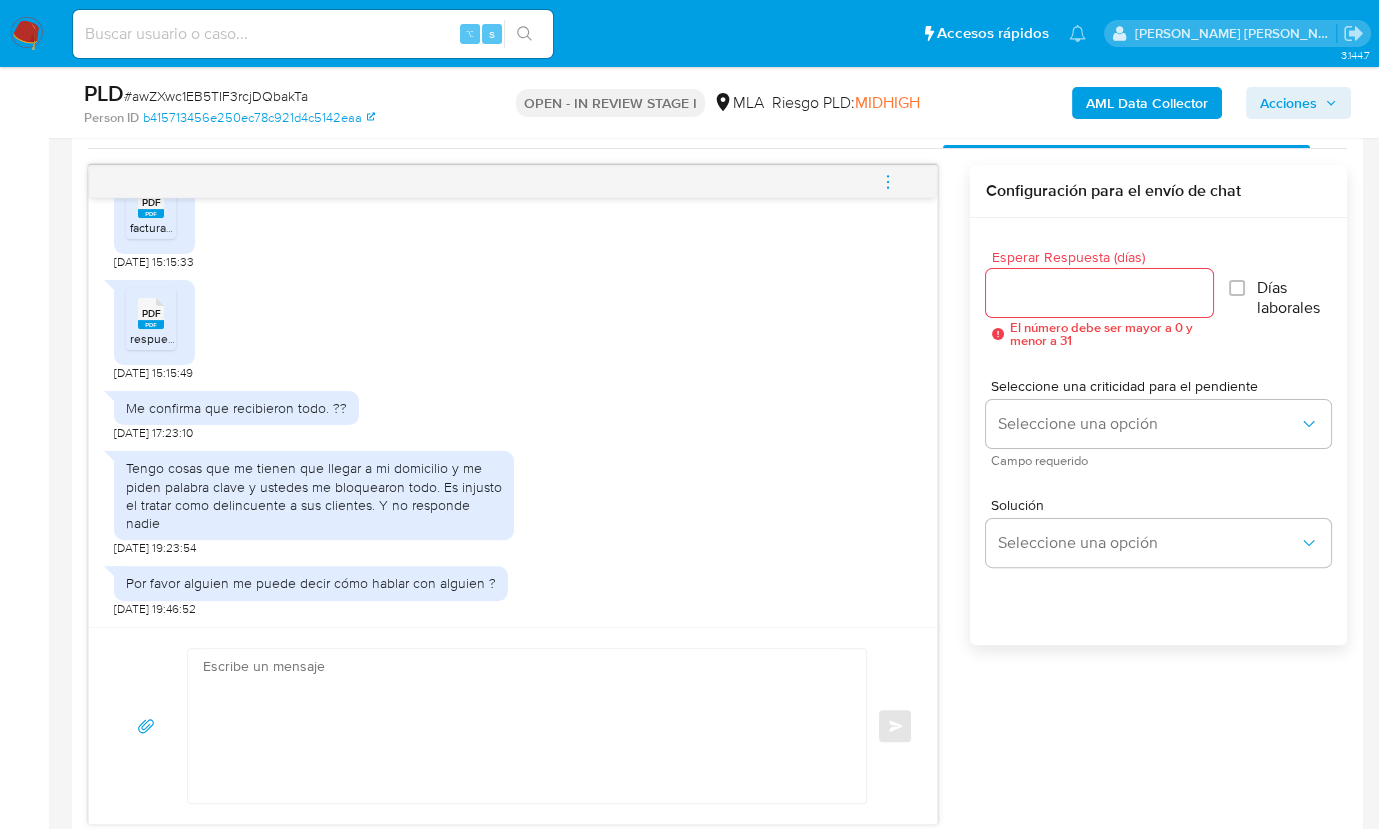 scroll, scrollTop: 3371, scrollLeft: 0, axis: vertical 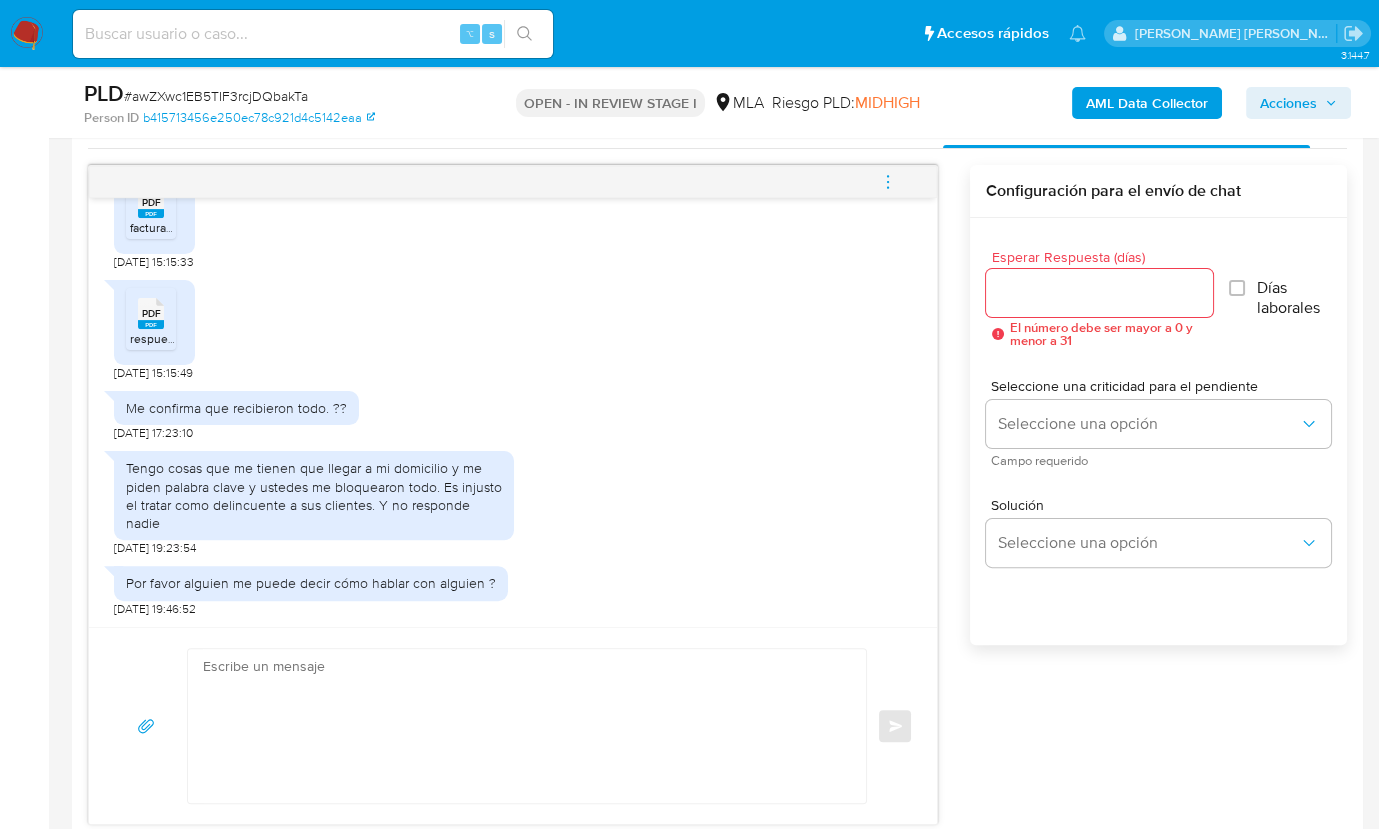 click on "respuesta MP.pdf" at bounding box center [176, 338] 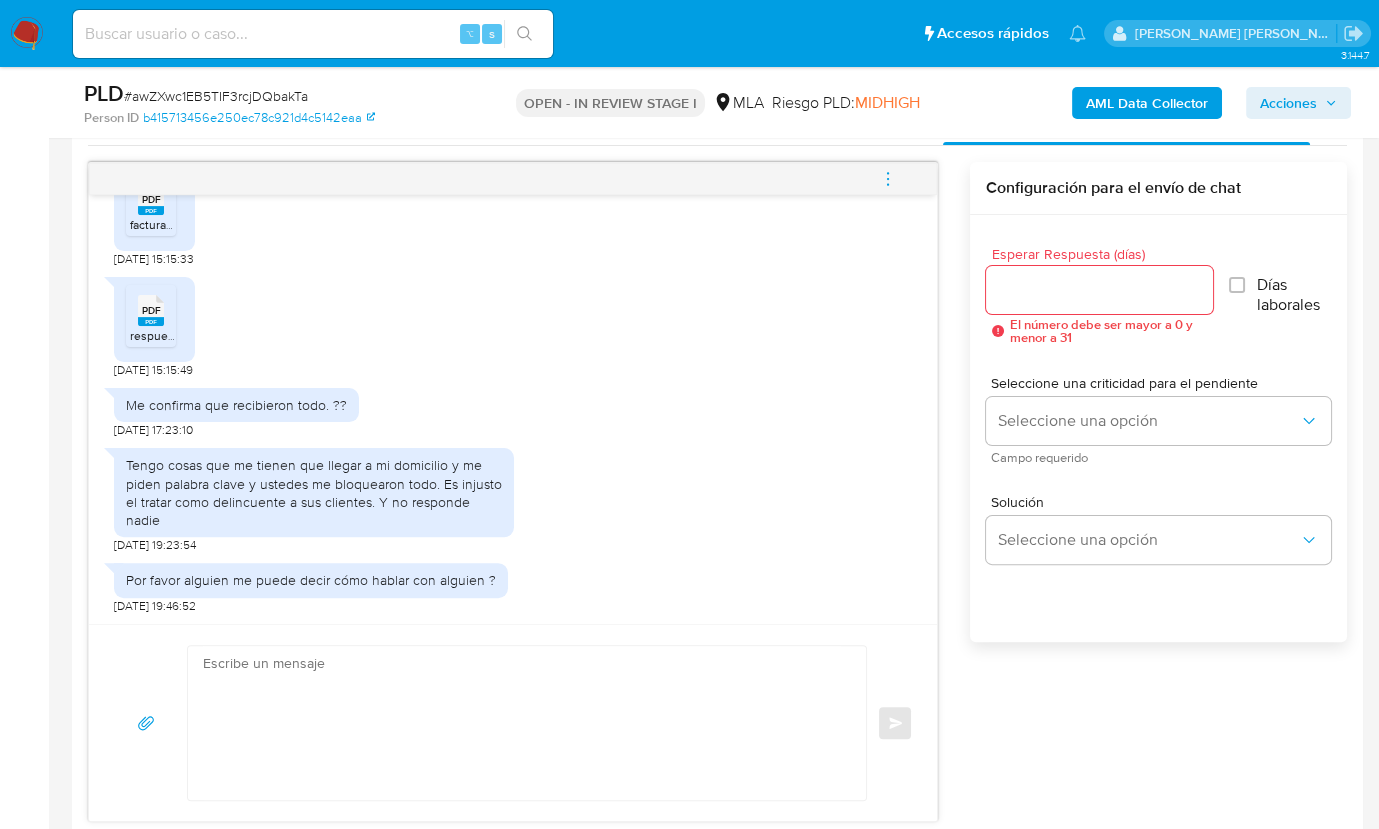 scroll, scrollTop: 1020, scrollLeft: 0, axis: vertical 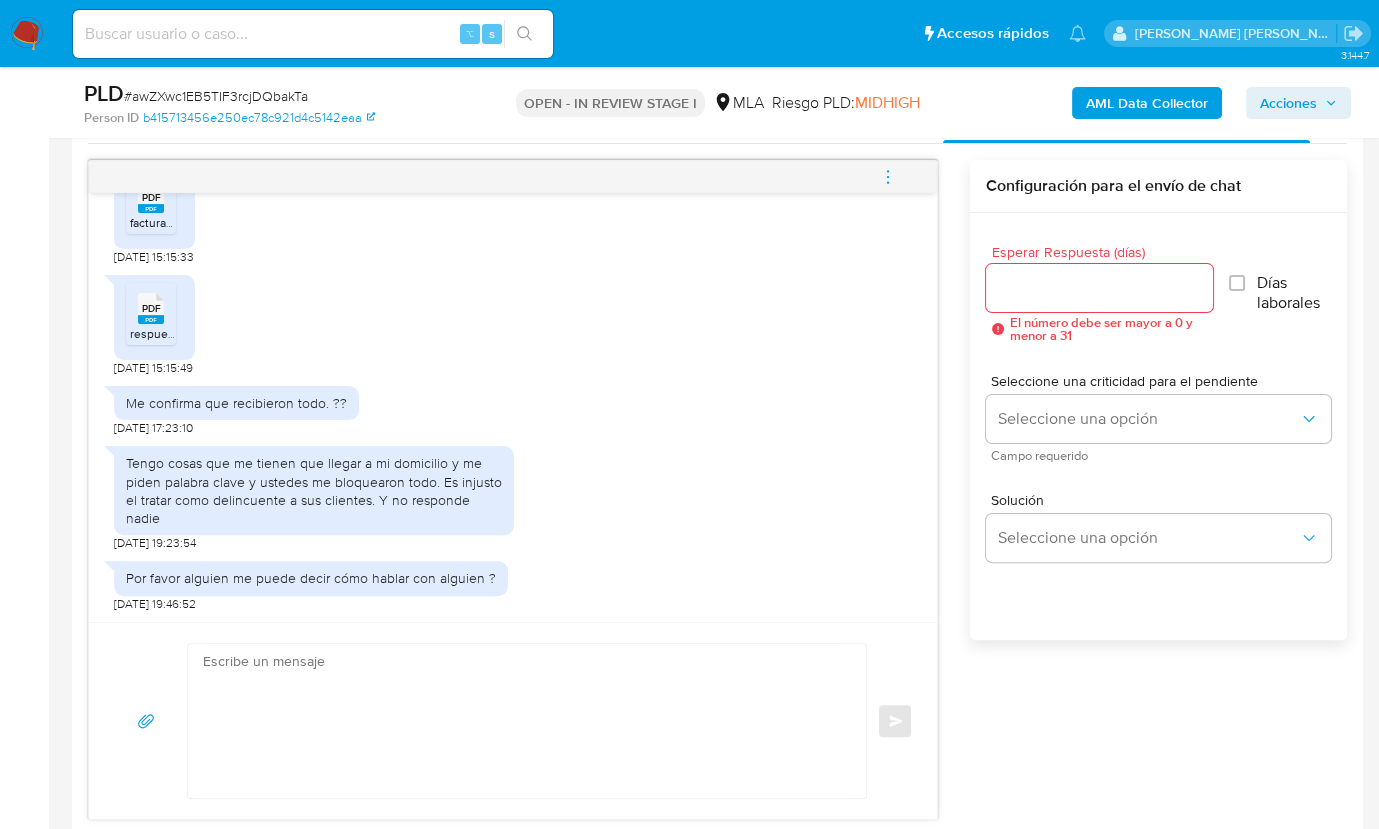 click on "Tengo cosas que me tienen que llegar a mi domicilio y me piden palabra clave y ustedes me bloquearon todo. Es injusto el tratar como delincuente a sus clientes. Y no responde nadie  21/07/2025 19:23:54" at bounding box center (513, 493) 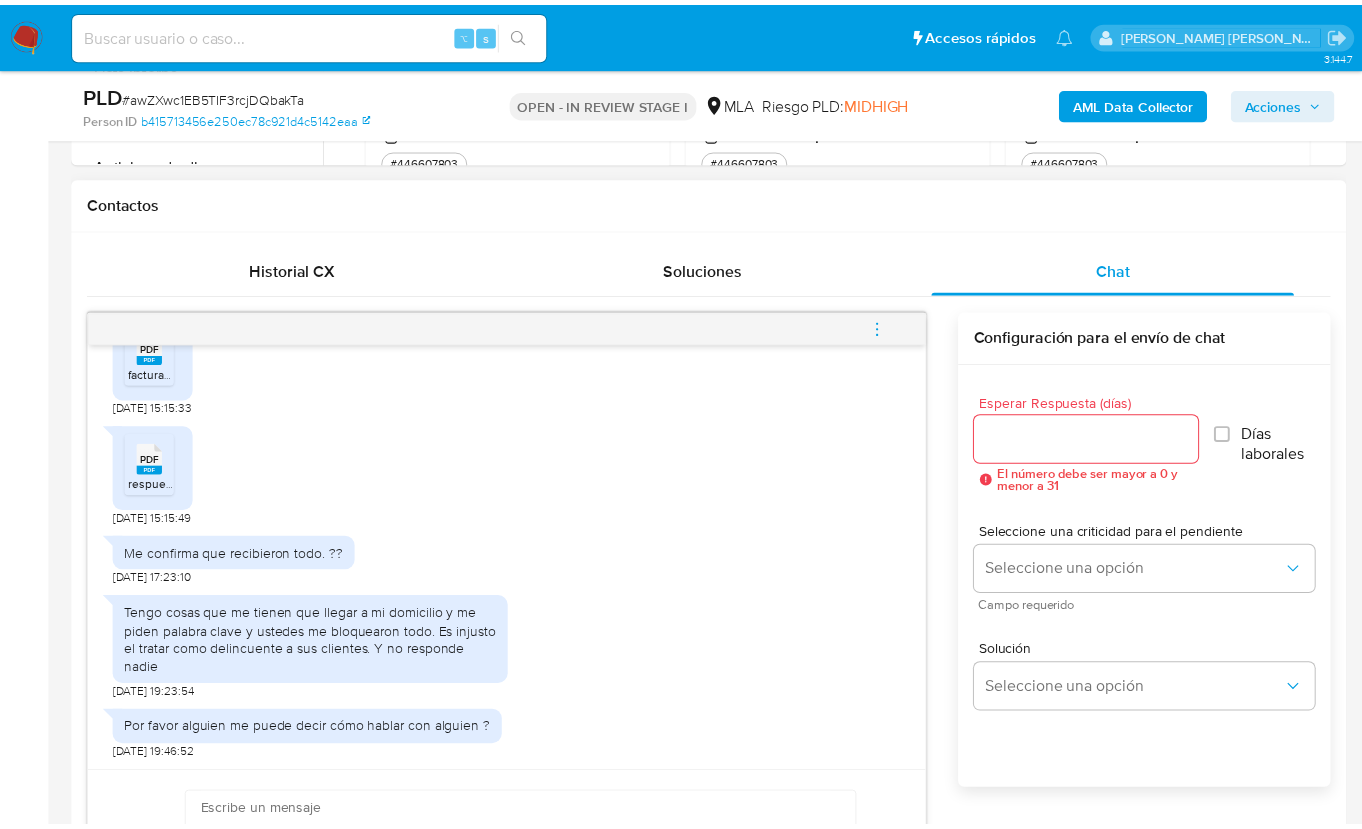 scroll, scrollTop: 865, scrollLeft: 0, axis: vertical 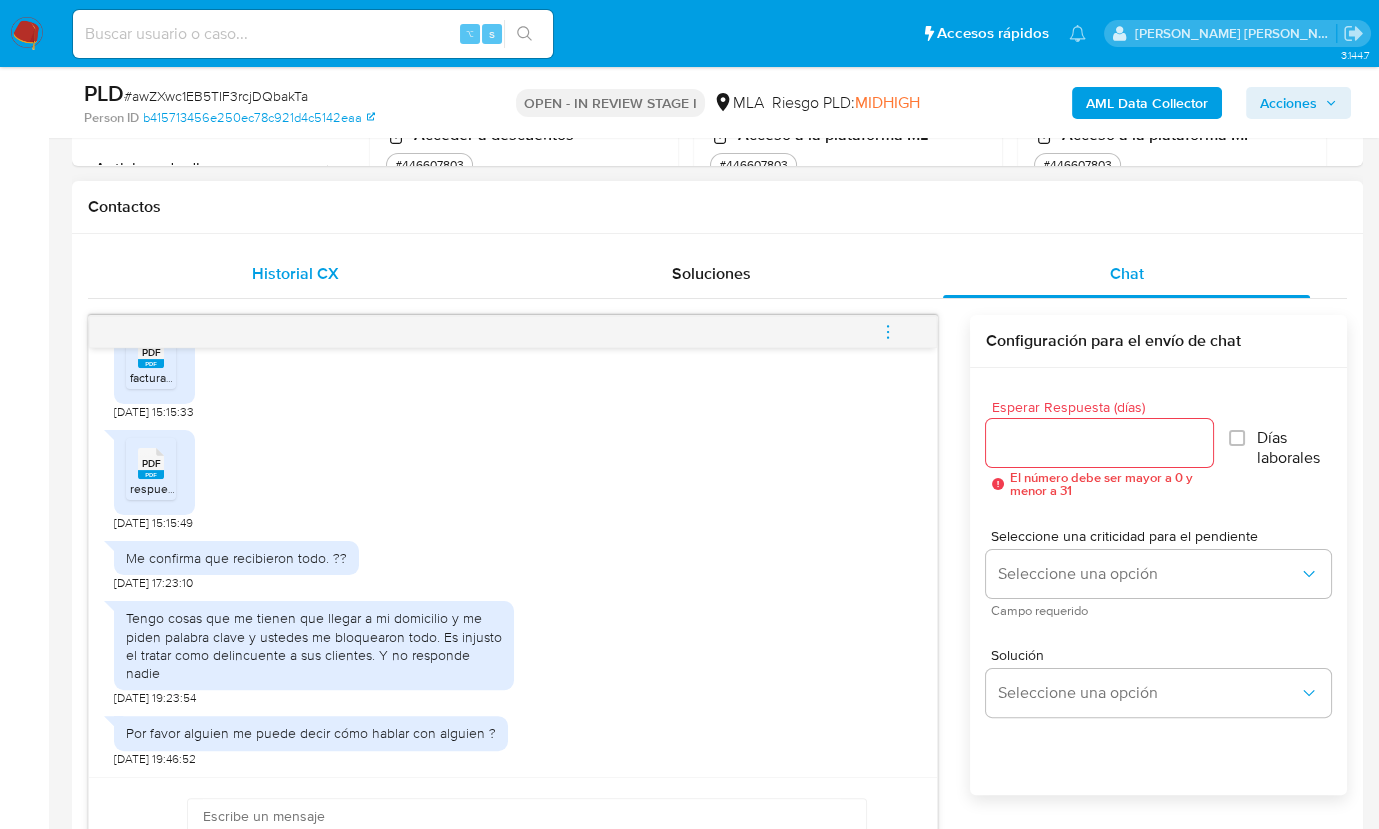 click on "Historial CX" at bounding box center [295, 274] 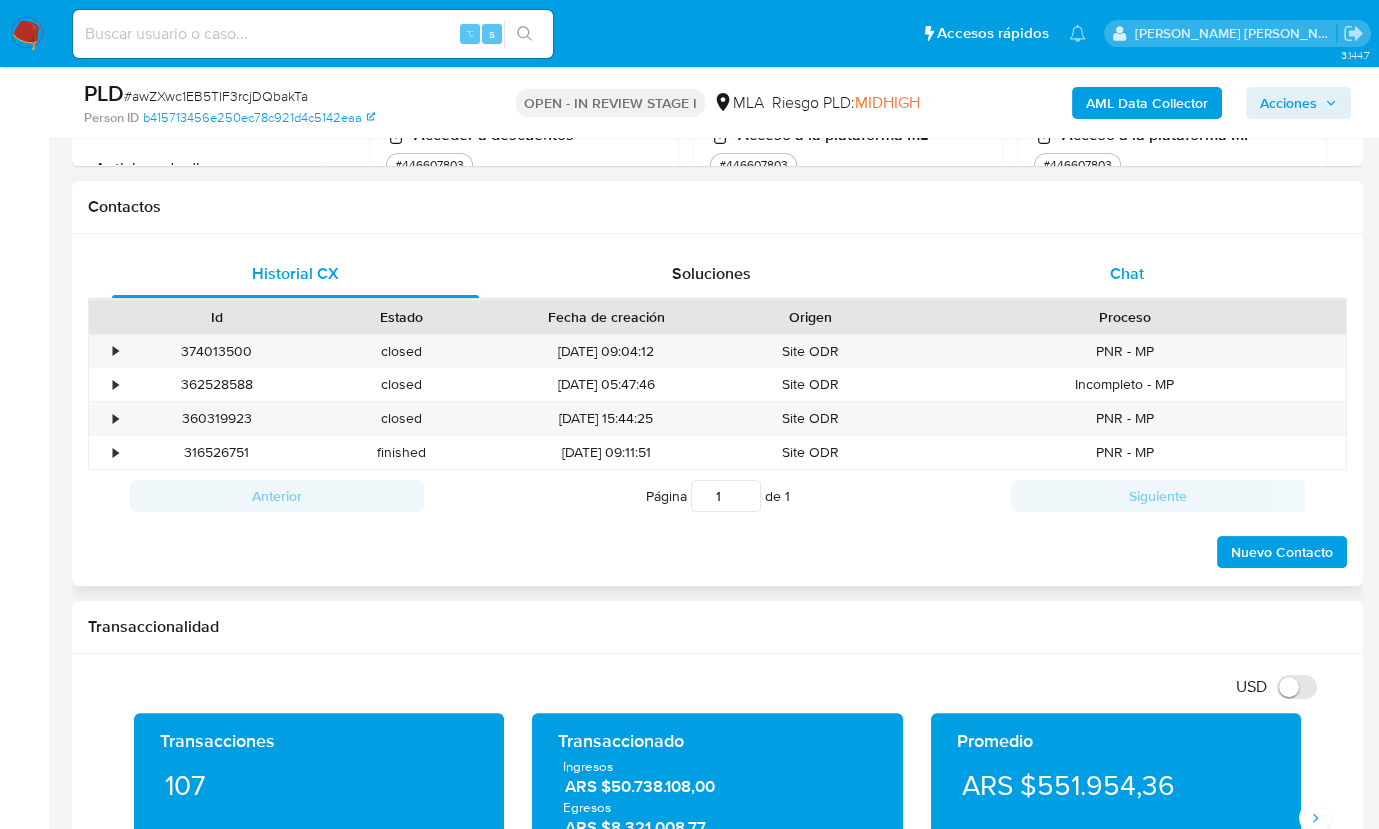 click on "Chat" at bounding box center (1126, 274) 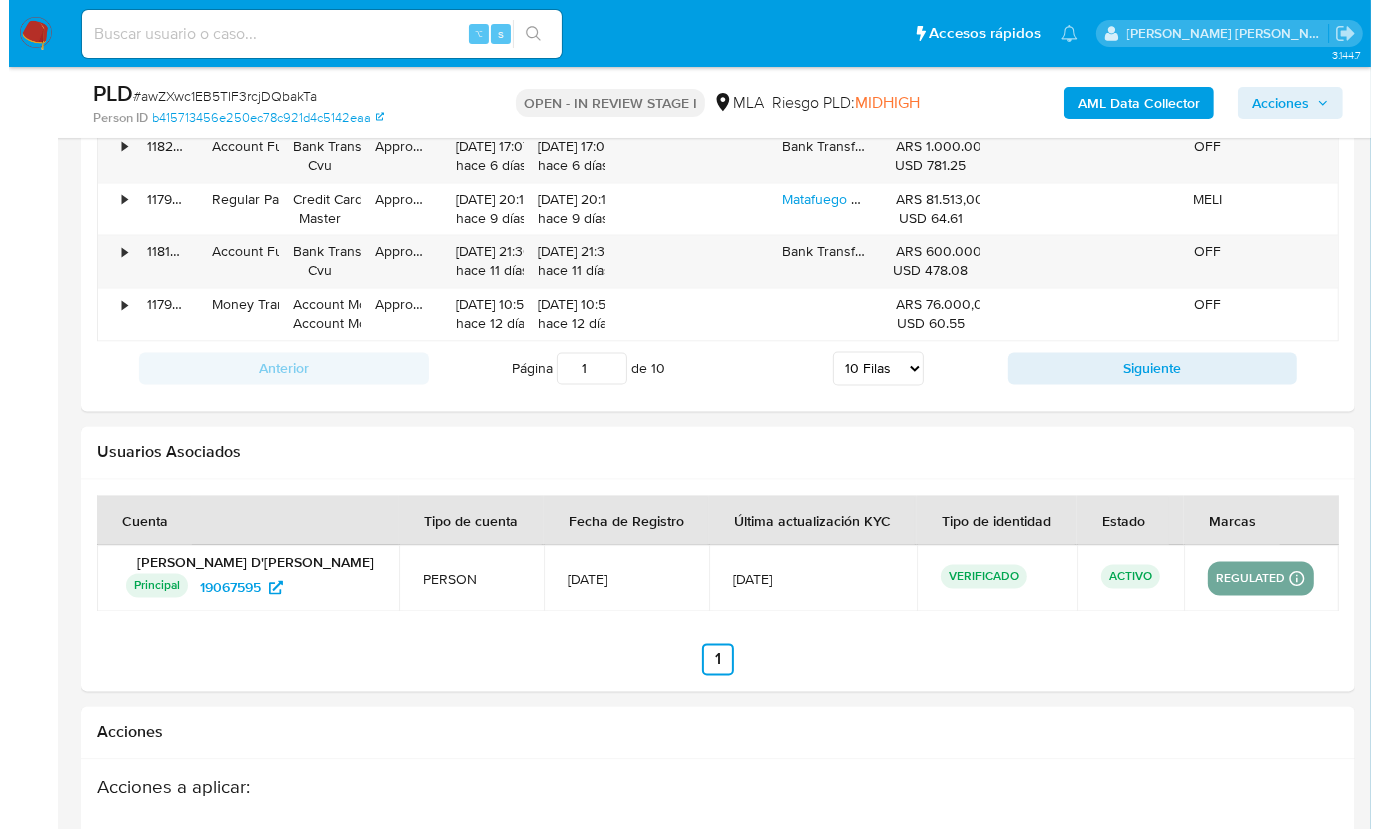scroll, scrollTop: 3436, scrollLeft: 0, axis: vertical 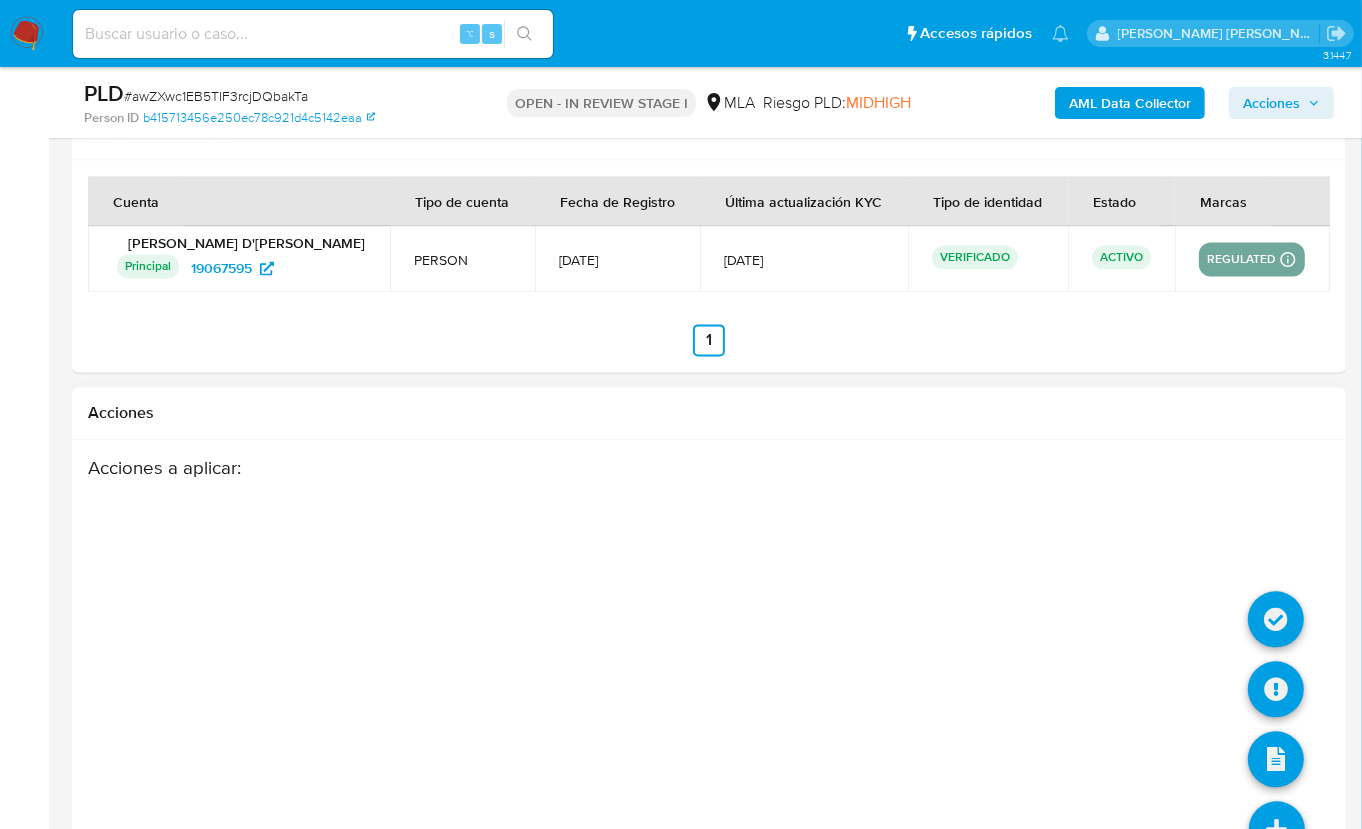 click at bounding box center [1277, 829] 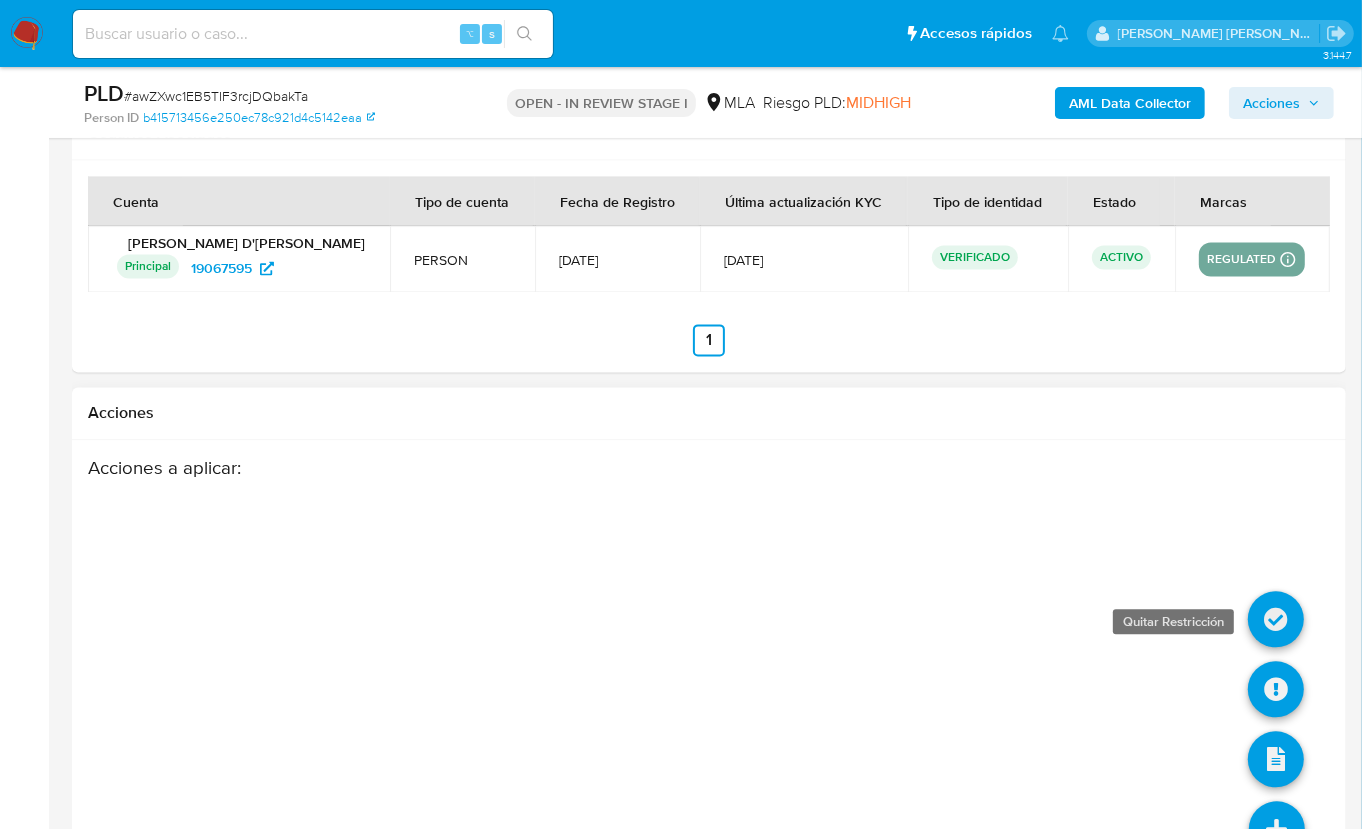 click at bounding box center [1276, 619] 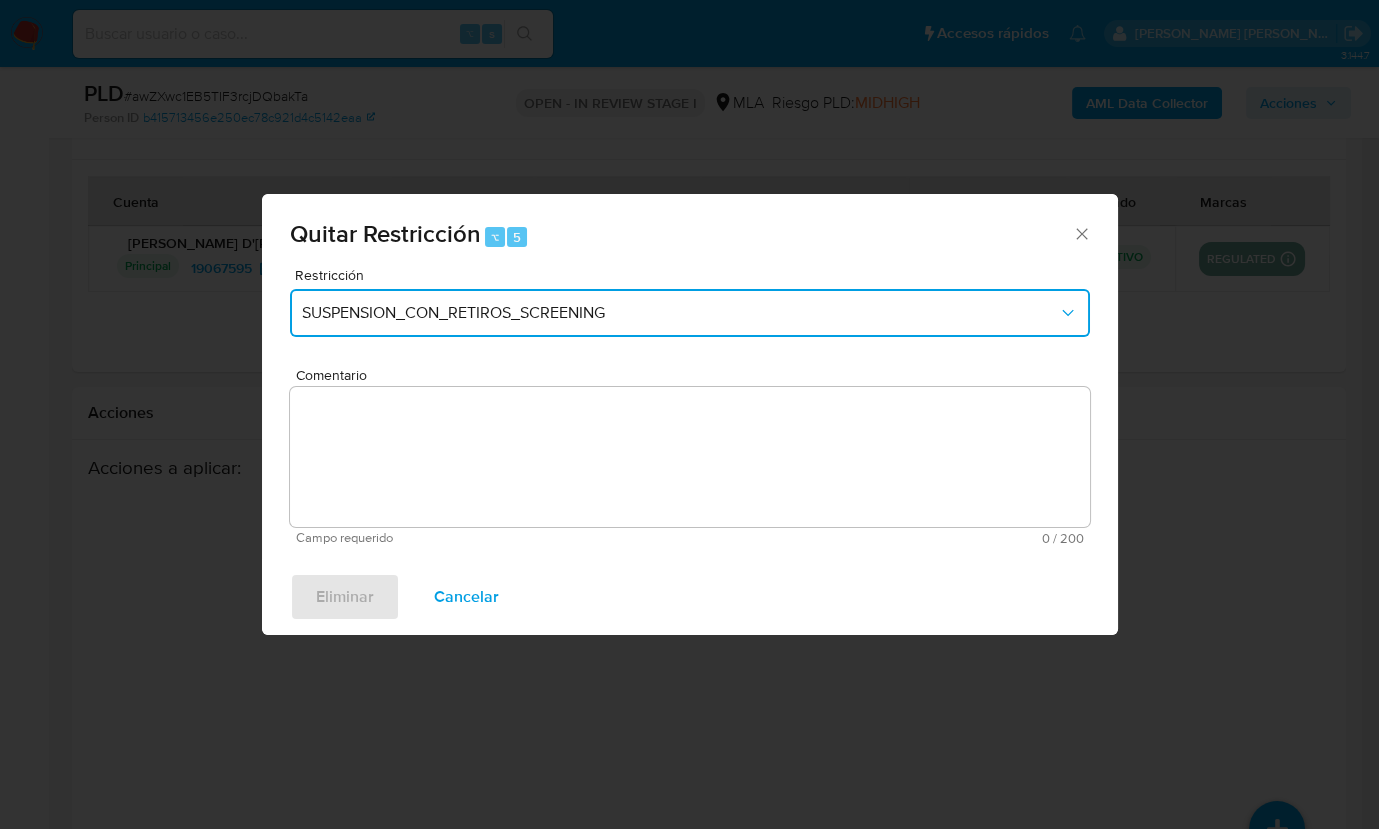click on "SUSPENSION_CON_RETIROS_SCREENING" at bounding box center (690, 313) 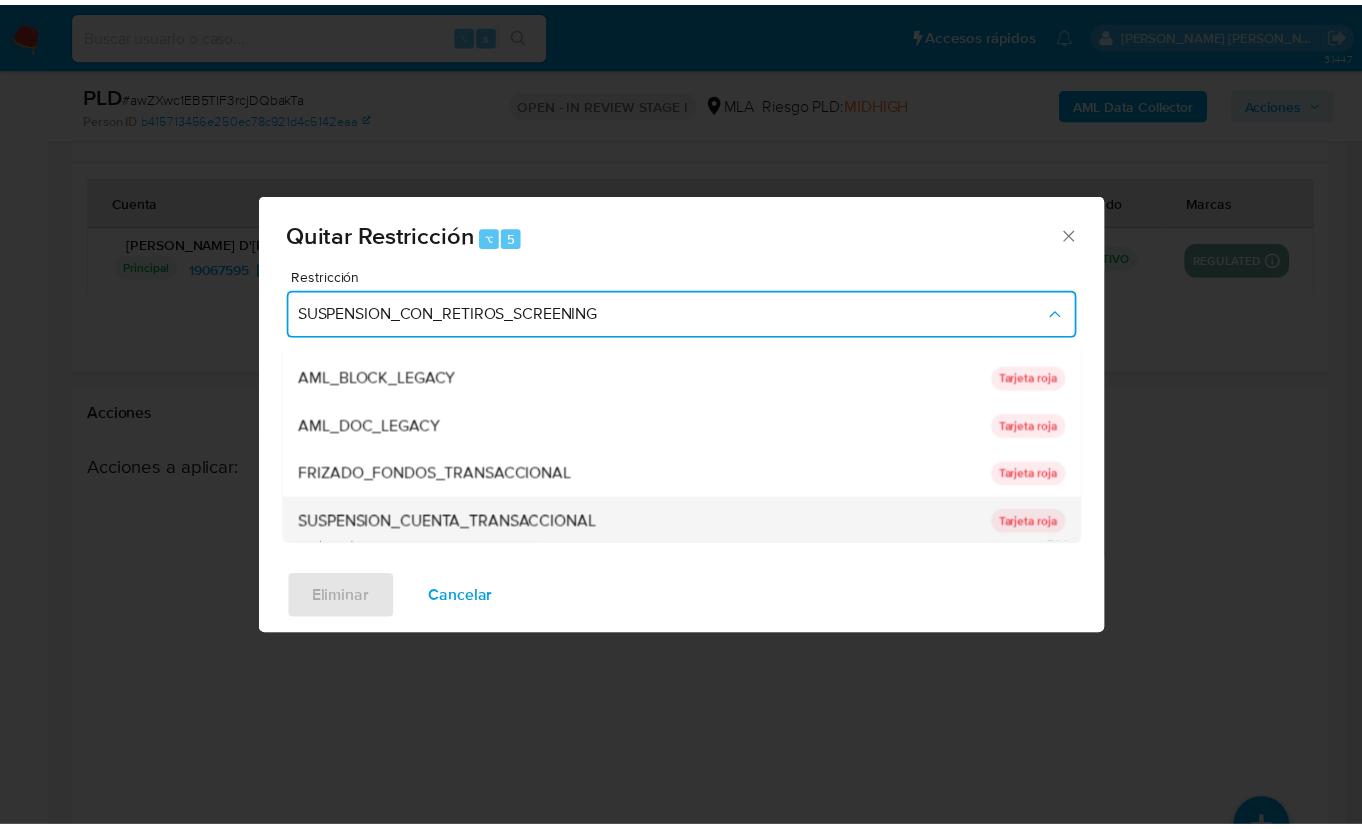 scroll, scrollTop: 88, scrollLeft: 0, axis: vertical 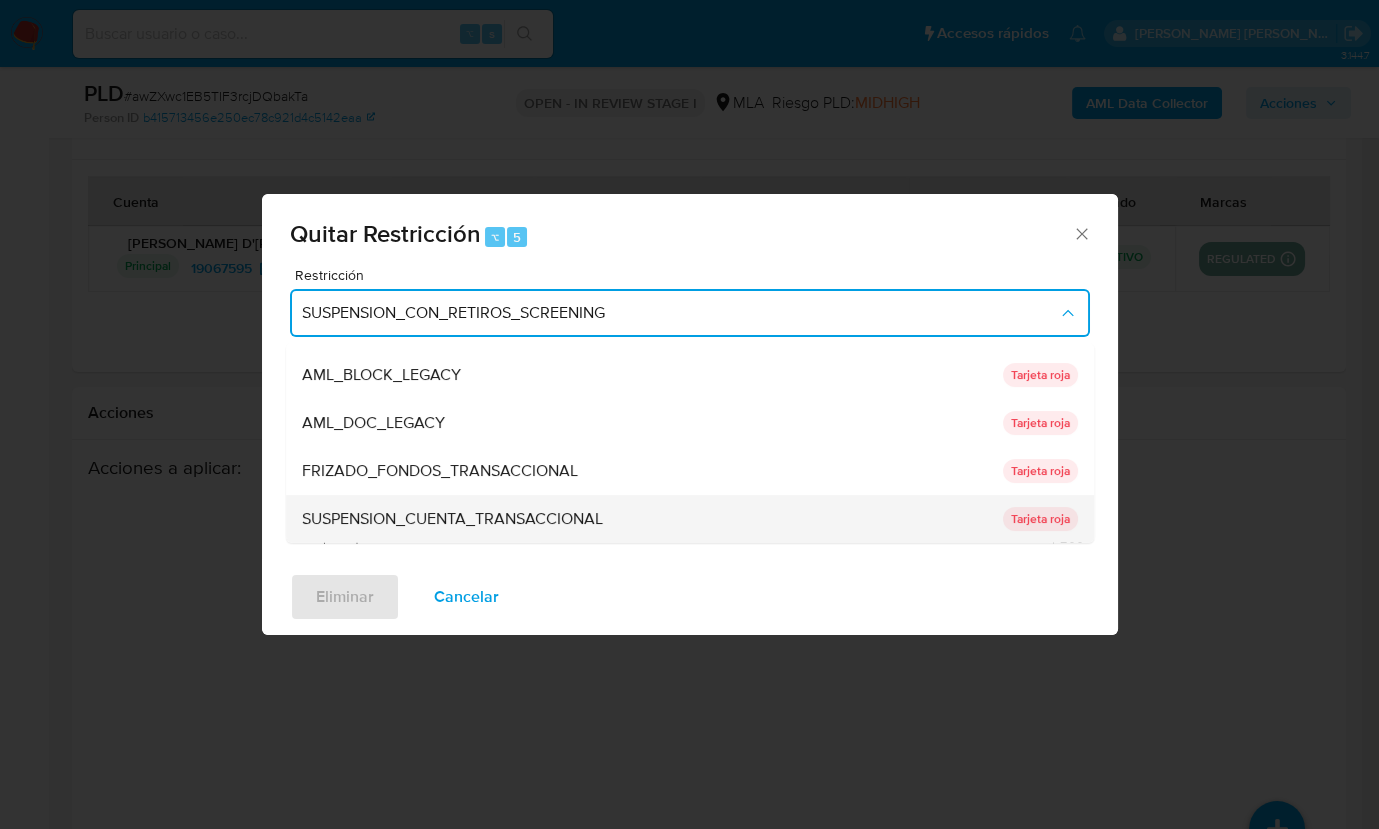 click on "SUSPENSION_CUENTA_TRANSACCIONAL" at bounding box center (452, 519) 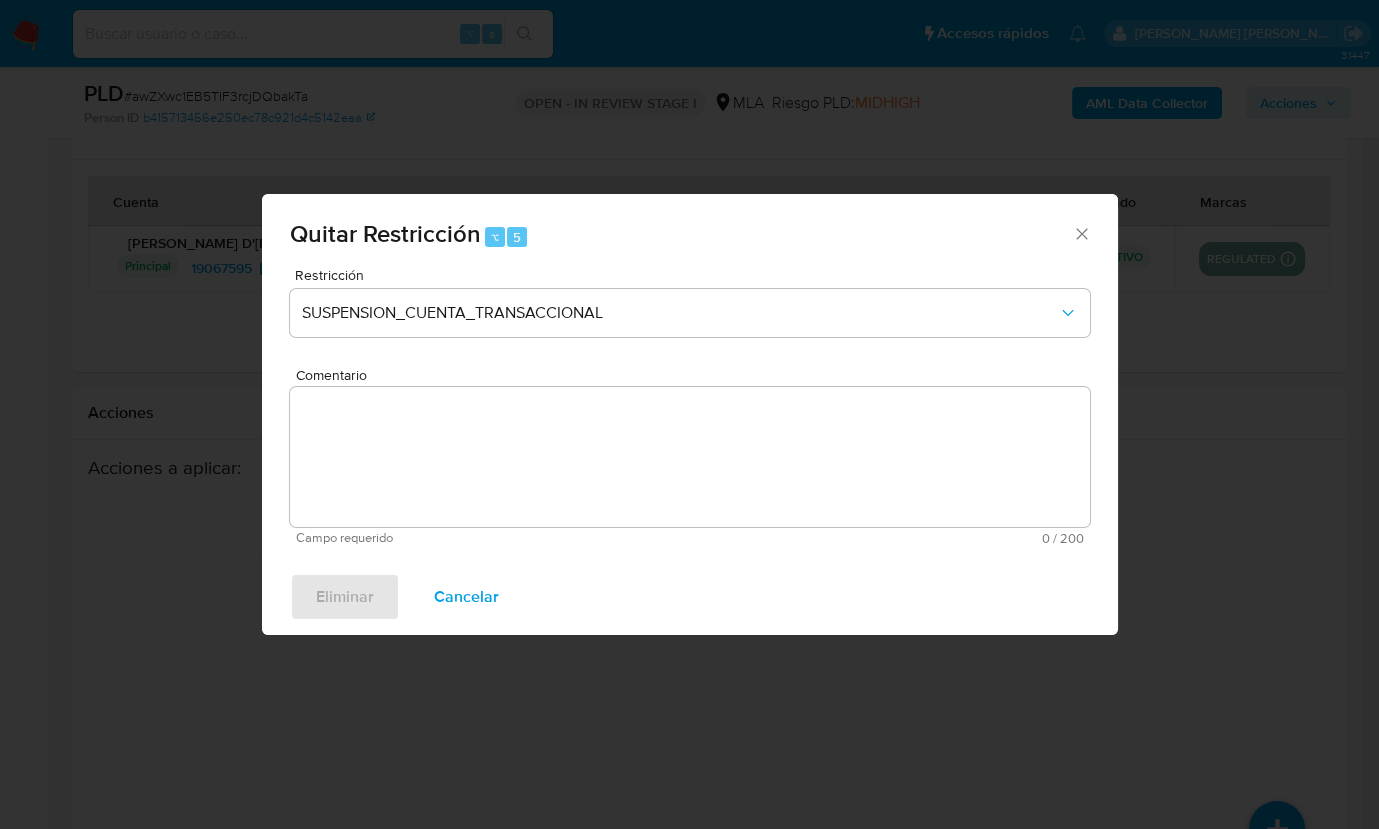 click on "Comentario" at bounding box center [690, 457] 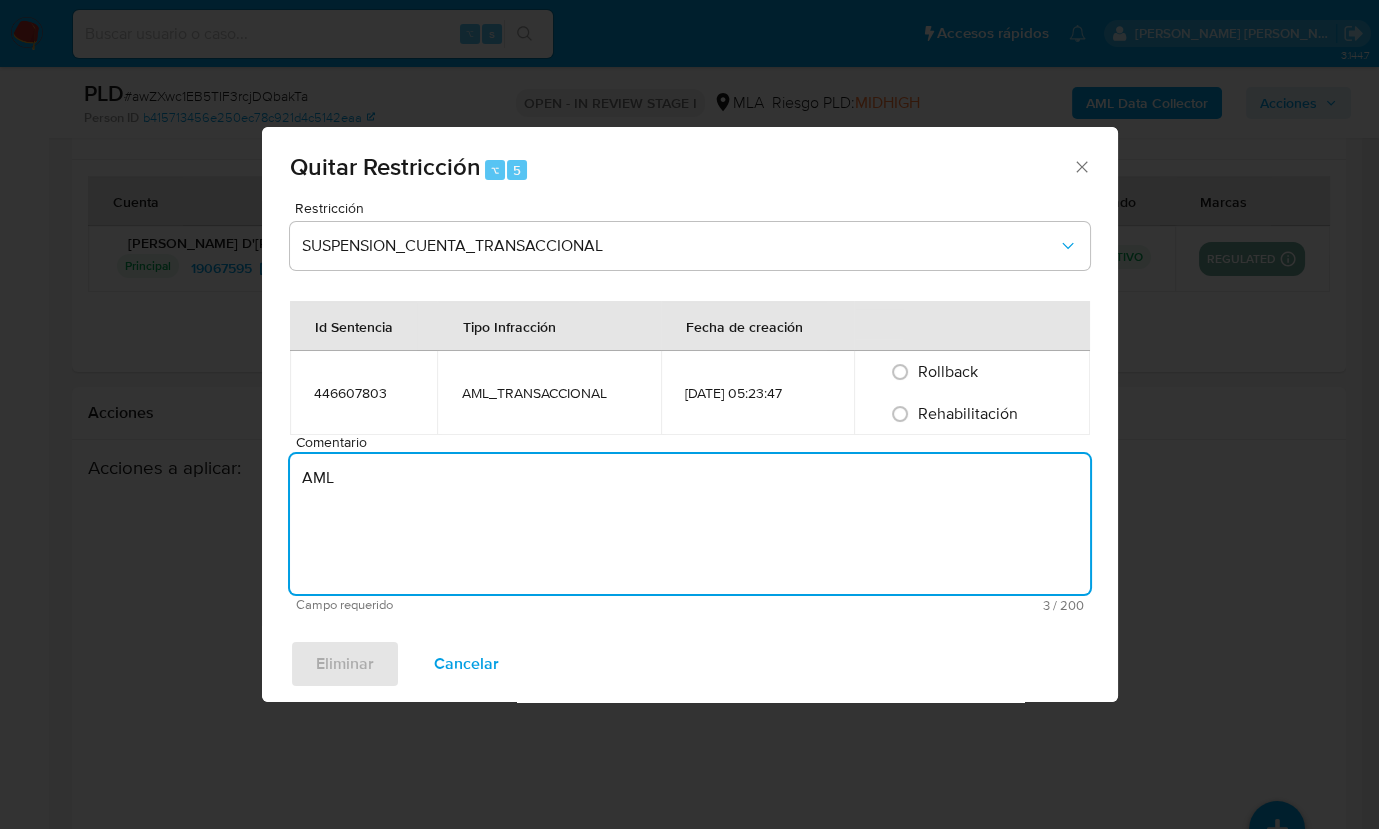 type on "AML" 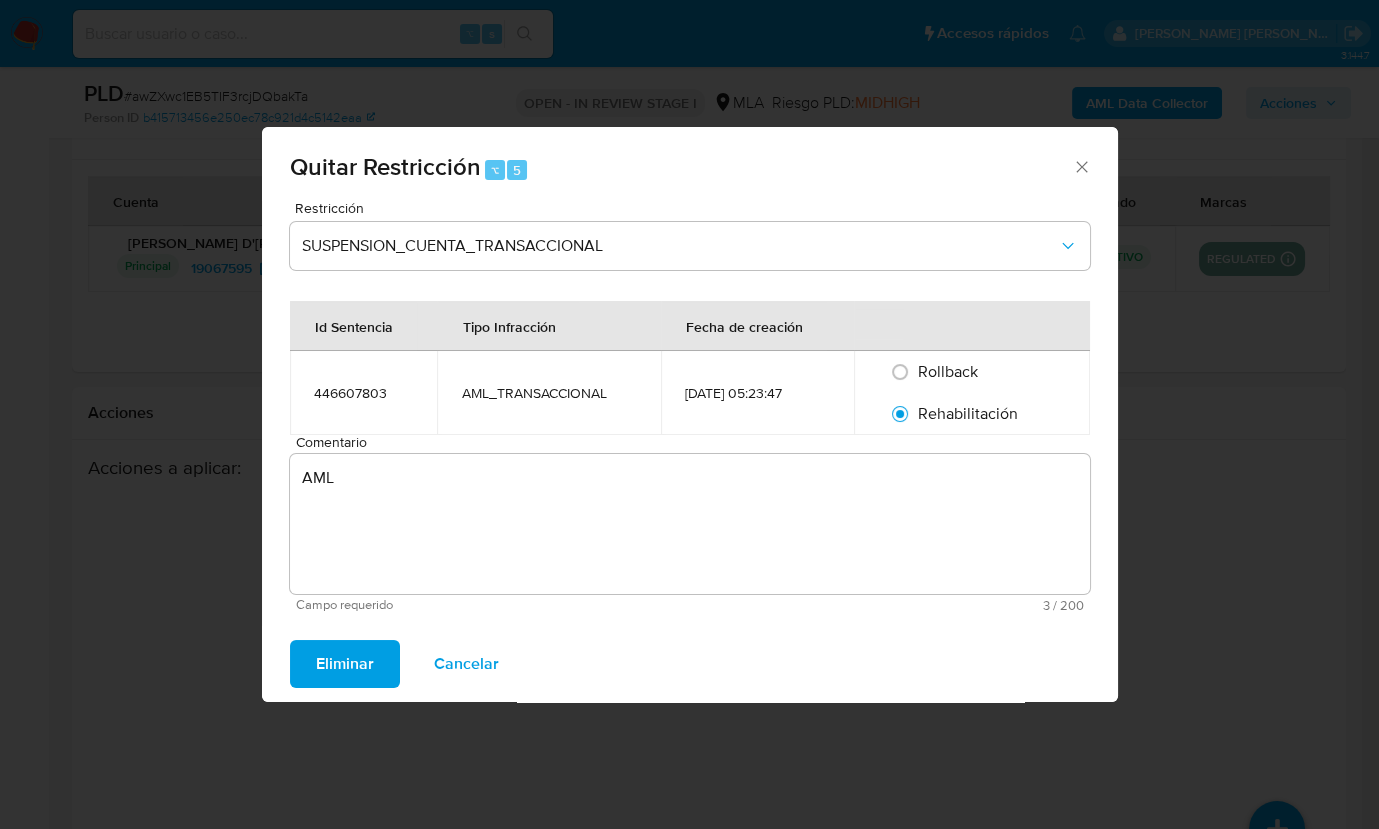 click on "Eliminar" at bounding box center [345, 664] 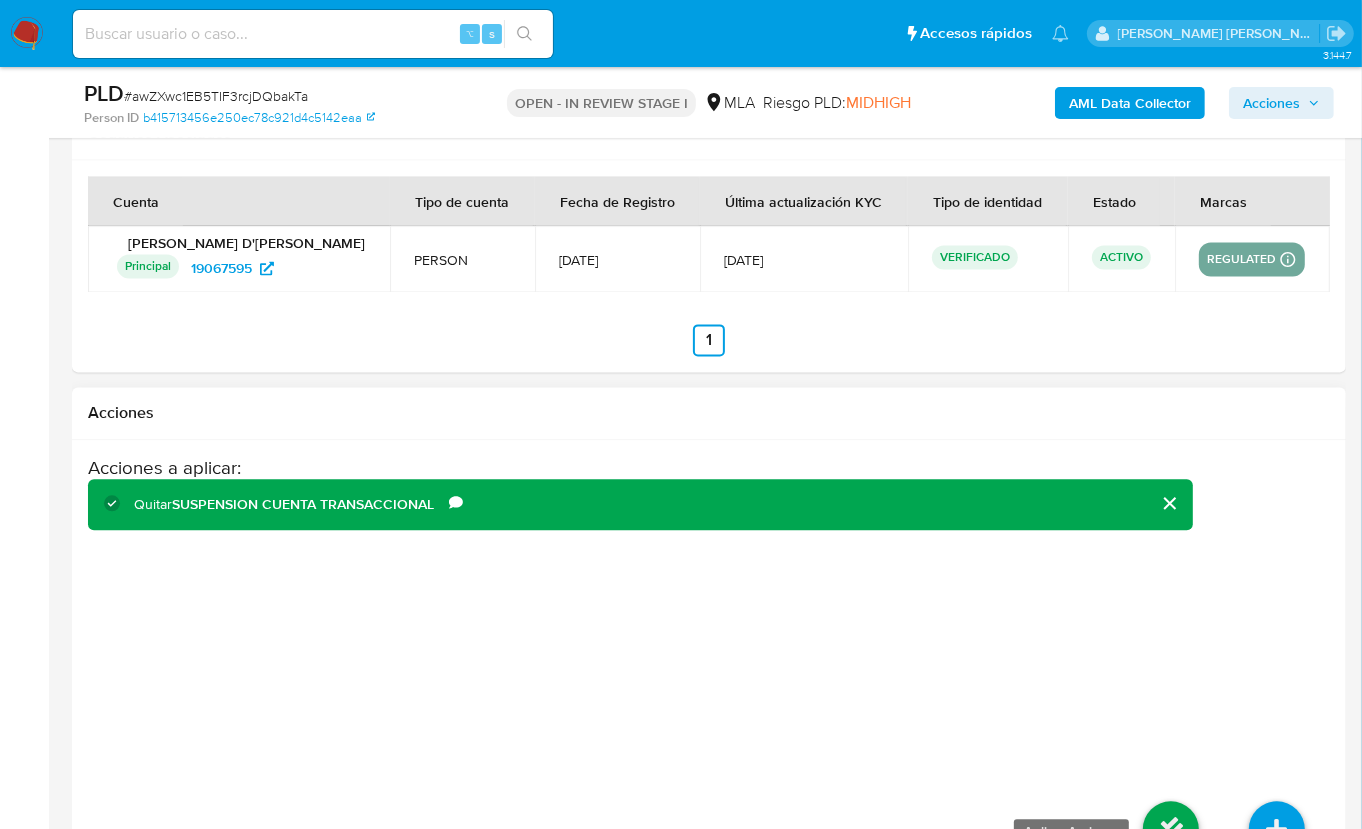 click at bounding box center (1171, 829) 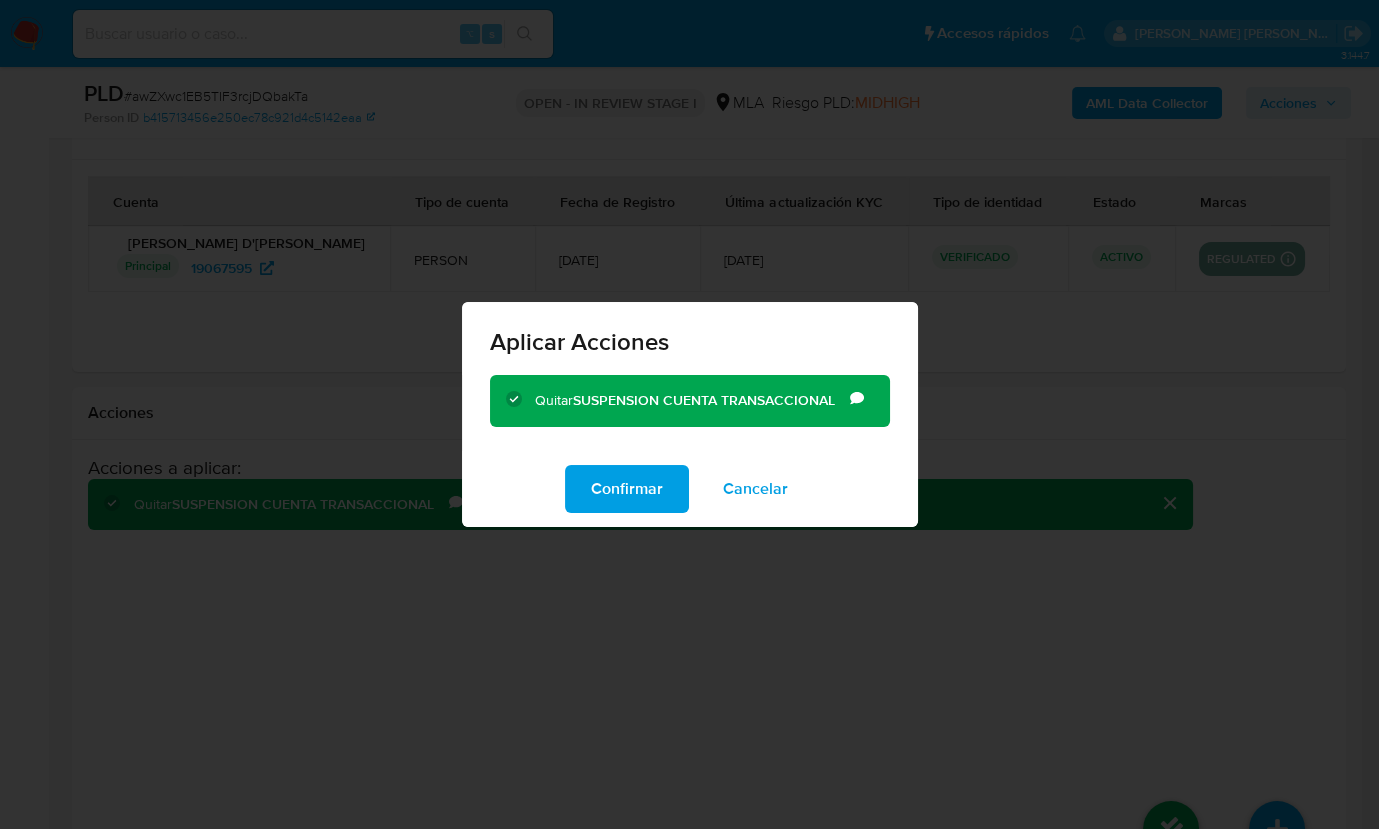 click on "Confirmar" at bounding box center (627, 489) 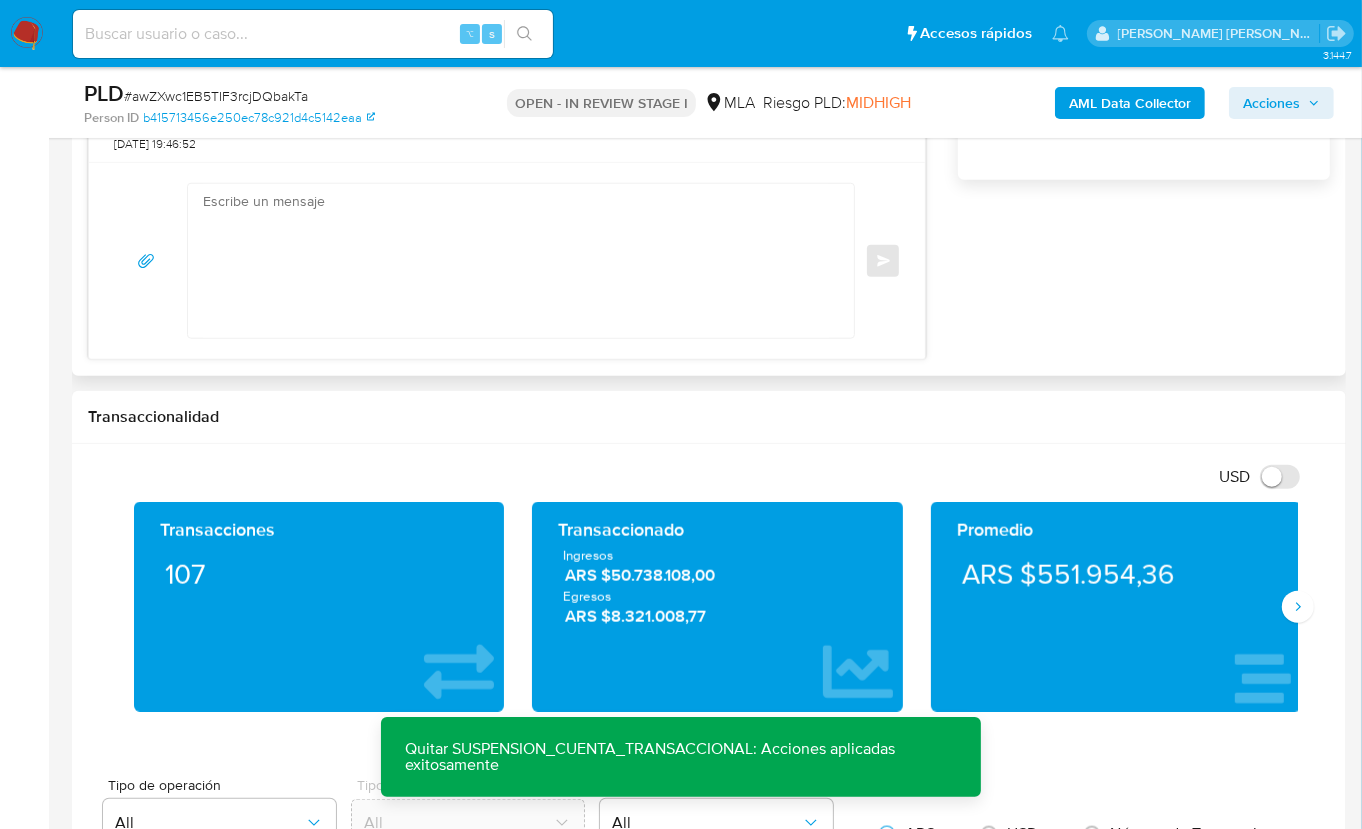 scroll, scrollTop: 1450, scrollLeft: 0, axis: vertical 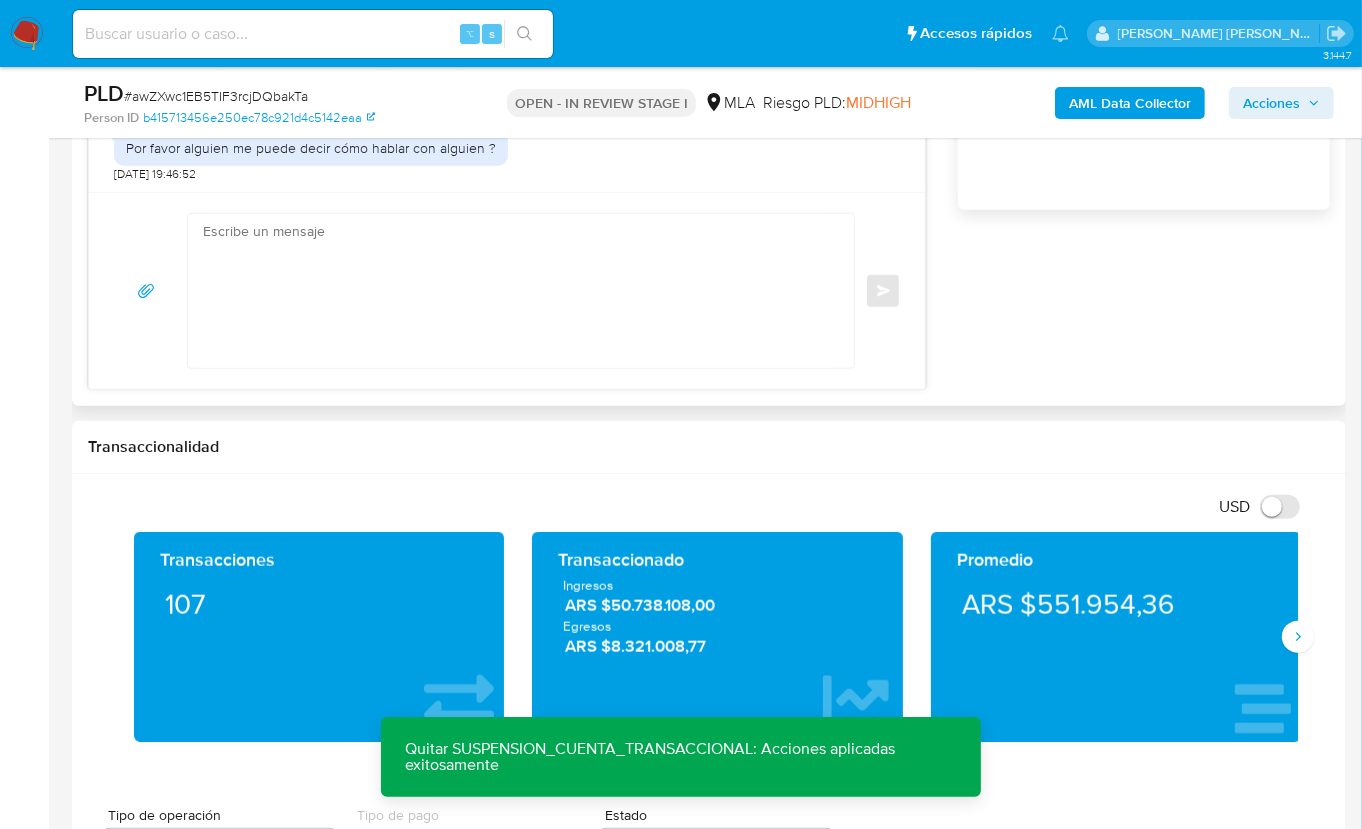 click at bounding box center [516, 291] 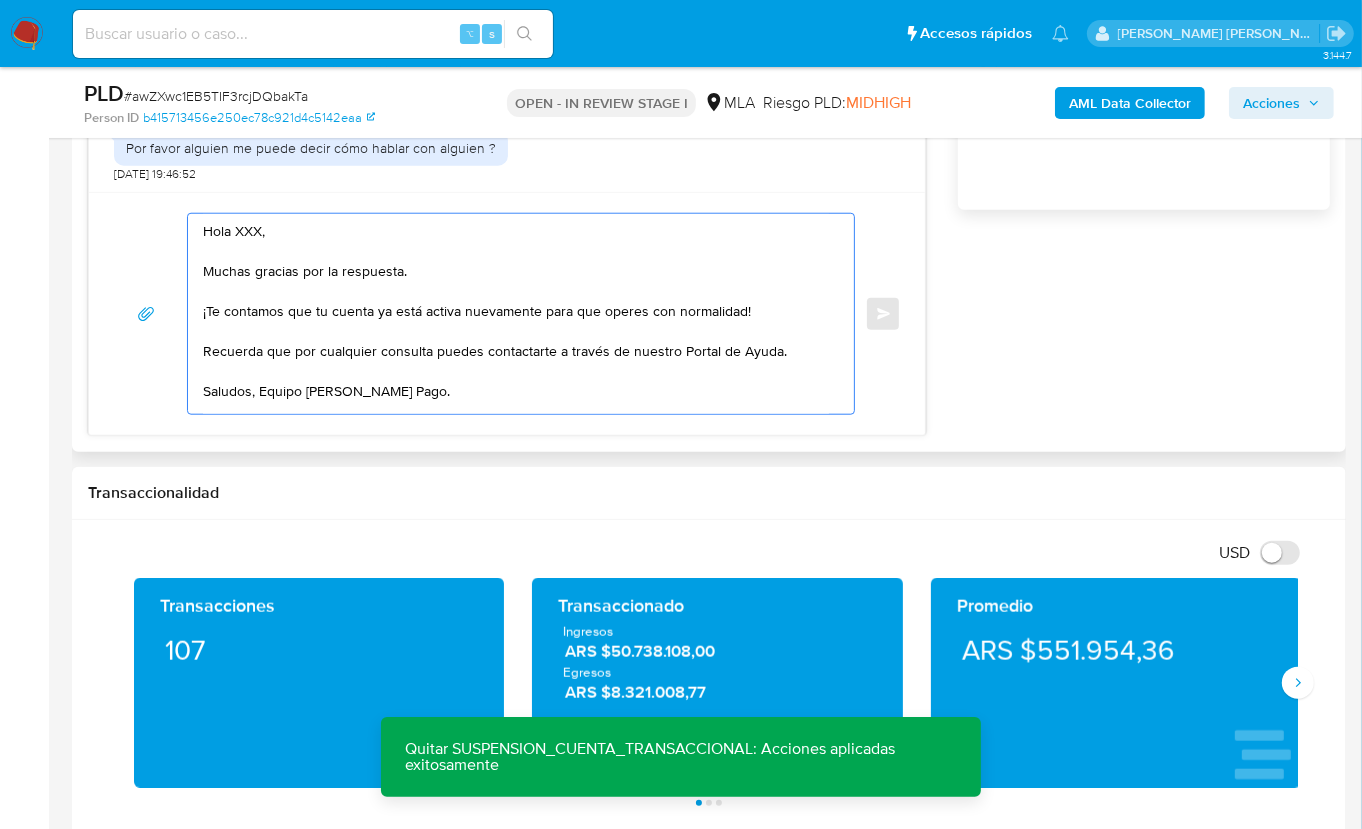 scroll, scrollTop: 7, scrollLeft: 0, axis: vertical 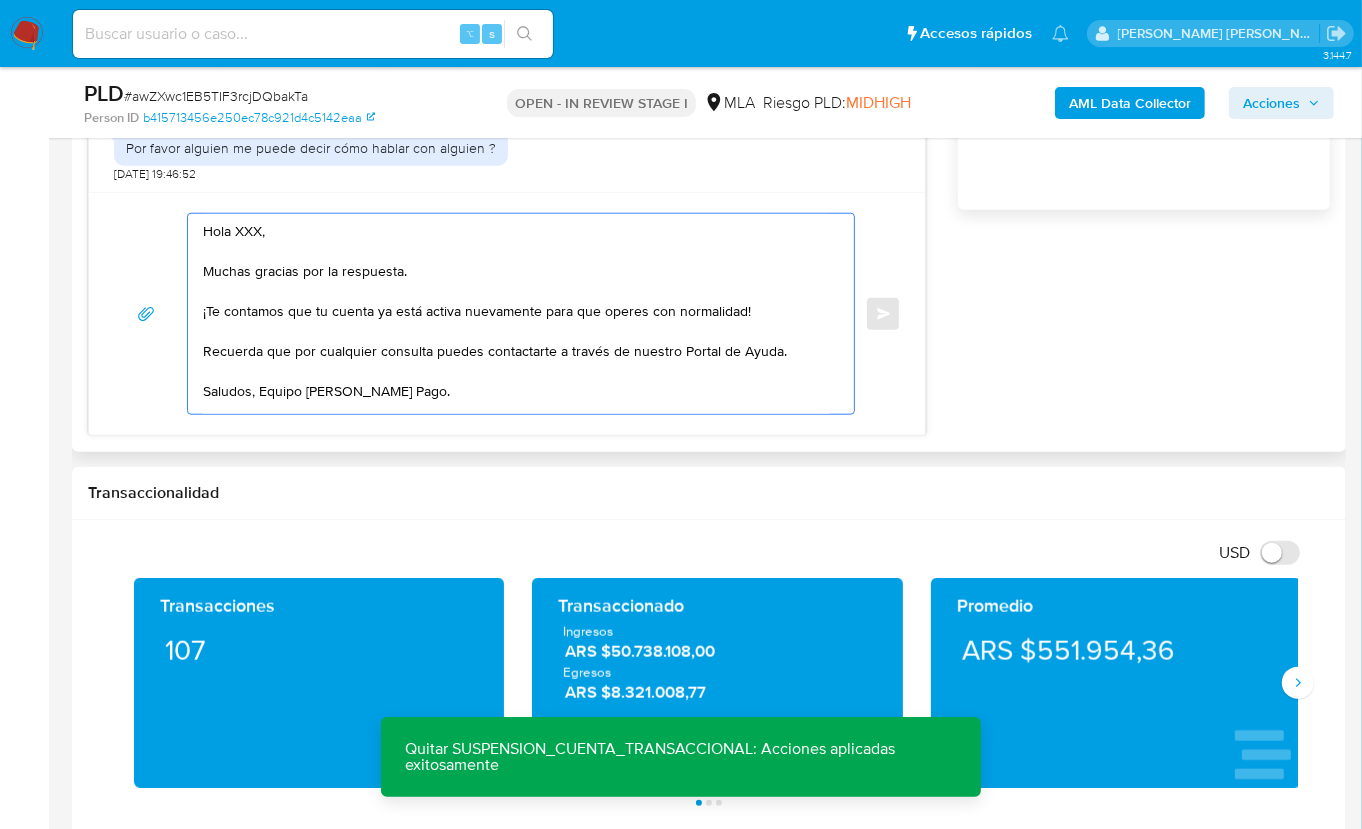 click on "Hola XXX,
Muchas gracias por la respuesta.
¡Te contamos que tu cuenta ya está activa nuevamente para que operes con normalidad!
Recuerda que por cualquier consulta puedes contactarte a través de nuestro Portal de Ayuda.
Saludos, Equipo de Mercado Pago." at bounding box center (516, 314) 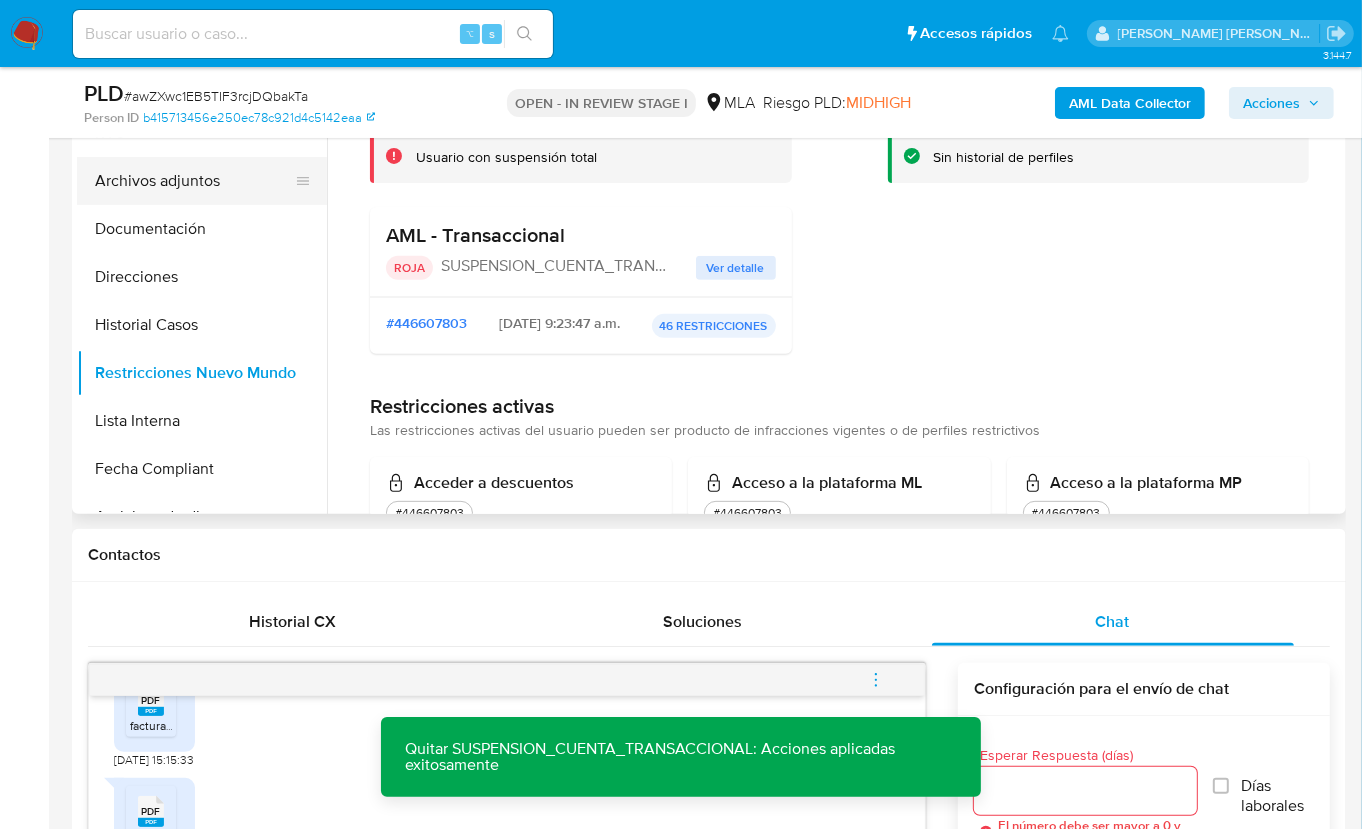 scroll, scrollTop: 413, scrollLeft: 0, axis: vertical 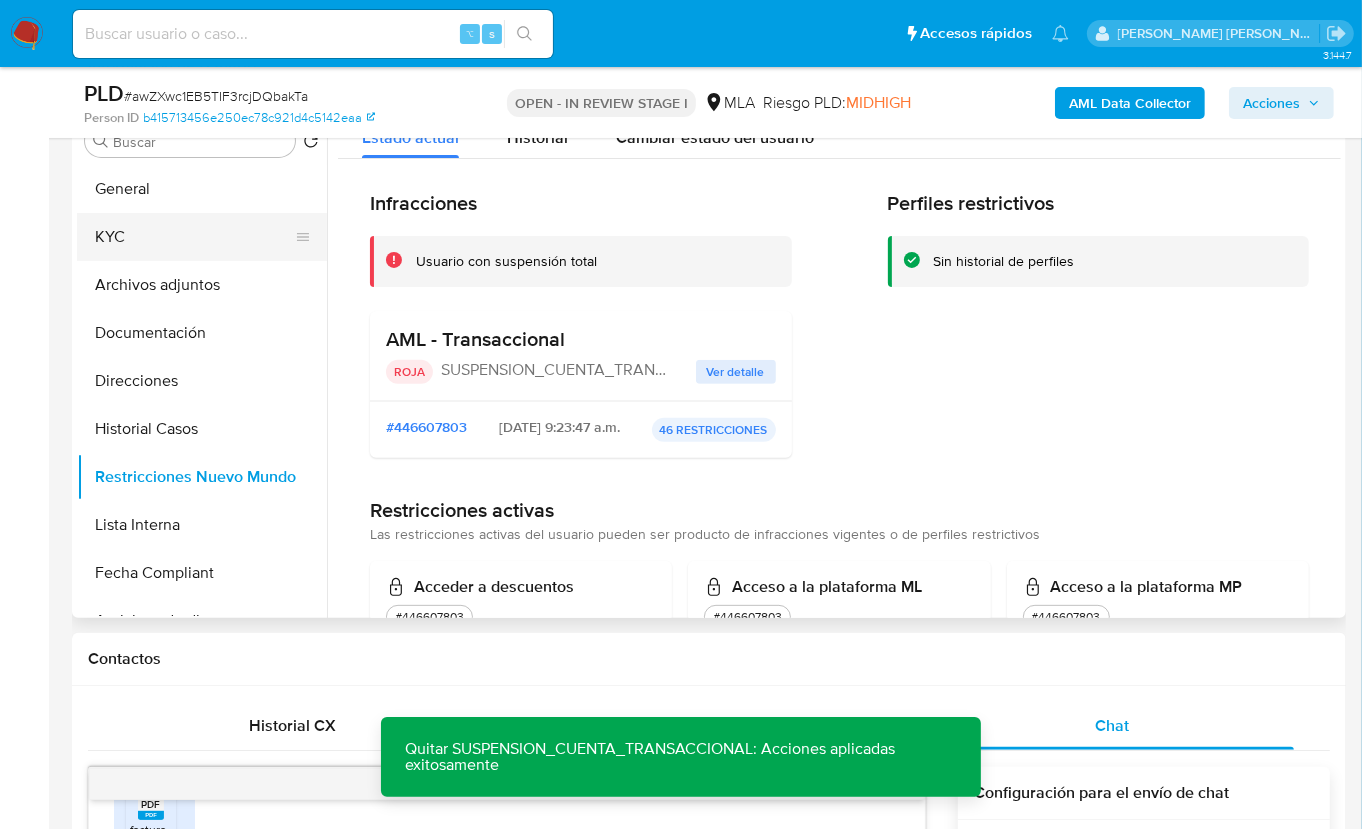 click on "KYC" at bounding box center (194, 237) 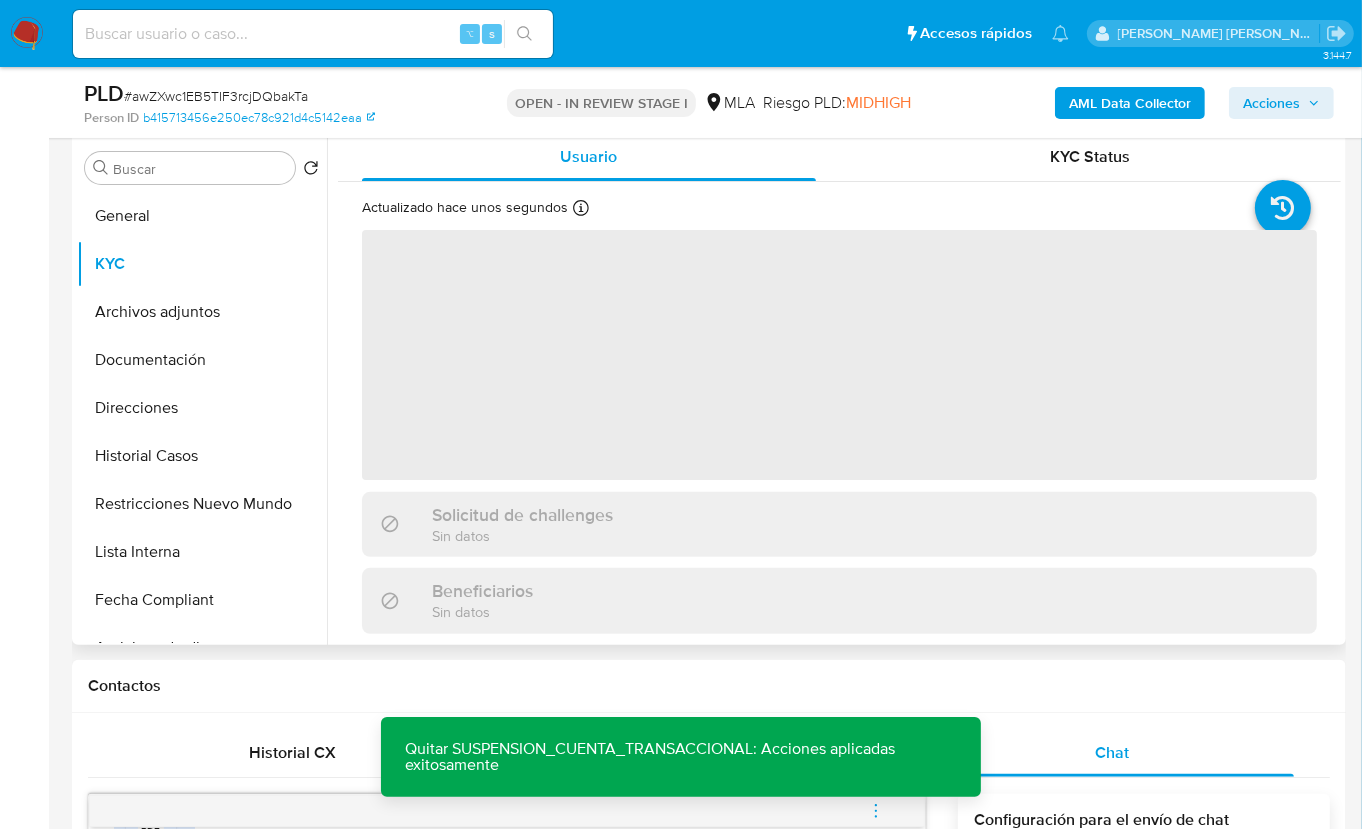 scroll, scrollTop: 381, scrollLeft: 0, axis: vertical 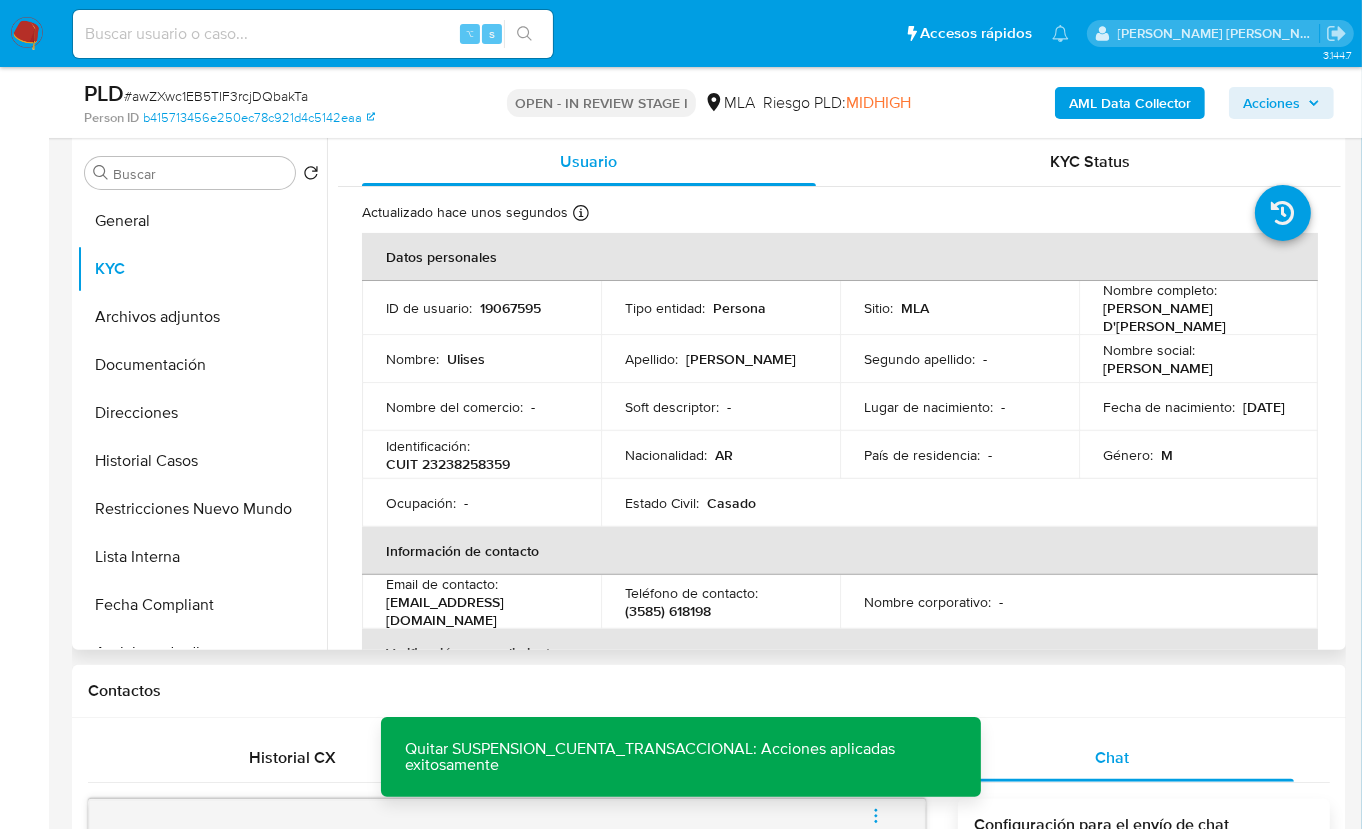 click on "[PERSON_NAME] D'[PERSON_NAME]" at bounding box center [1194, 317] 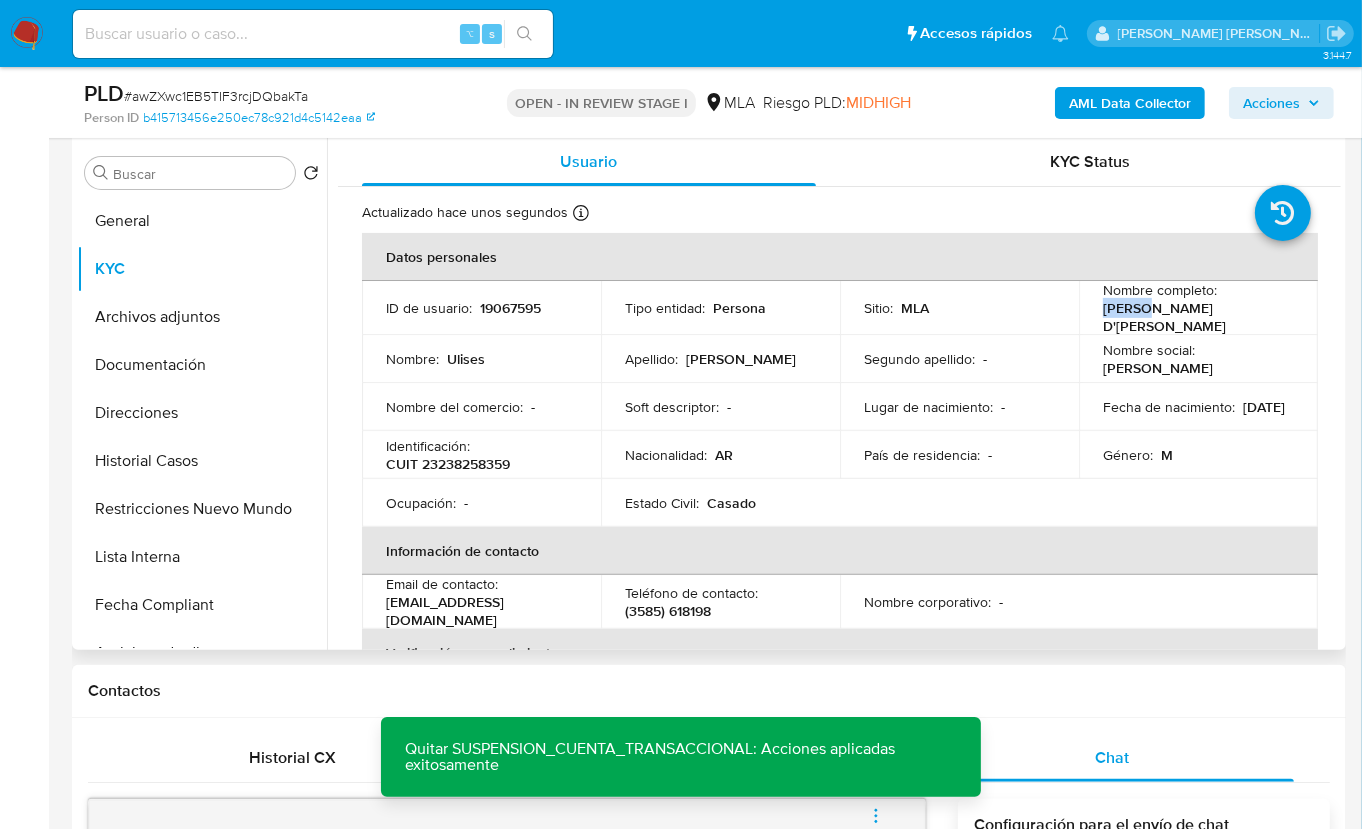 click on "[PERSON_NAME] D'[PERSON_NAME]" at bounding box center (1194, 317) 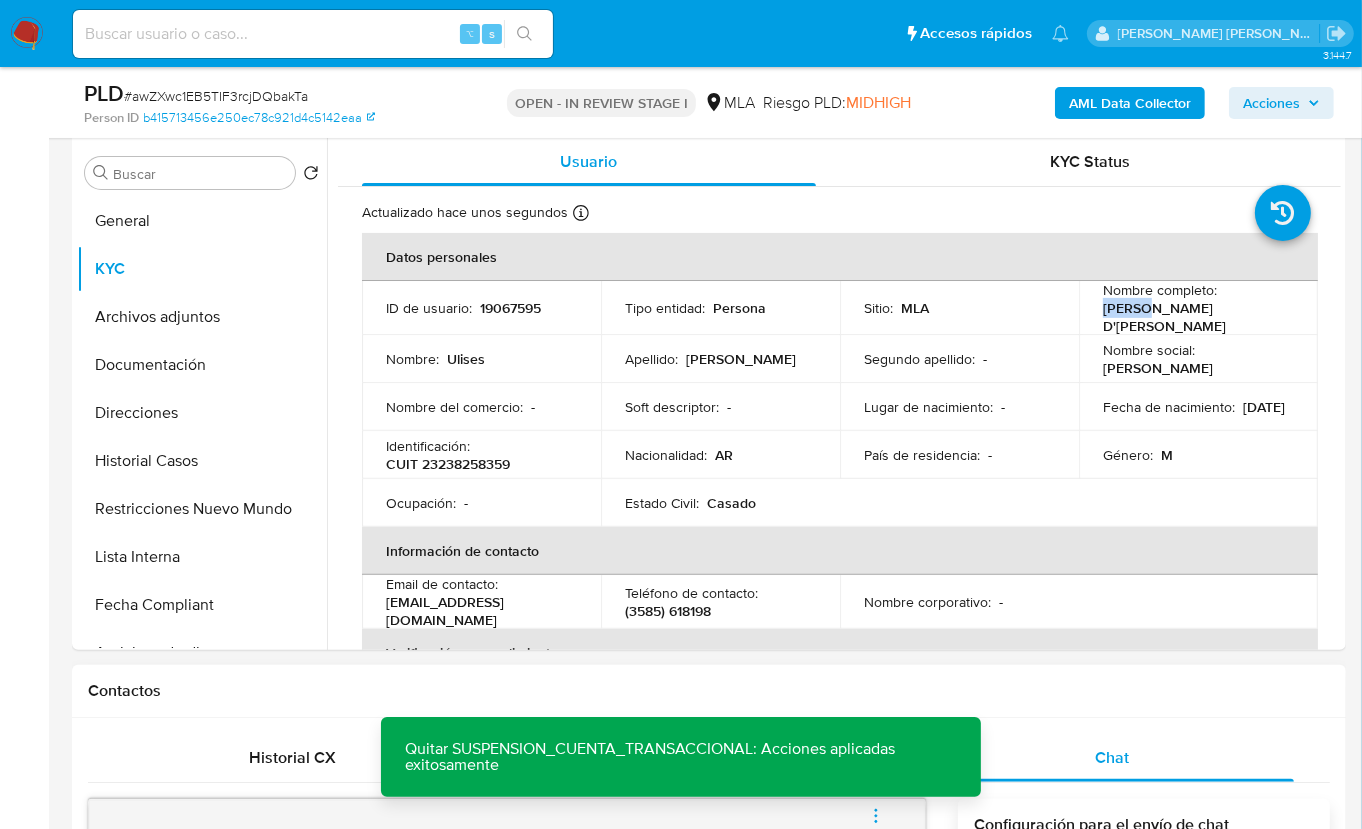 copy on "Ulises" 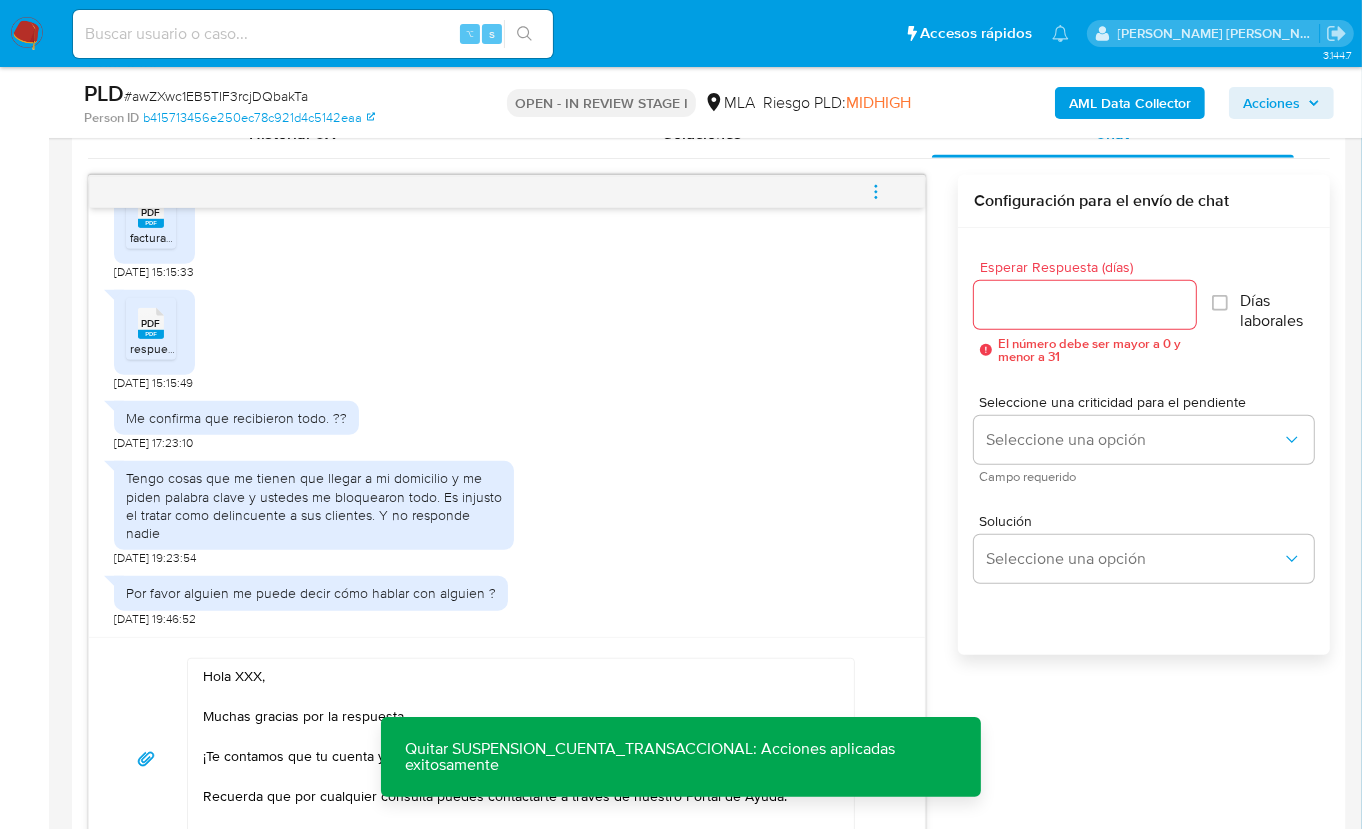 scroll, scrollTop: 1014, scrollLeft: 0, axis: vertical 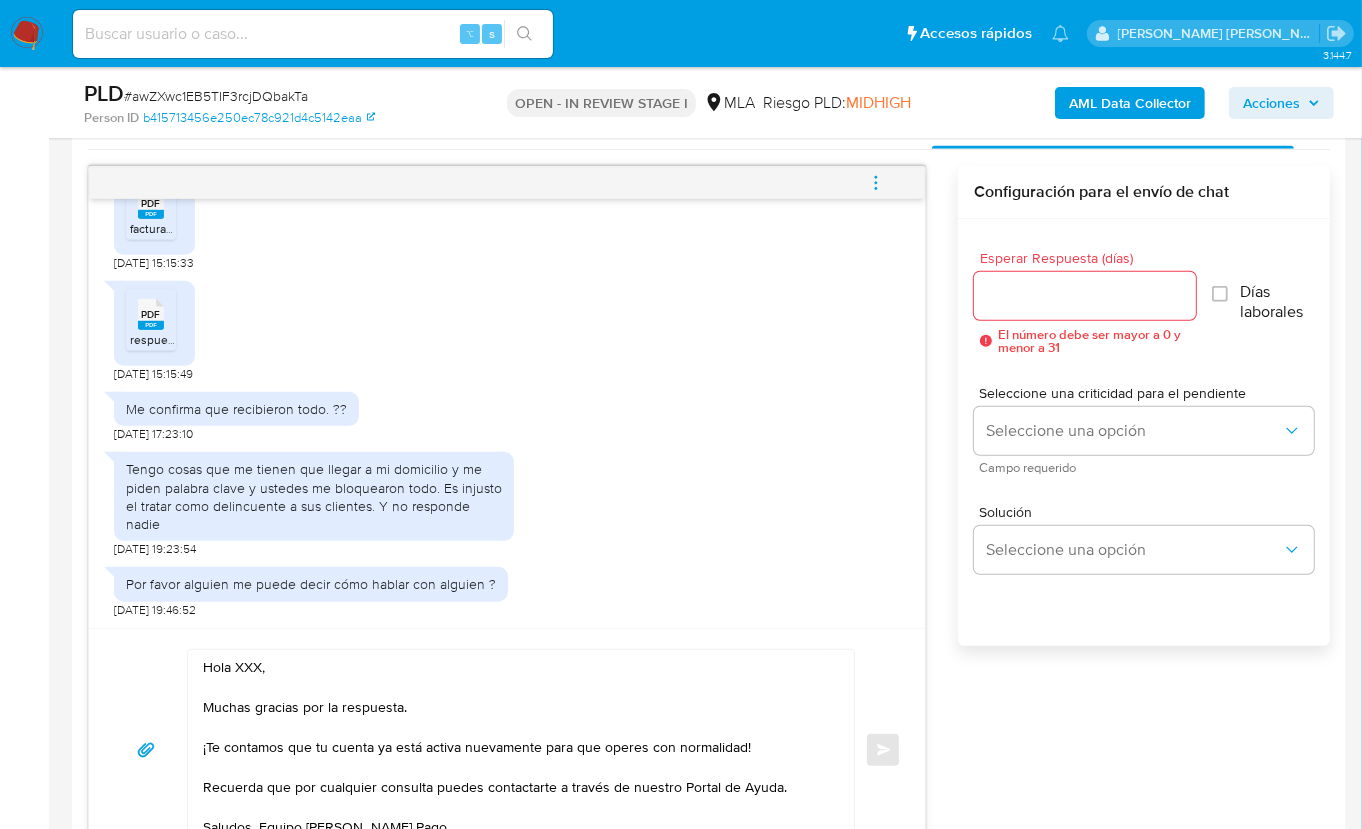 click on "Hola XXX,
Muchas gracias por la respuesta.
¡Te contamos que tu cuenta ya está activa nuevamente para que operes con normalidad!
Recuerda que por cualquier consulta puedes contactarte a través de nuestro Portal de Ayuda.
Saludos, Equipo de Mercado Pago." at bounding box center (516, 750) 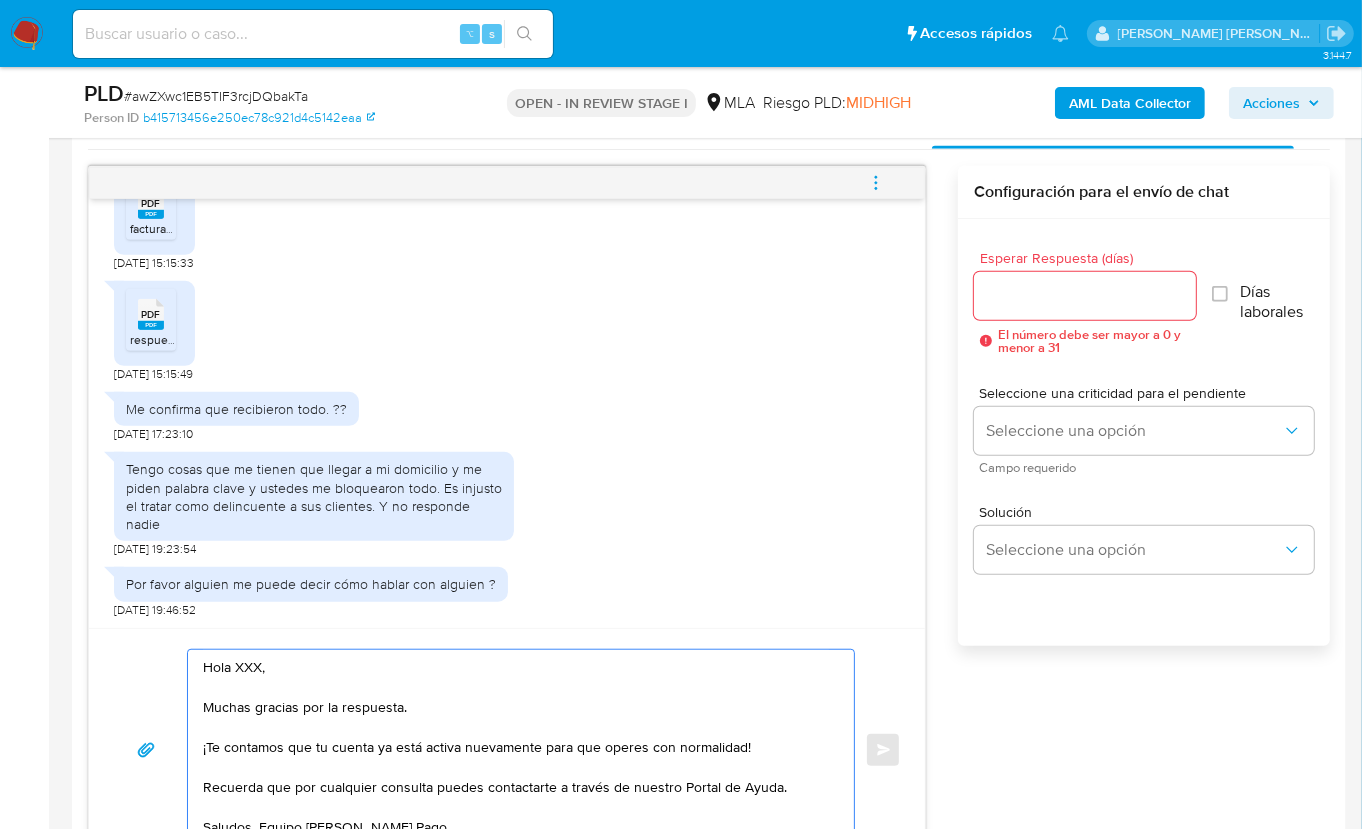 paste on "Ulises" 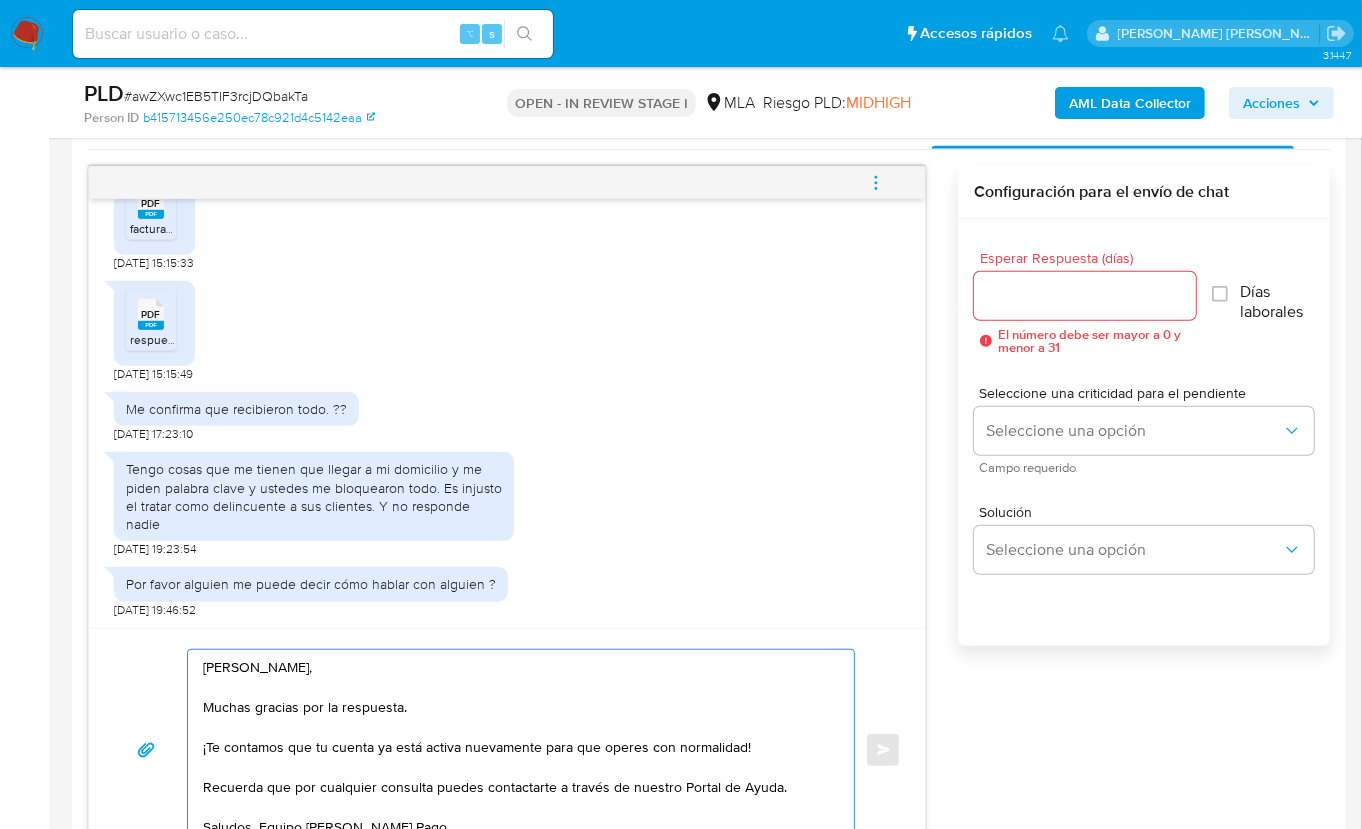 scroll, scrollTop: 6, scrollLeft: 0, axis: vertical 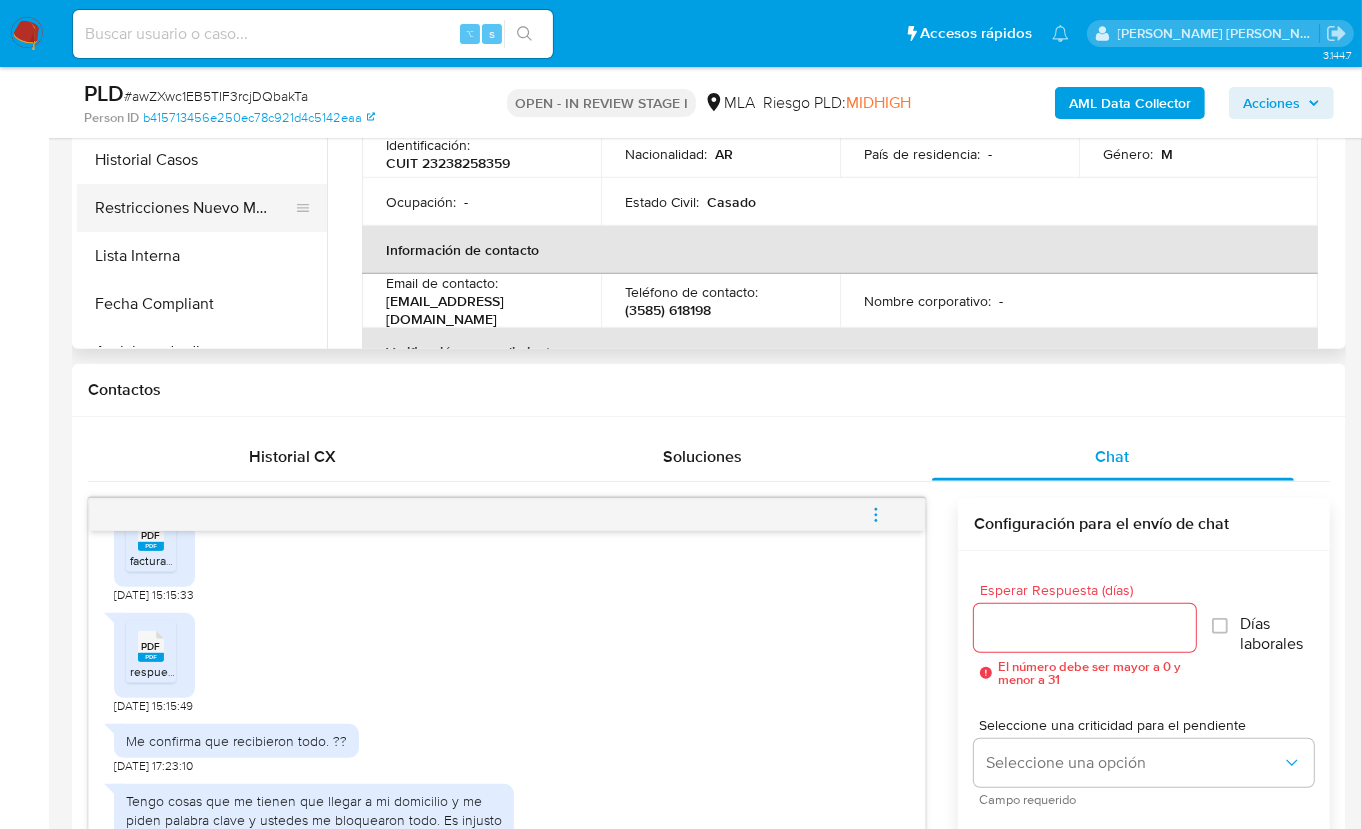type on "[PERSON_NAME],
Muchas gracias por la respuesta.
¡Te contamos que tu cuenta ya está activa nuevamente para que operes con normalidad!
Recuerda que por cualquier consulta puedes contactarte a través de nuestro Portal de Ayuda.
Saludos, Equipo [PERSON_NAME] Pago." 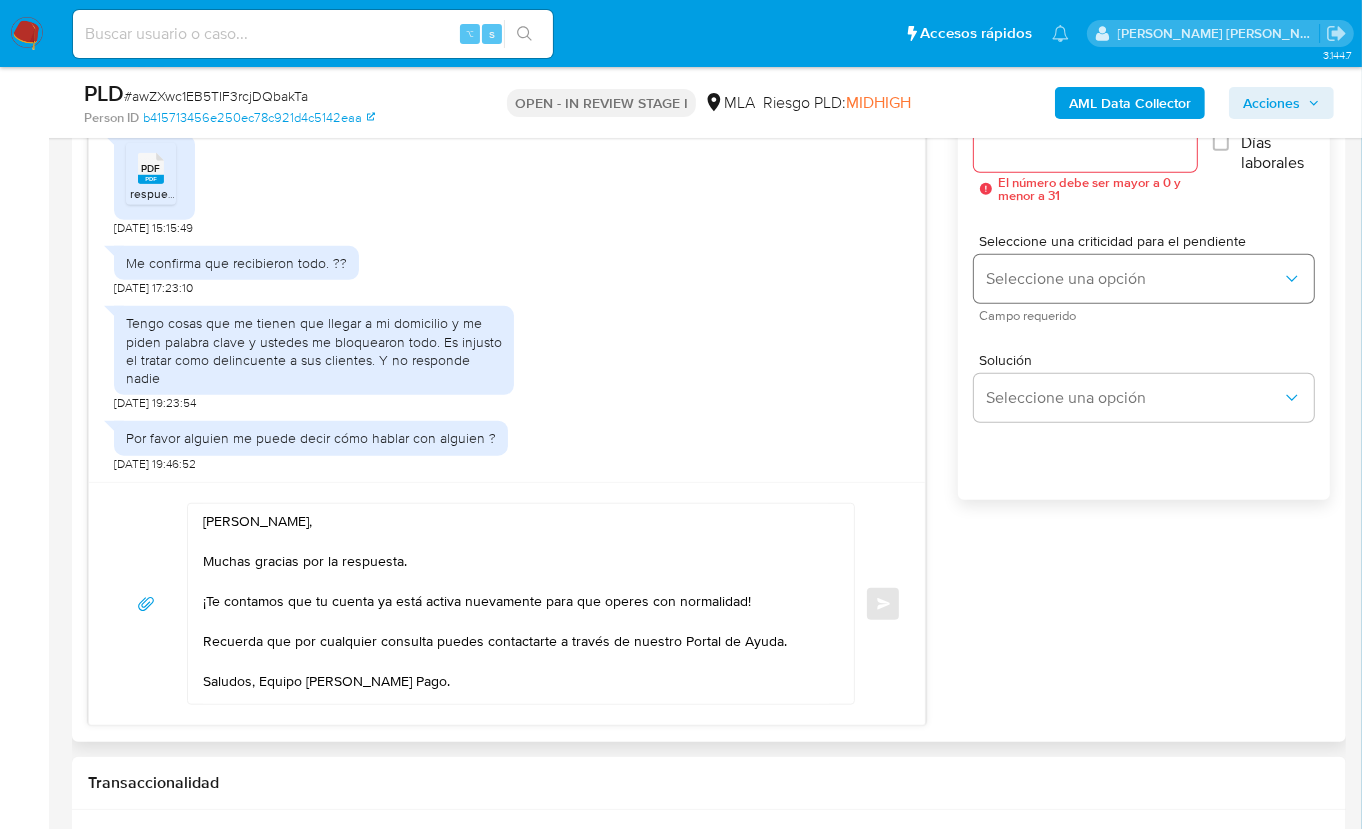 scroll, scrollTop: 996, scrollLeft: 0, axis: vertical 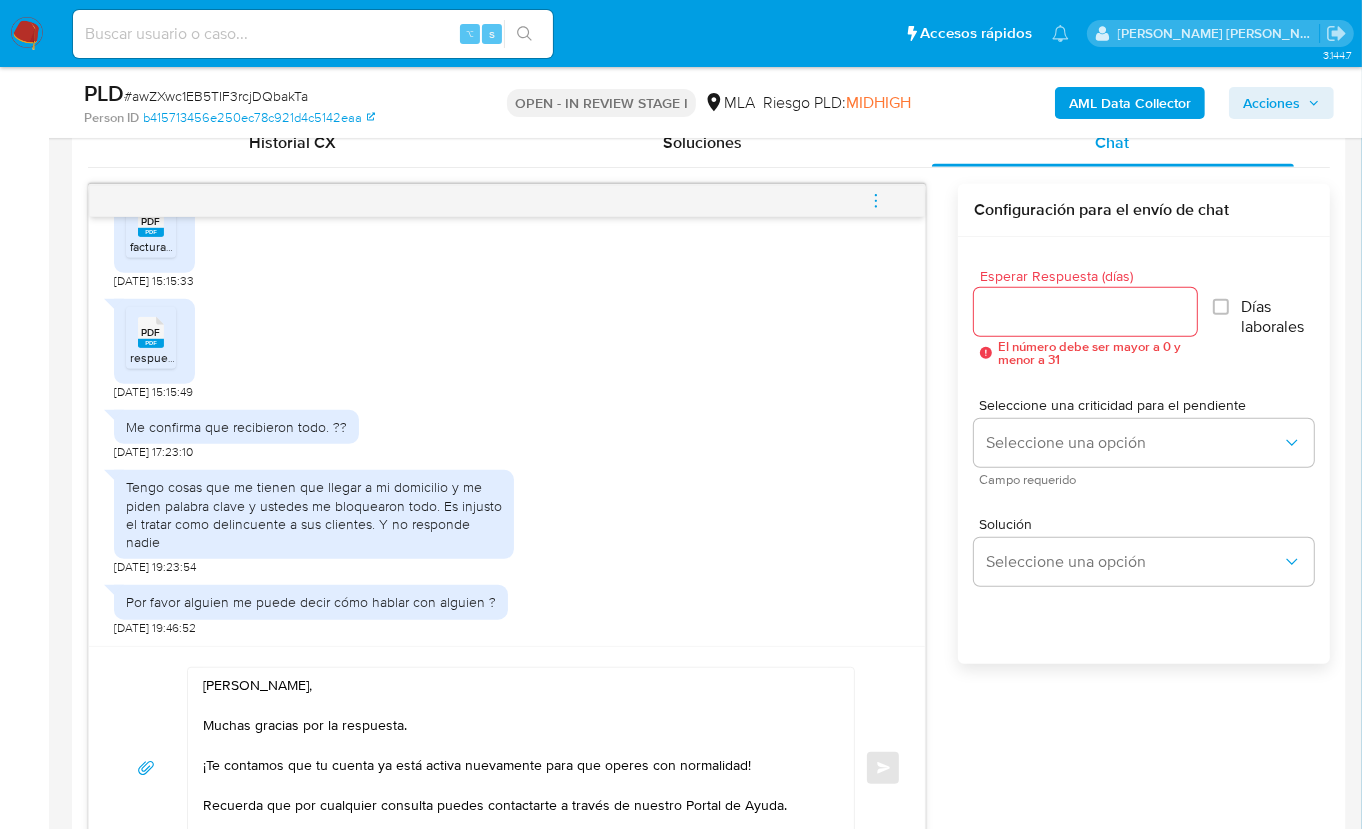 click at bounding box center (1086, 312) 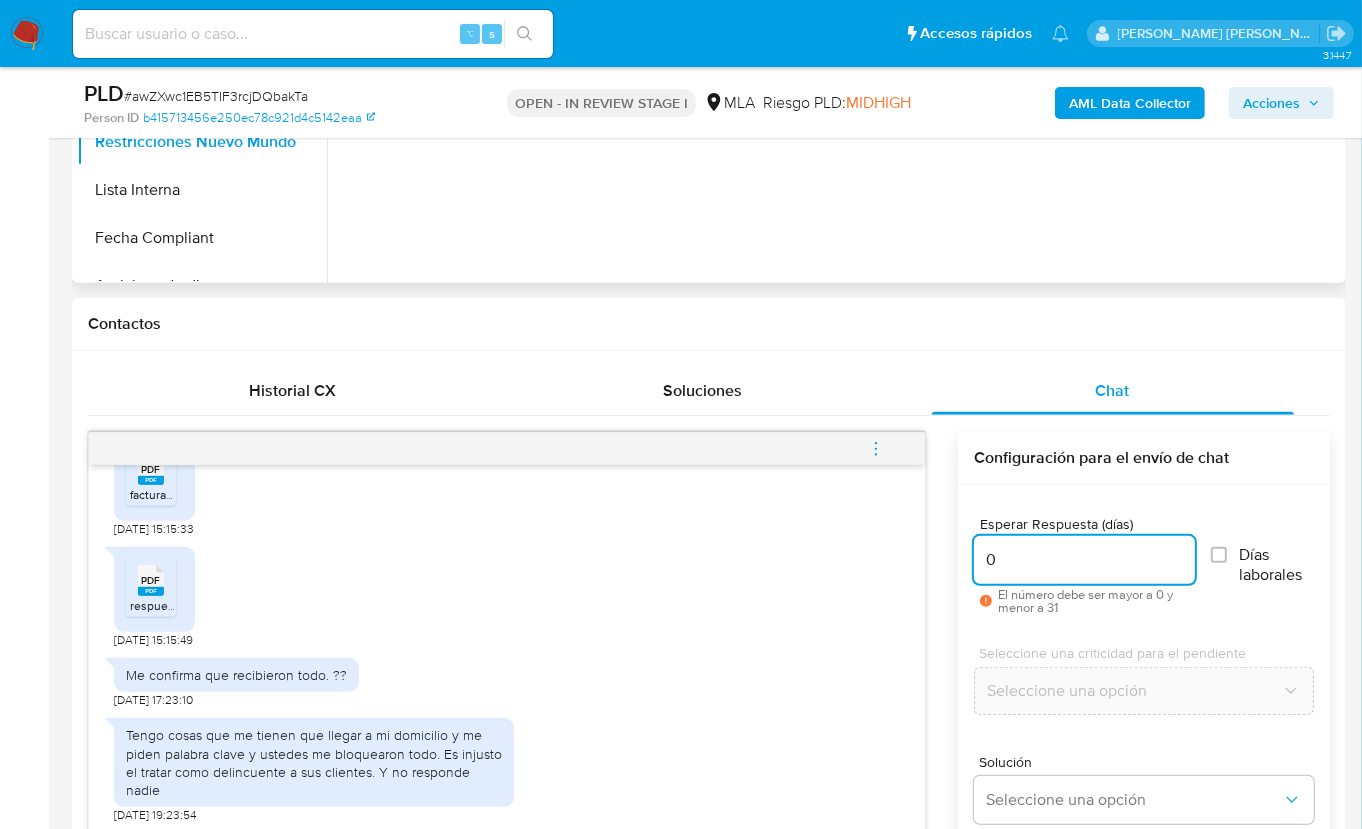 scroll, scrollTop: 1118, scrollLeft: 0, axis: vertical 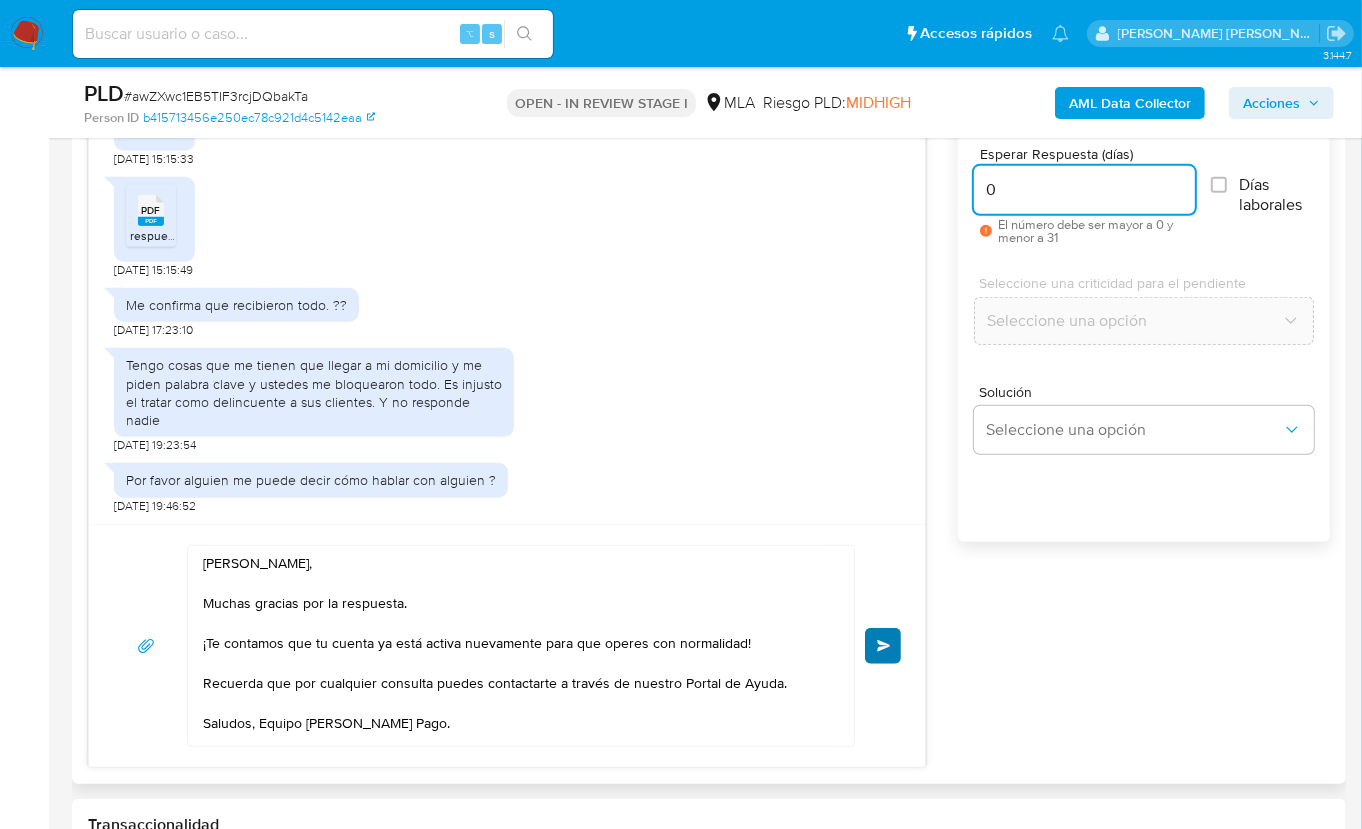 type on "0" 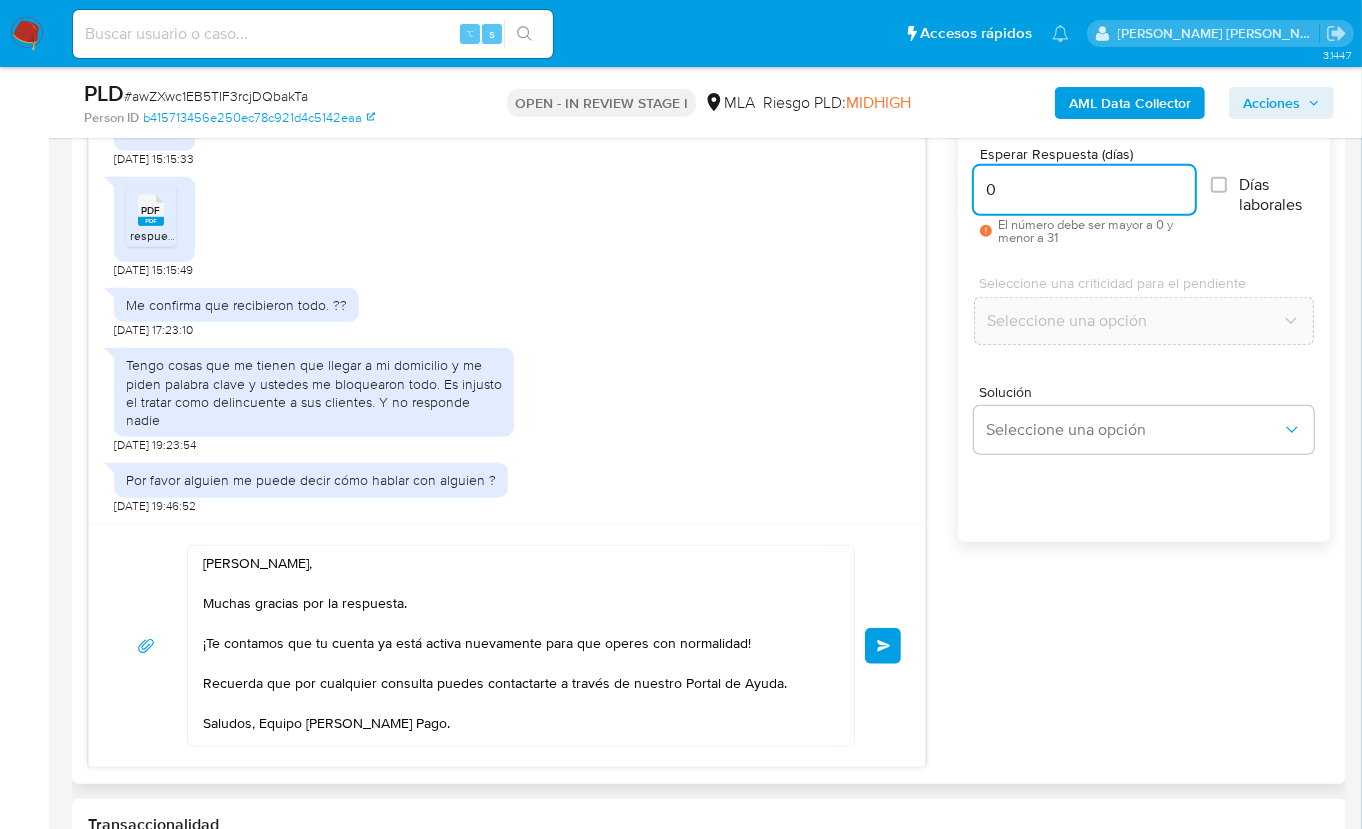 click on "Enviar" at bounding box center [883, 646] 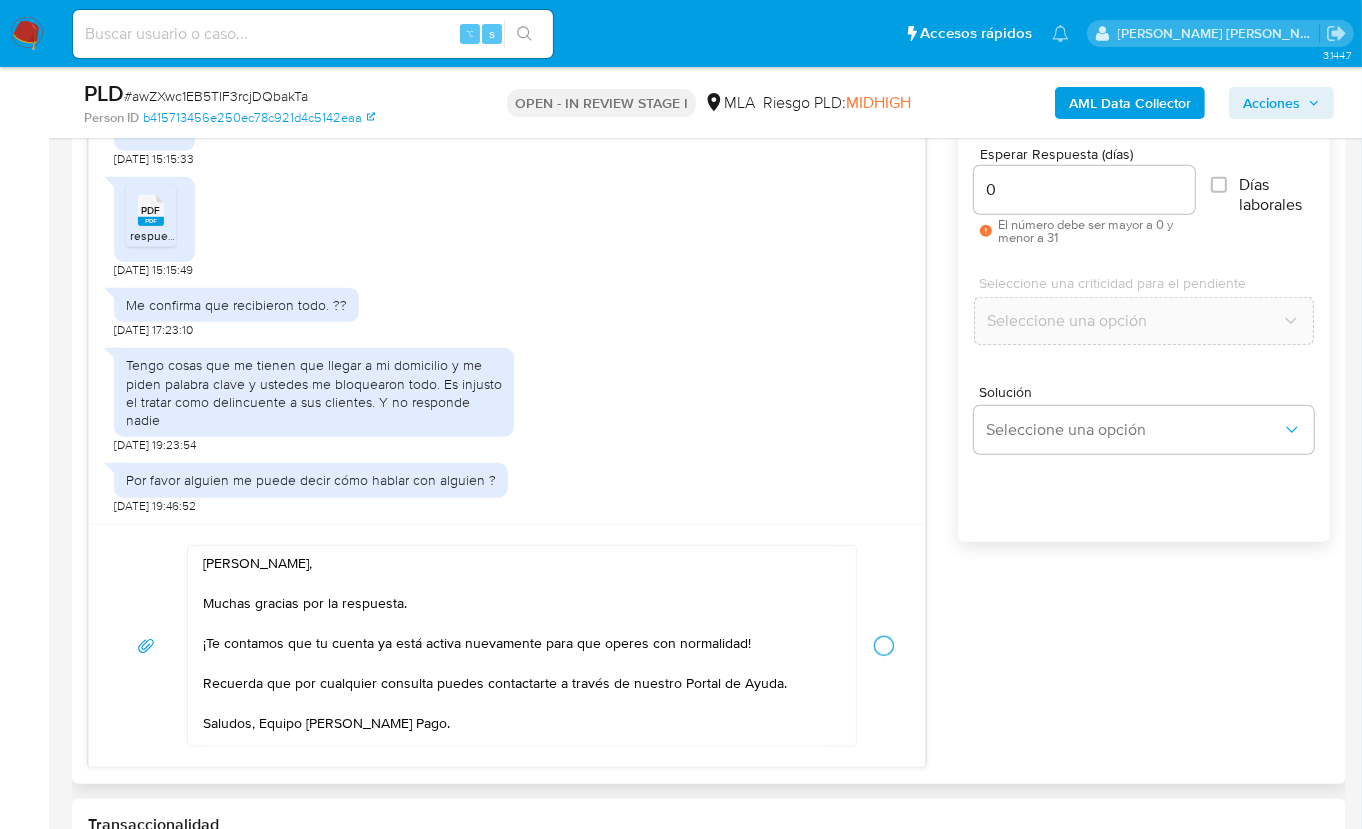 type 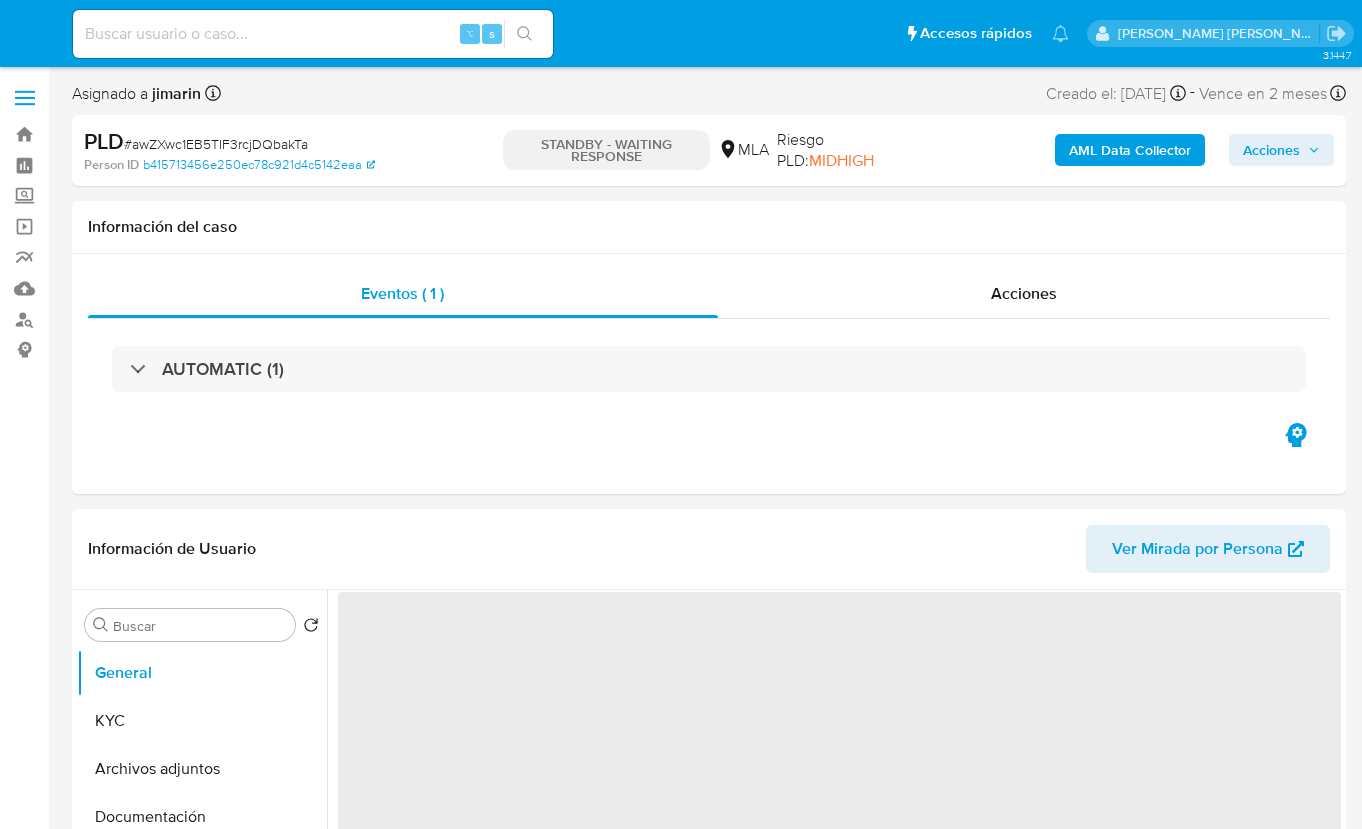 scroll, scrollTop: 0, scrollLeft: 0, axis: both 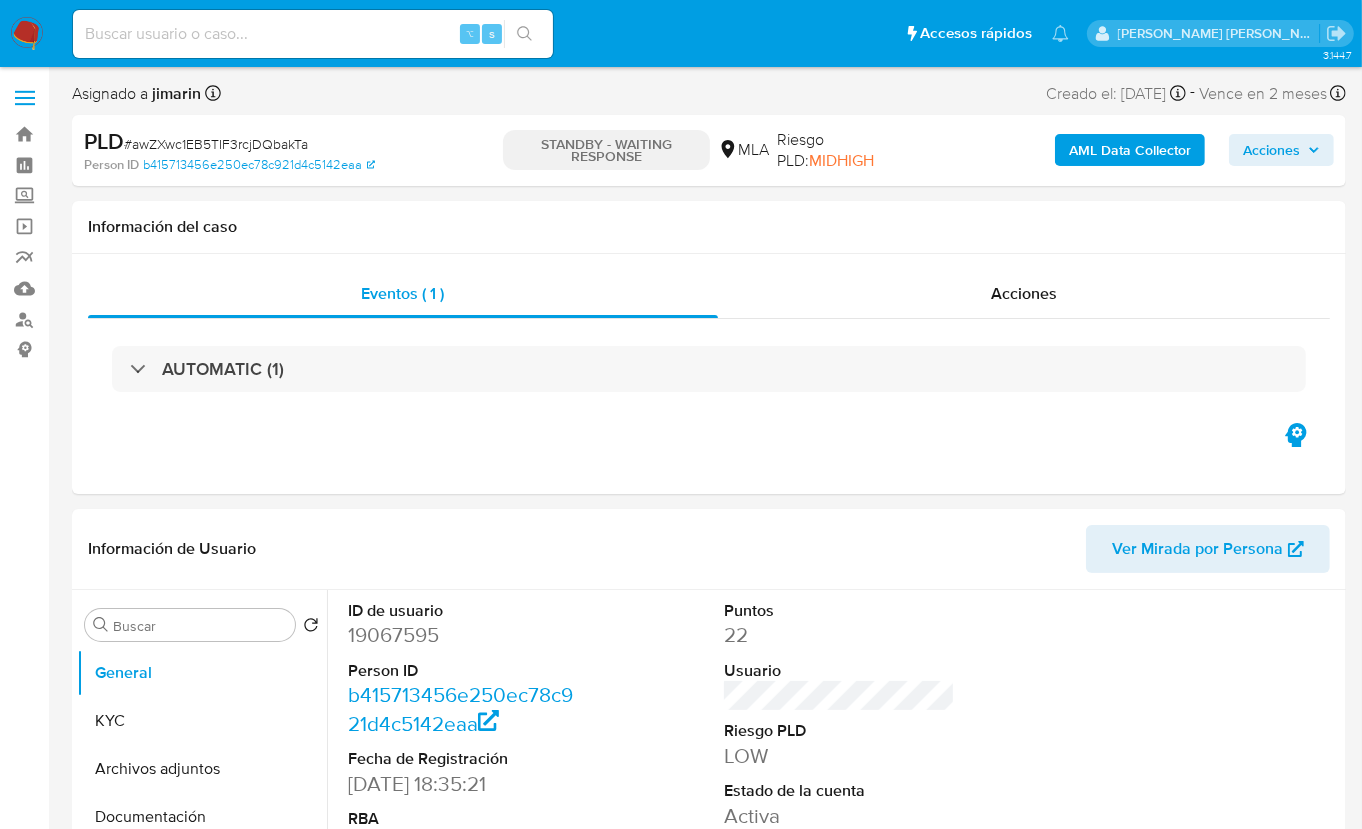 select on "10" 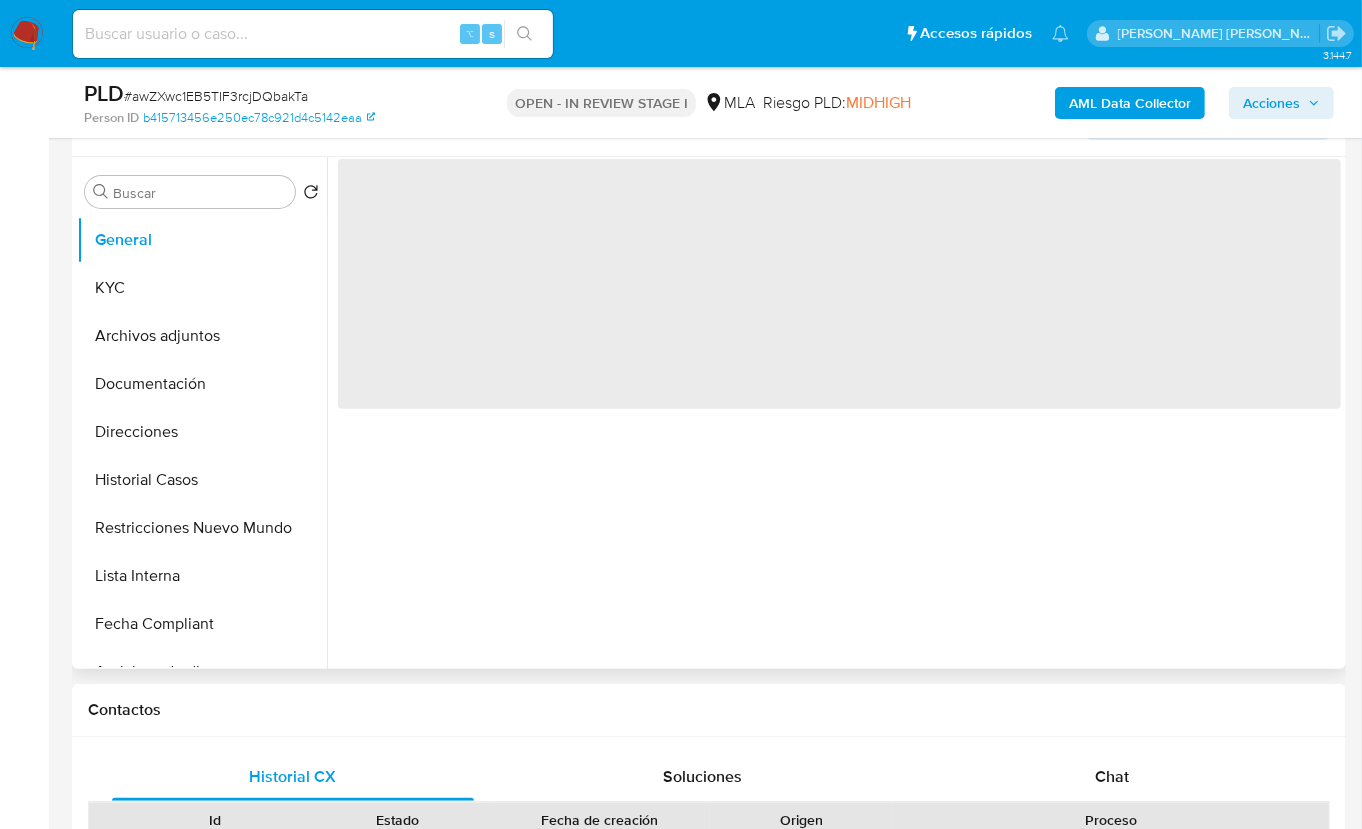 scroll, scrollTop: 501, scrollLeft: 0, axis: vertical 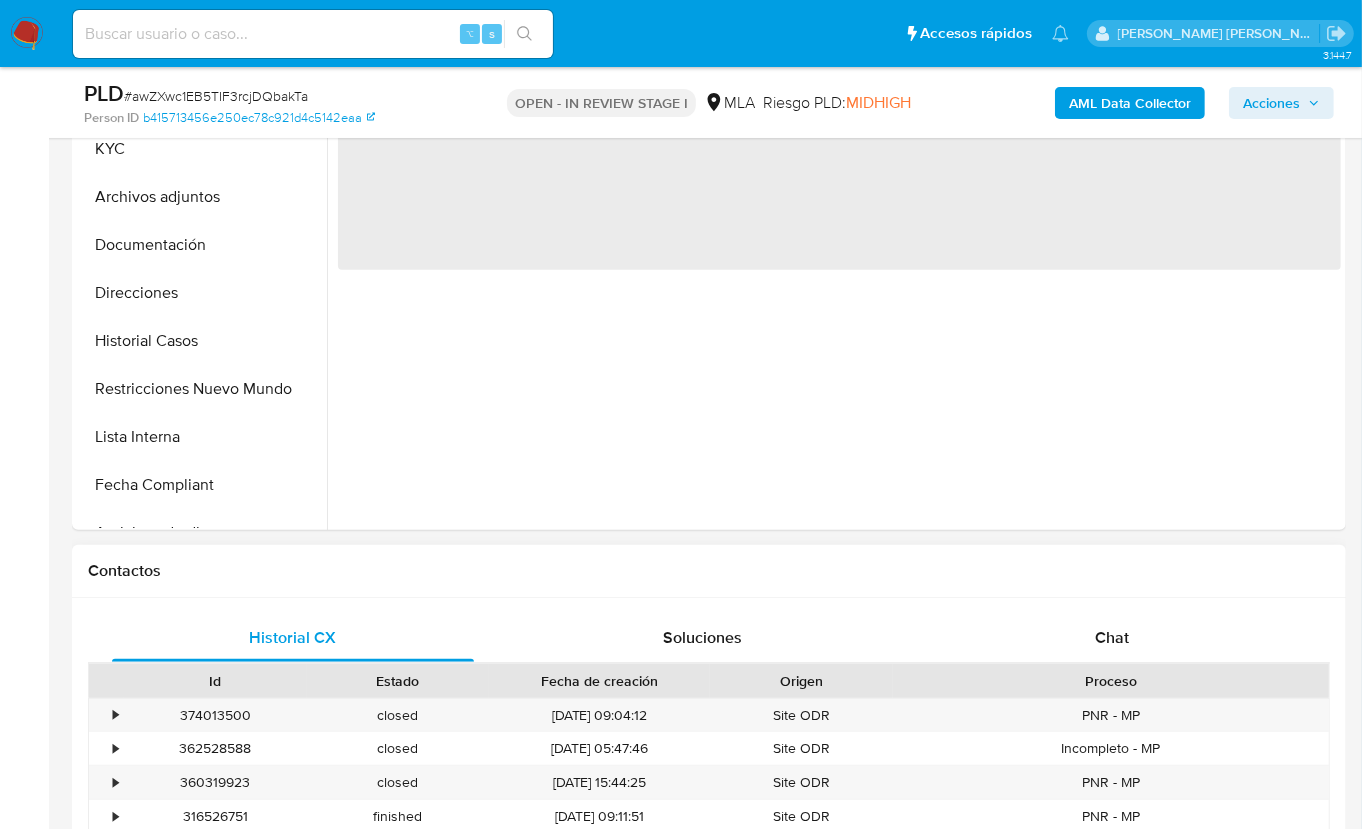 click on "Contactos" at bounding box center [709, 571] 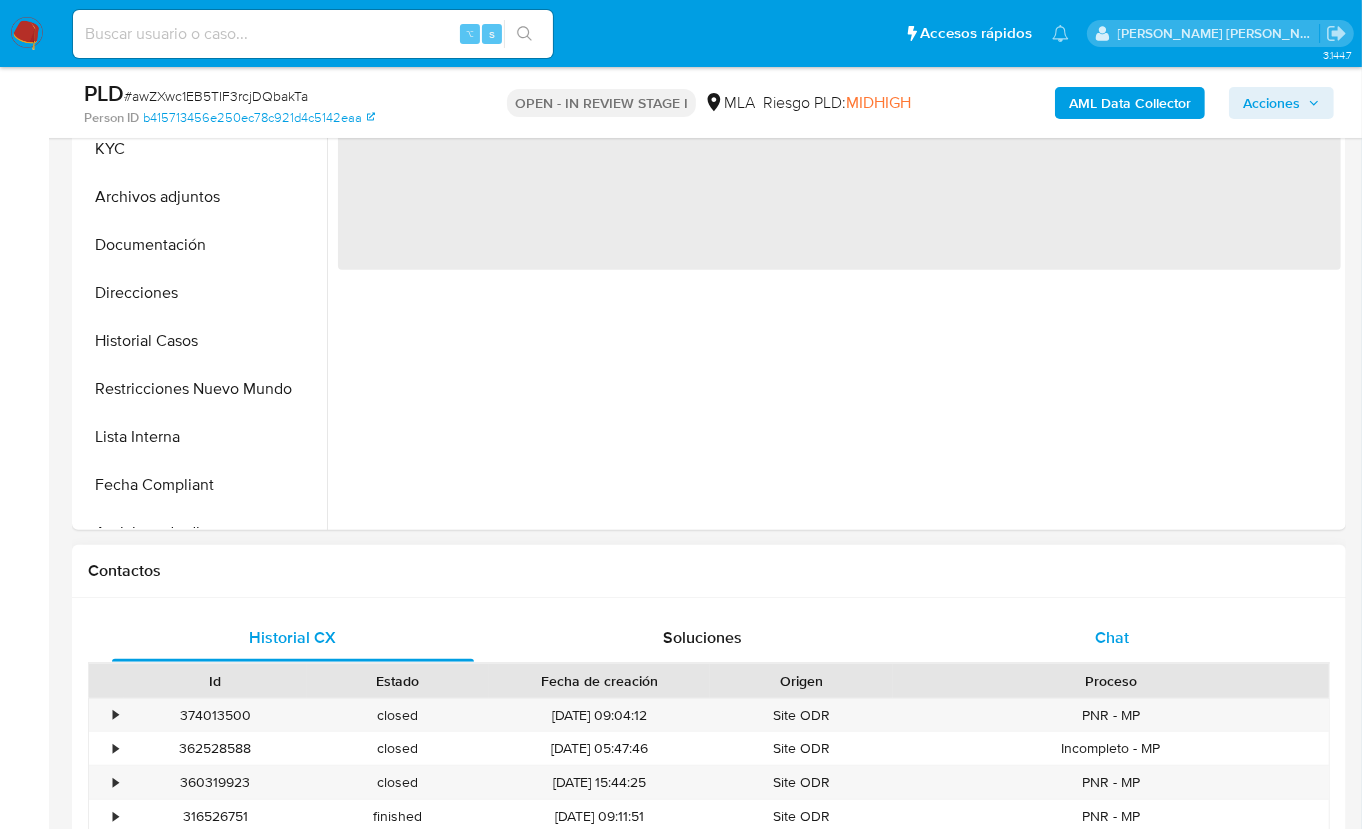 click on "Chat" at bounding box center (1113, 638) 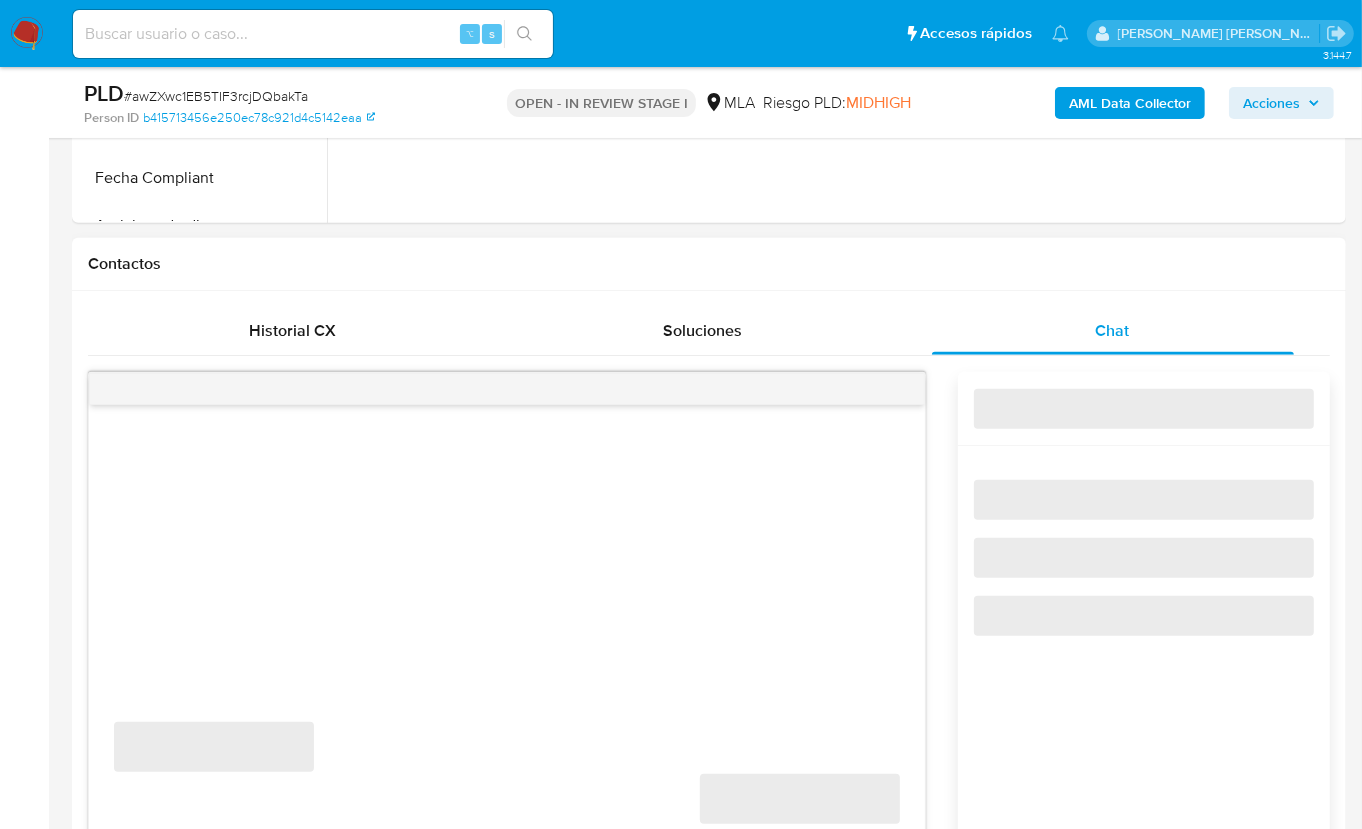 scroll, scrollTop: 818, scrollLeft: 0, axis: vertical 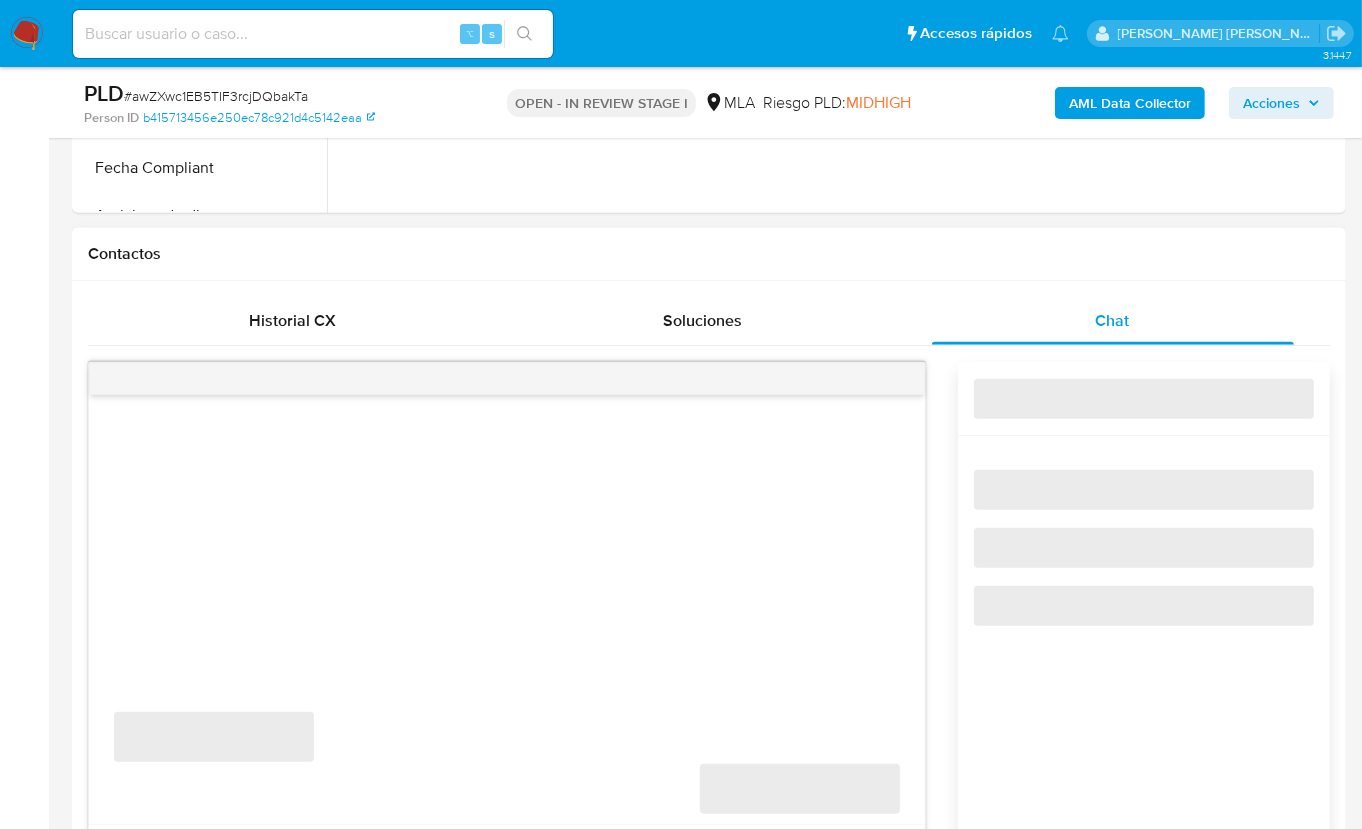 select on "10" 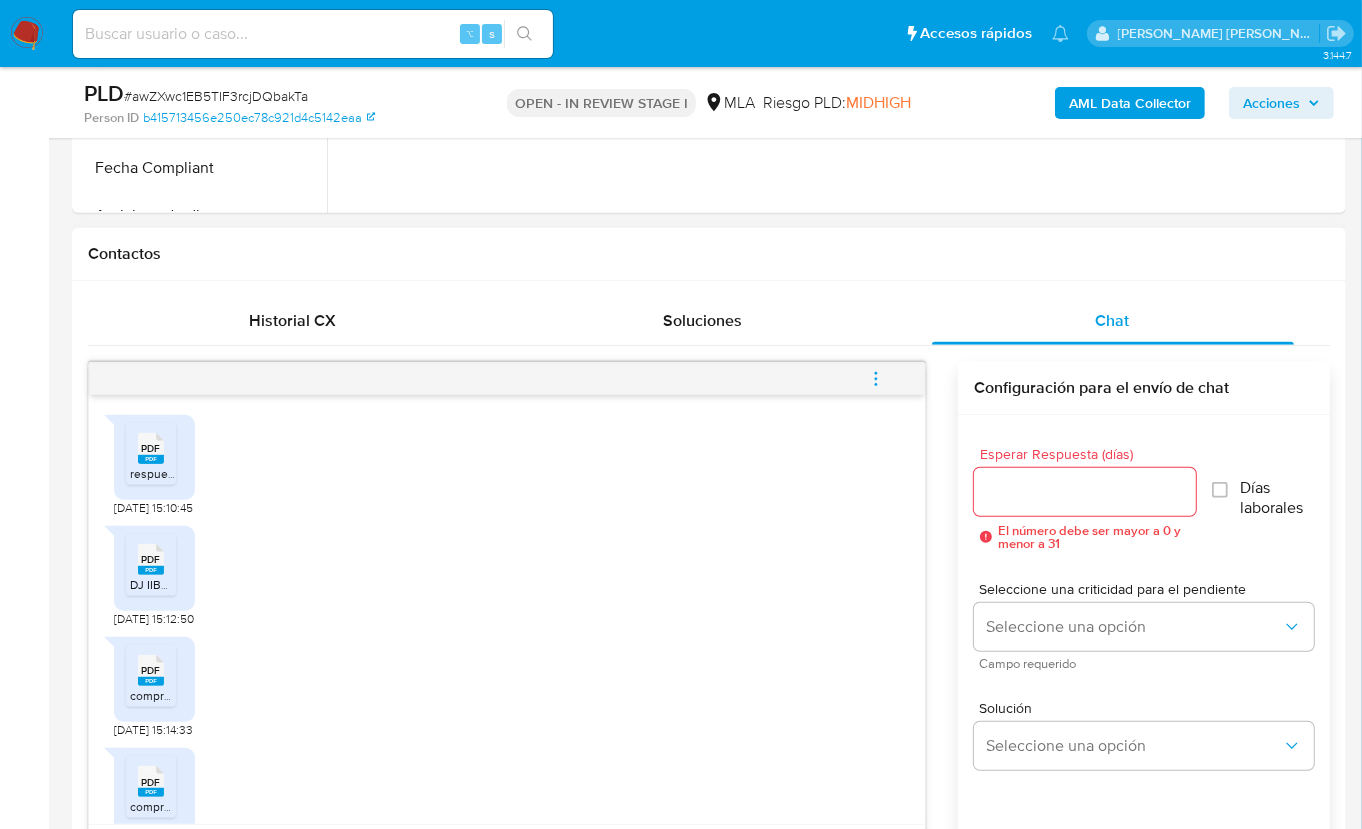 scroll, scrollTop: 751, scrollLeft: 0, axis: vertical 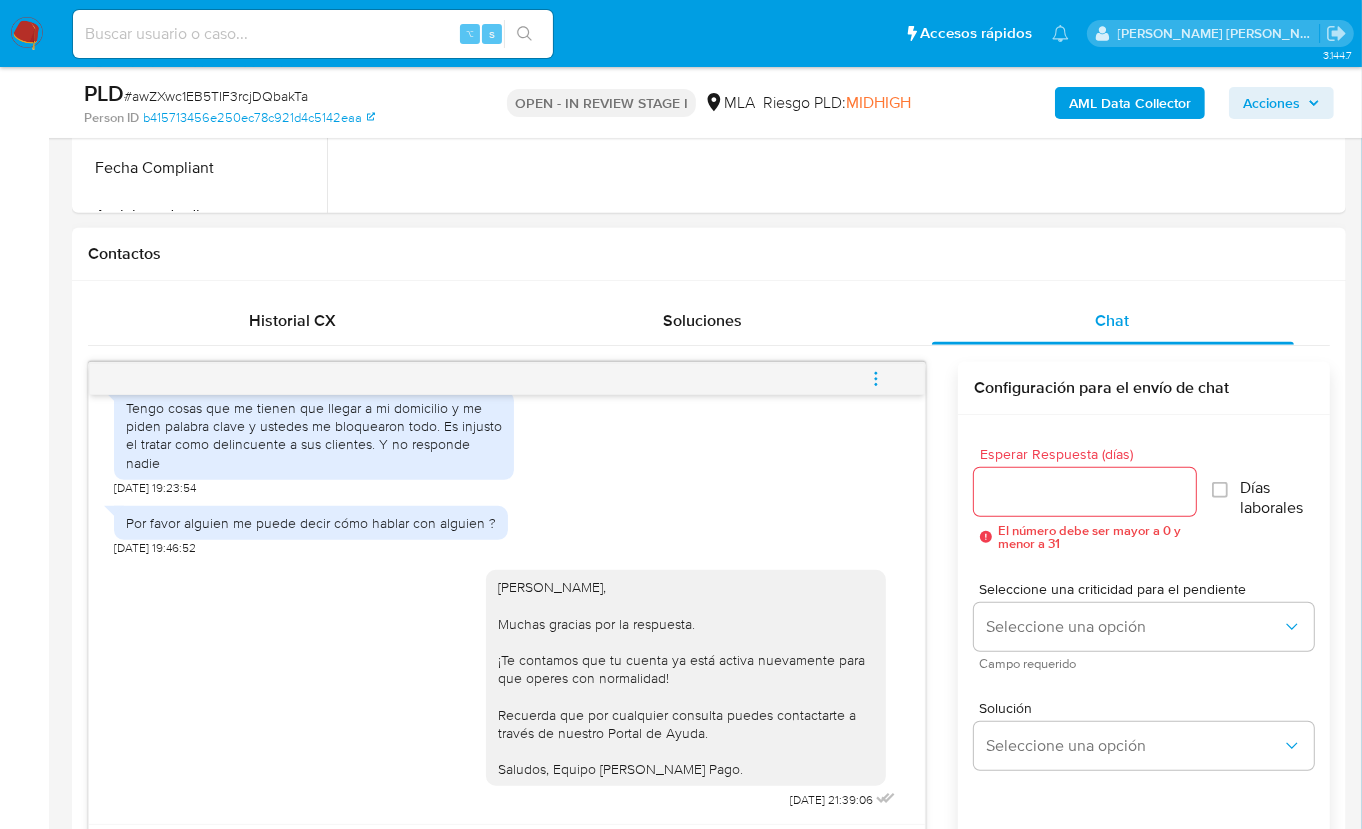 click at bounding box center (876, 379) 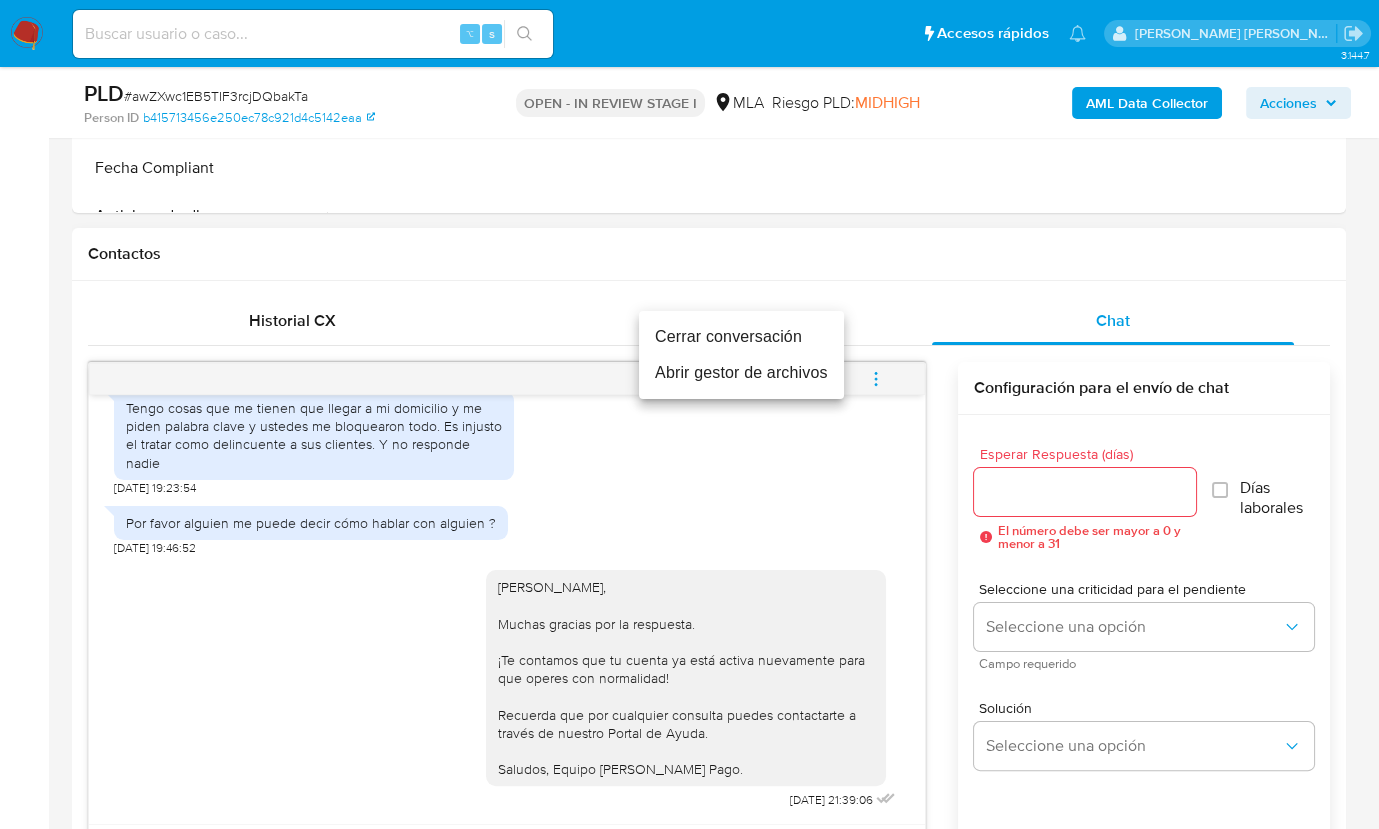 click on "Cerrar conversación" at bounding box center [741, 337] 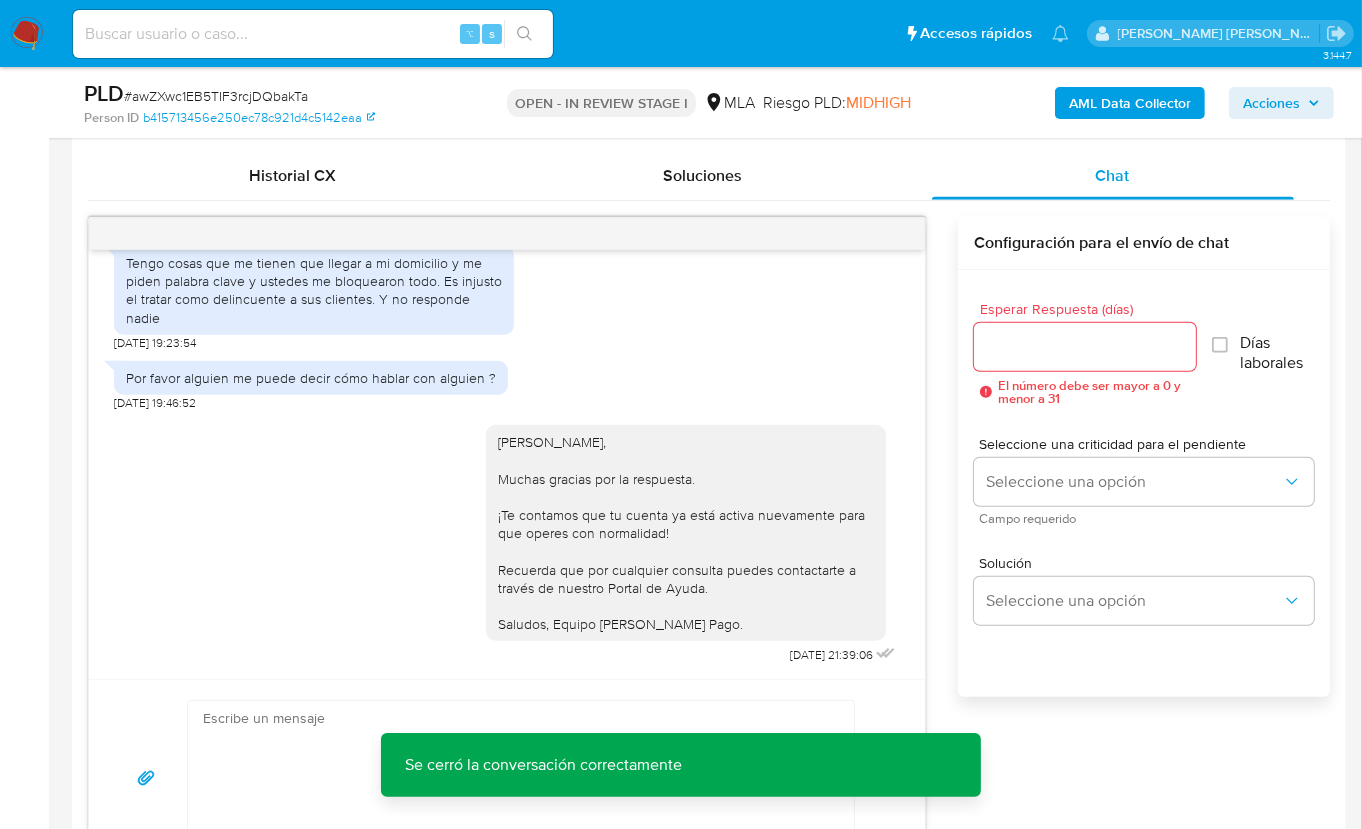 scroll, scrollTop: 958, scrollLeft: 0, axis: vertical 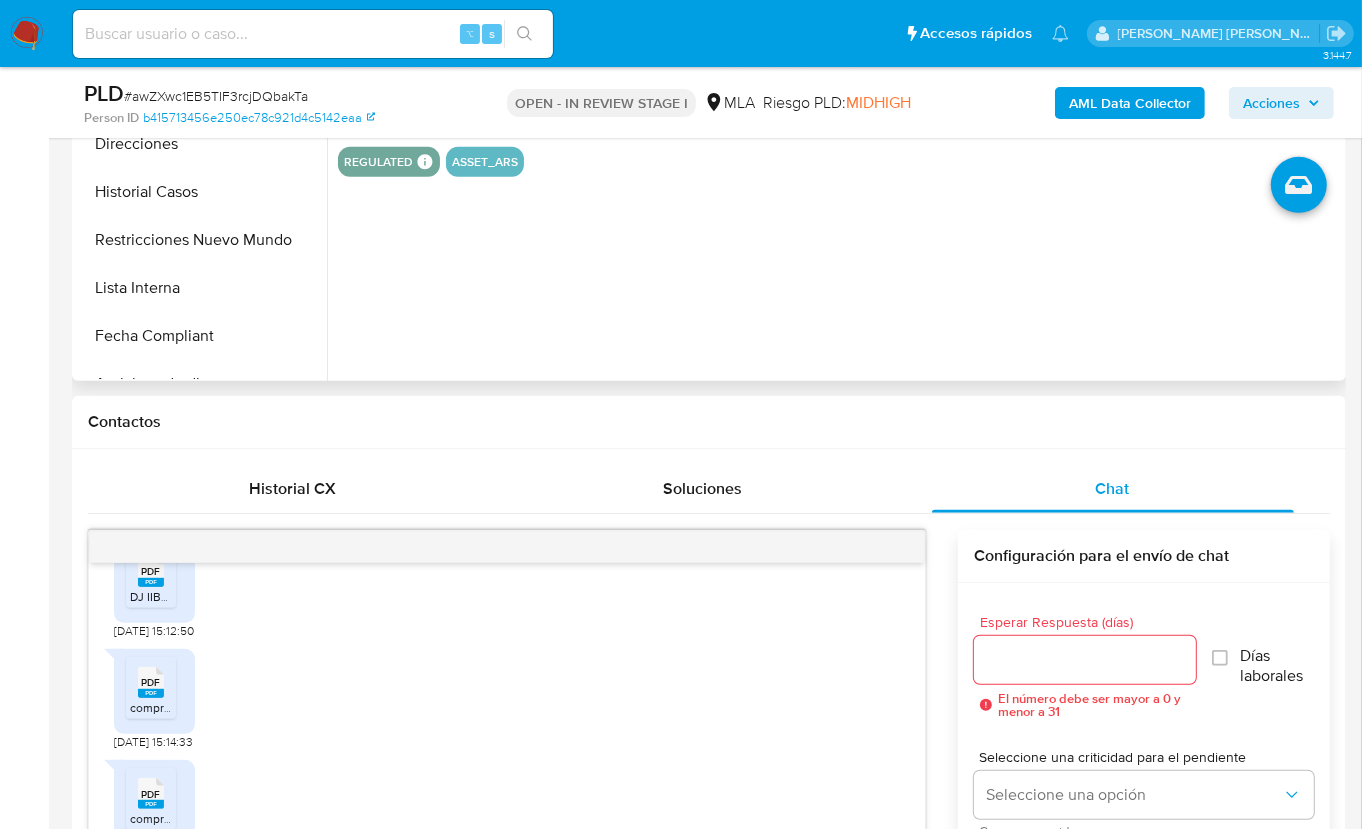click on "ID de usuario 19067595 Person ID b415713456e250ec78c921d4c5142eaa Fecha de Registración [DATE] 18:35:21 RBA Puntos 22 Usuario Riesgo PLD LOW Estado de la cuenta Activa regulated   Regulated MLA UIF COMPLIES LEGACY Mark Id MLA_UIF Compliant is_compliant Created At [DATE]T20:18:04Z asset_ars" at bounding box center (834, 125) 